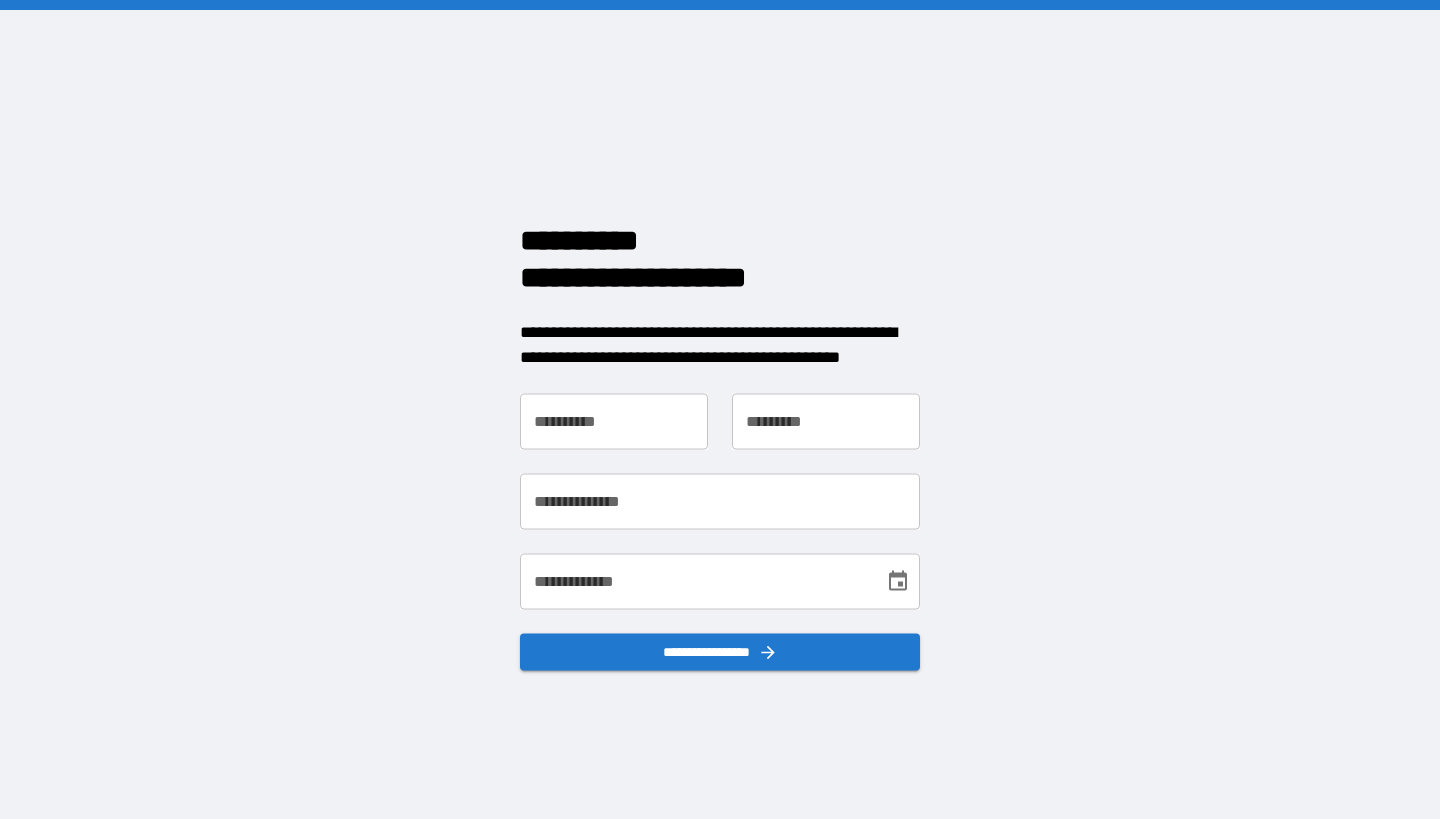 scroll, scrollTop: 0, scrollLeft: 0, axis: both 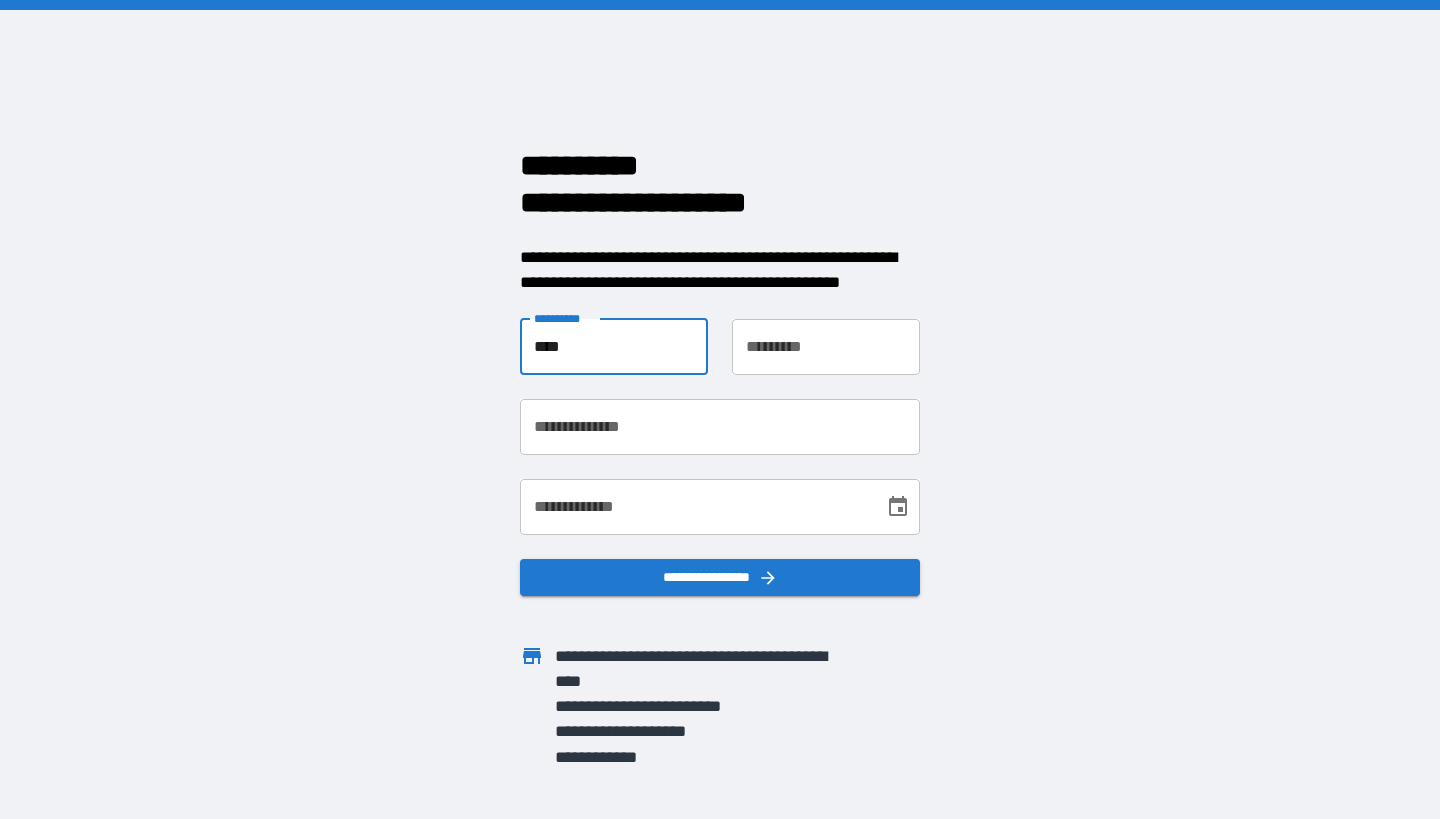 type on "****" 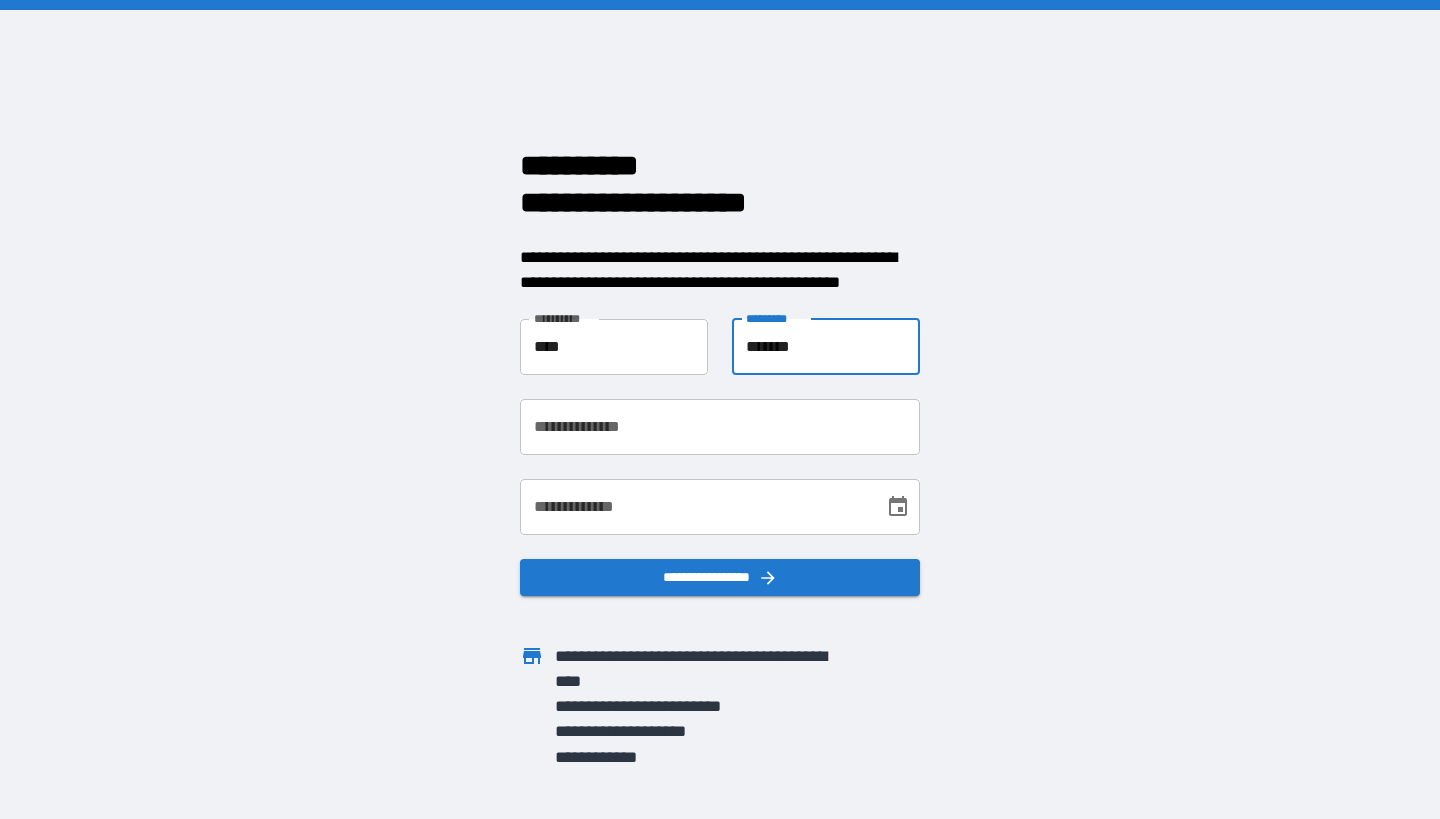 type on "*******" 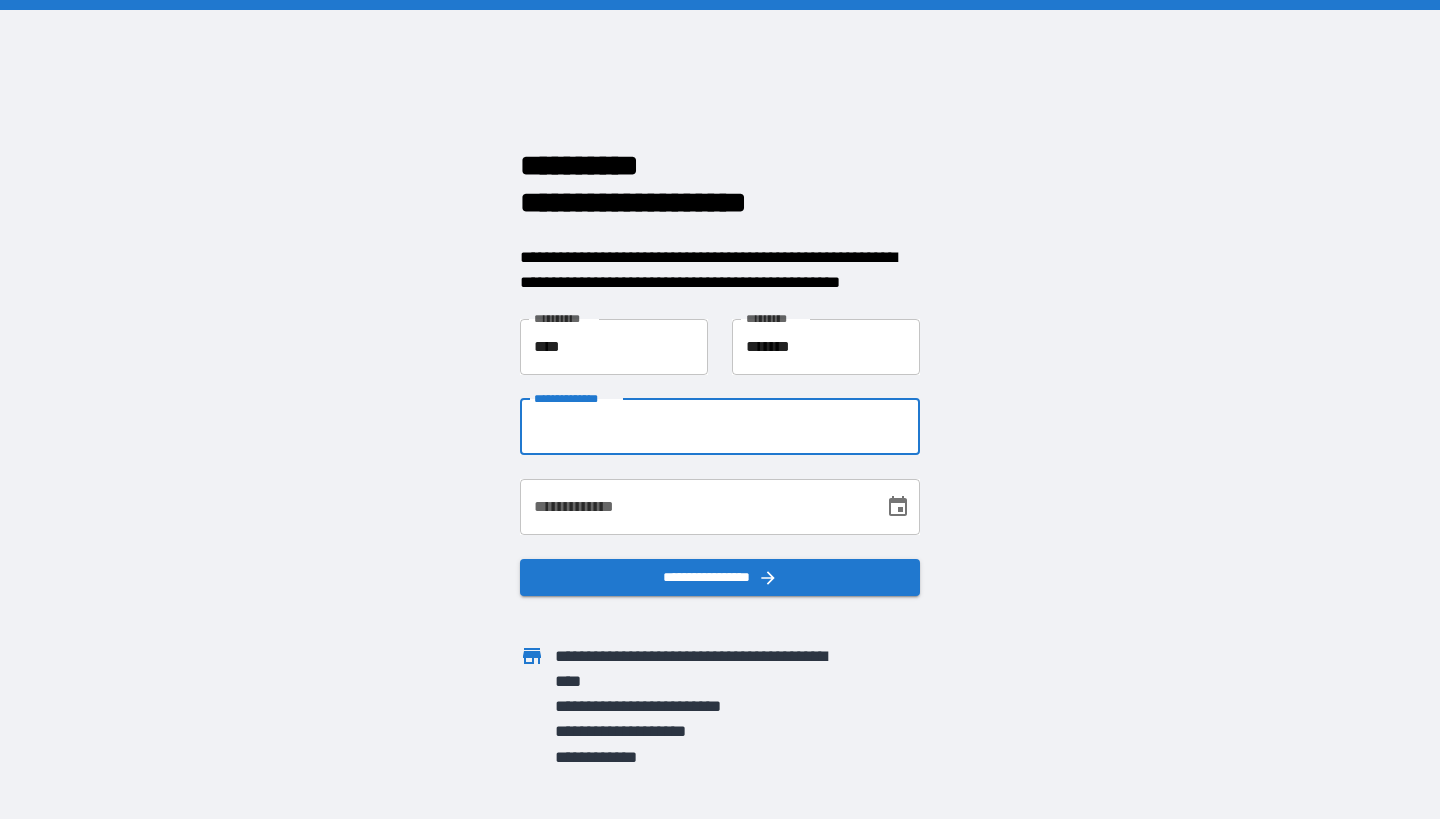 type on "**********" 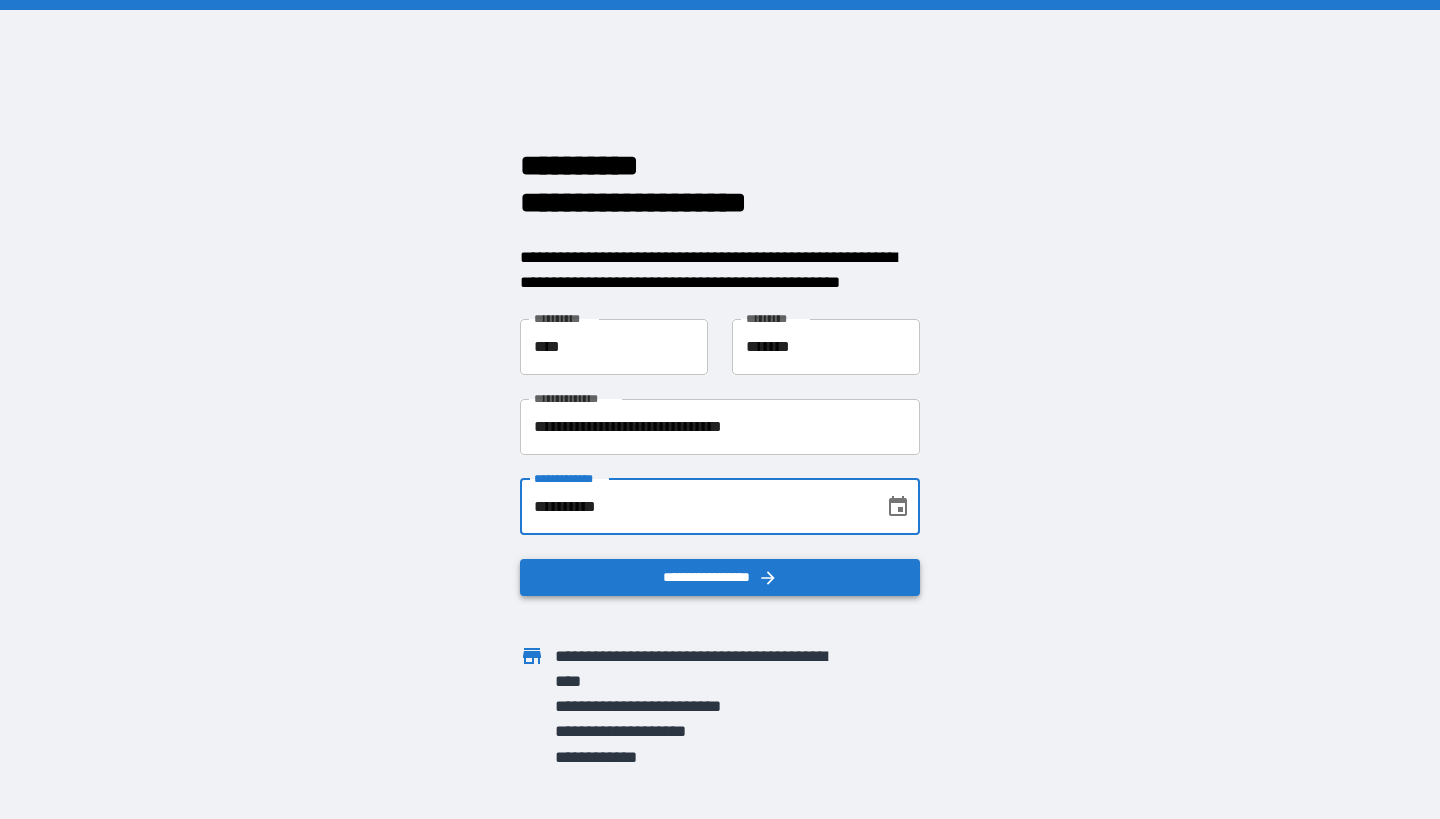 type on "**********" 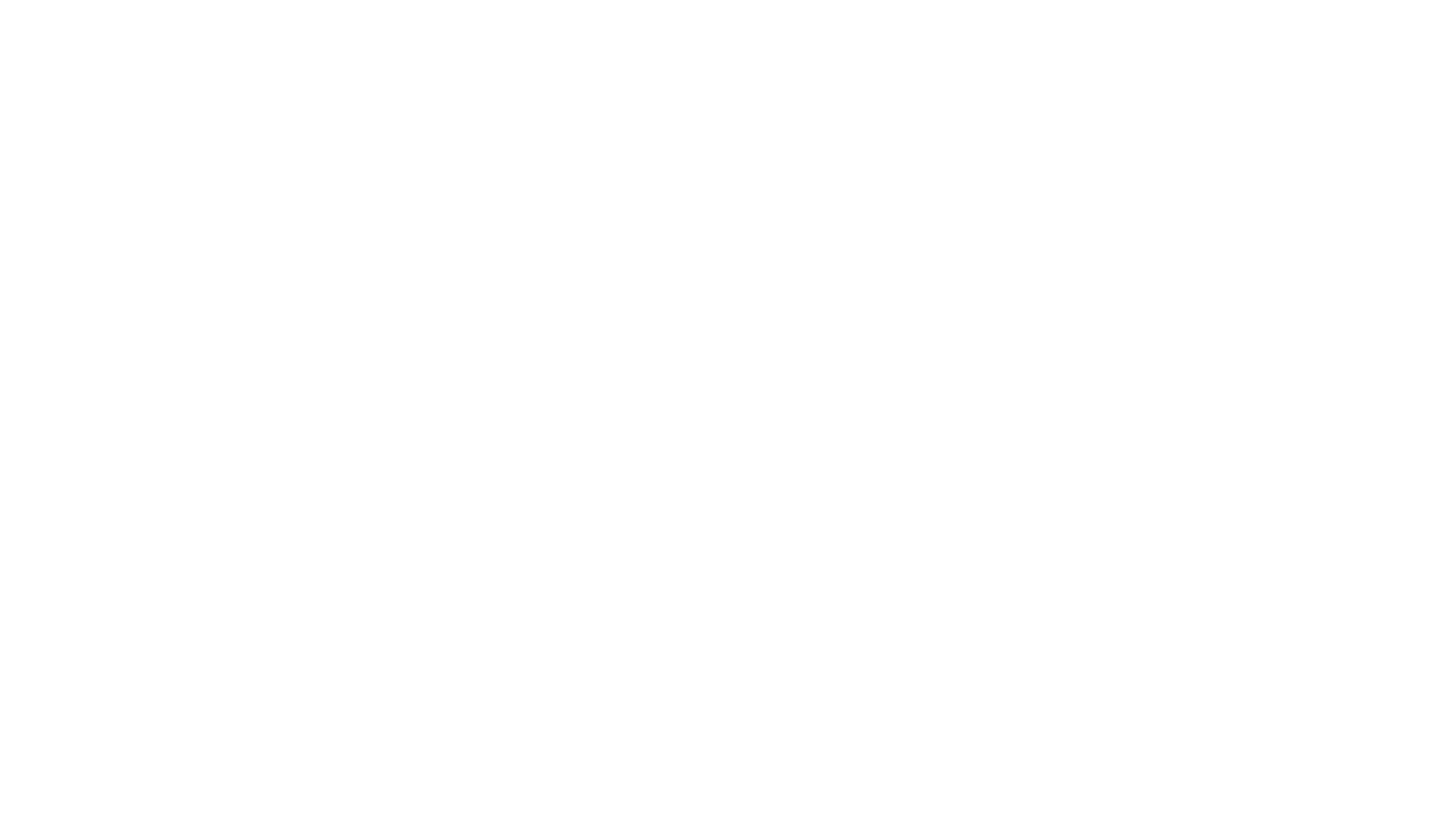 scroll, scrollTop: 0, scrollLeft: 0, axis: both 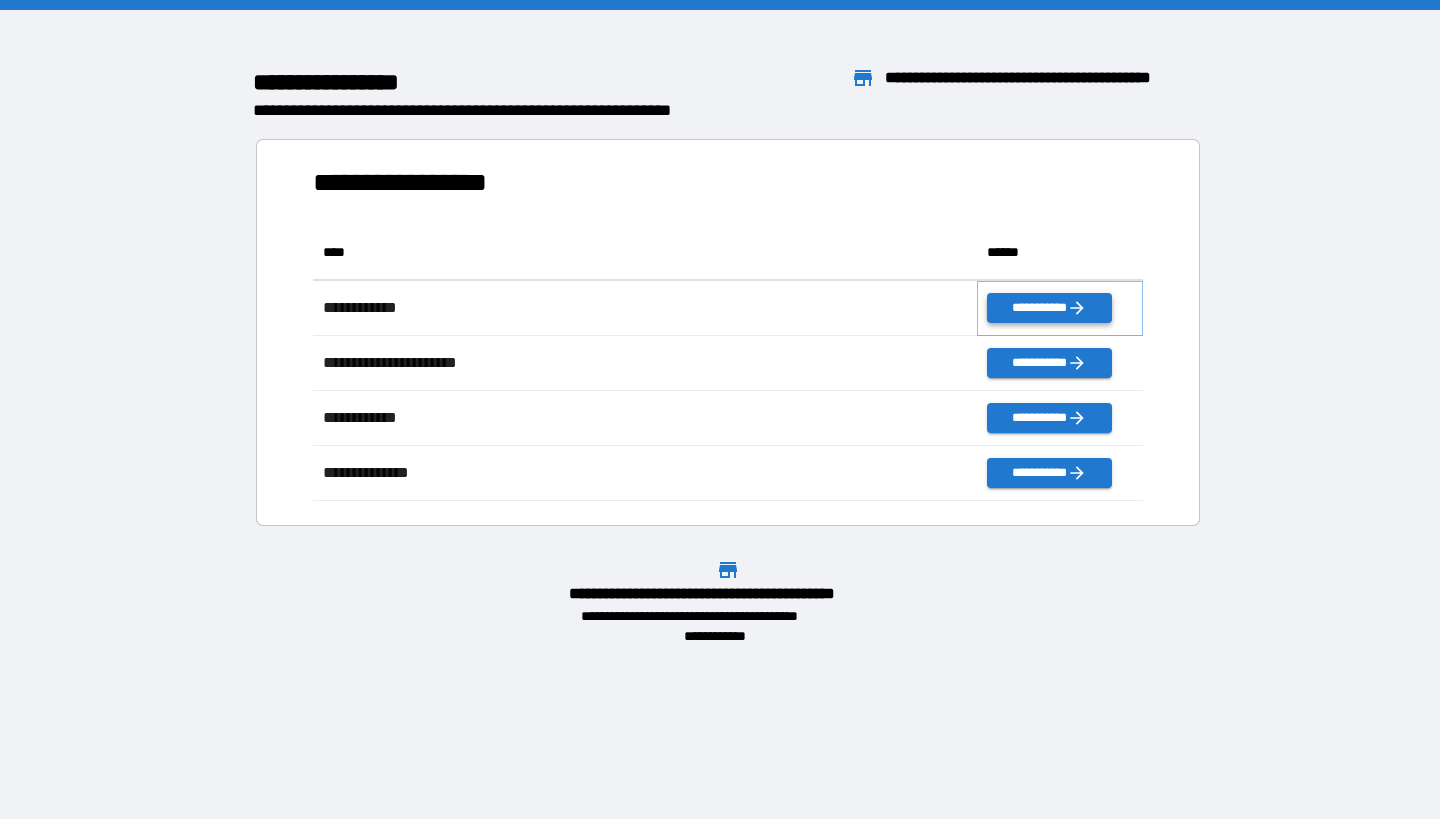 click on "**********" at bounding box center [1049, 308] 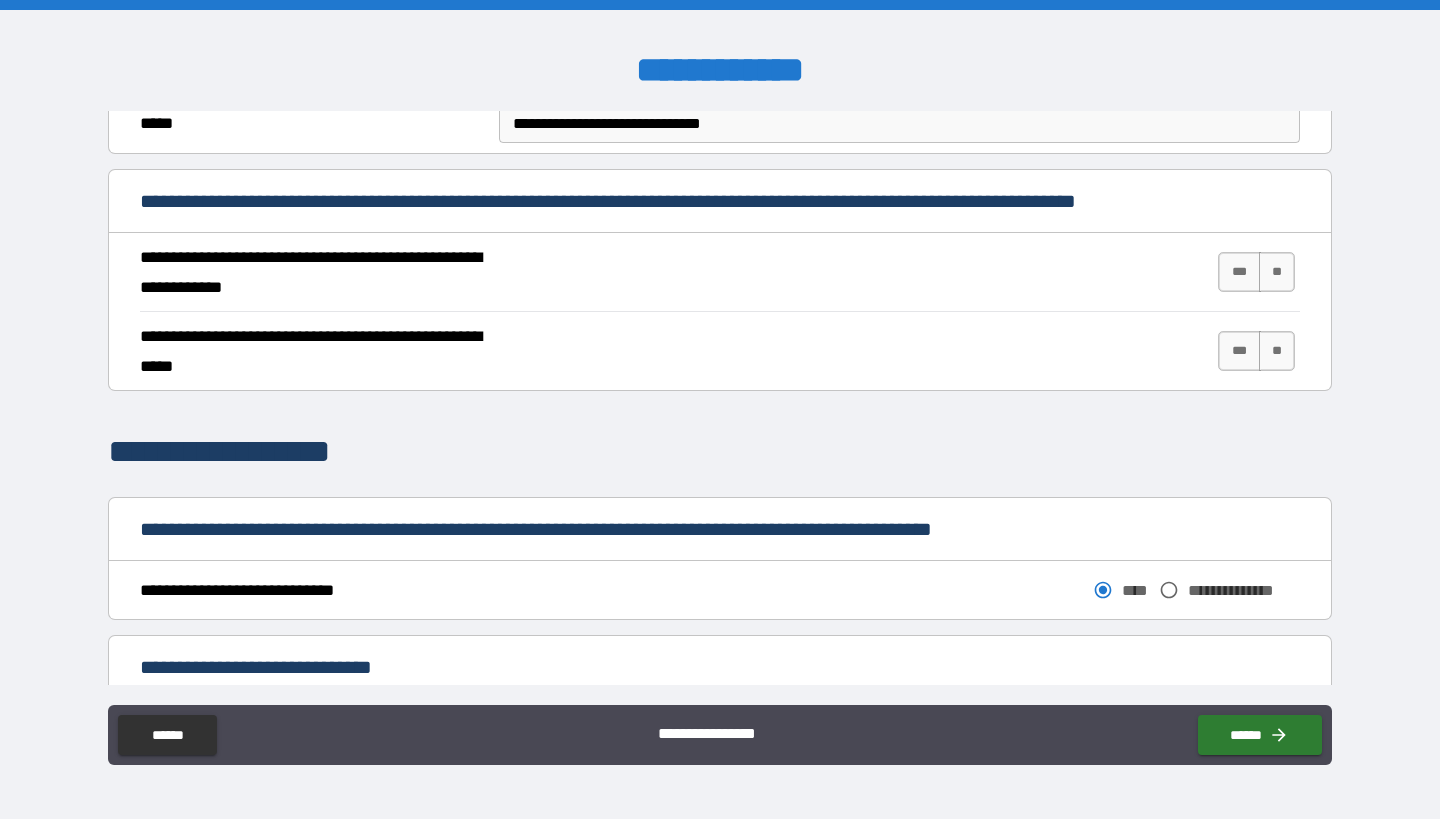 scroll, scrollTop: 700, scrollLeft: 0, axis: vertical 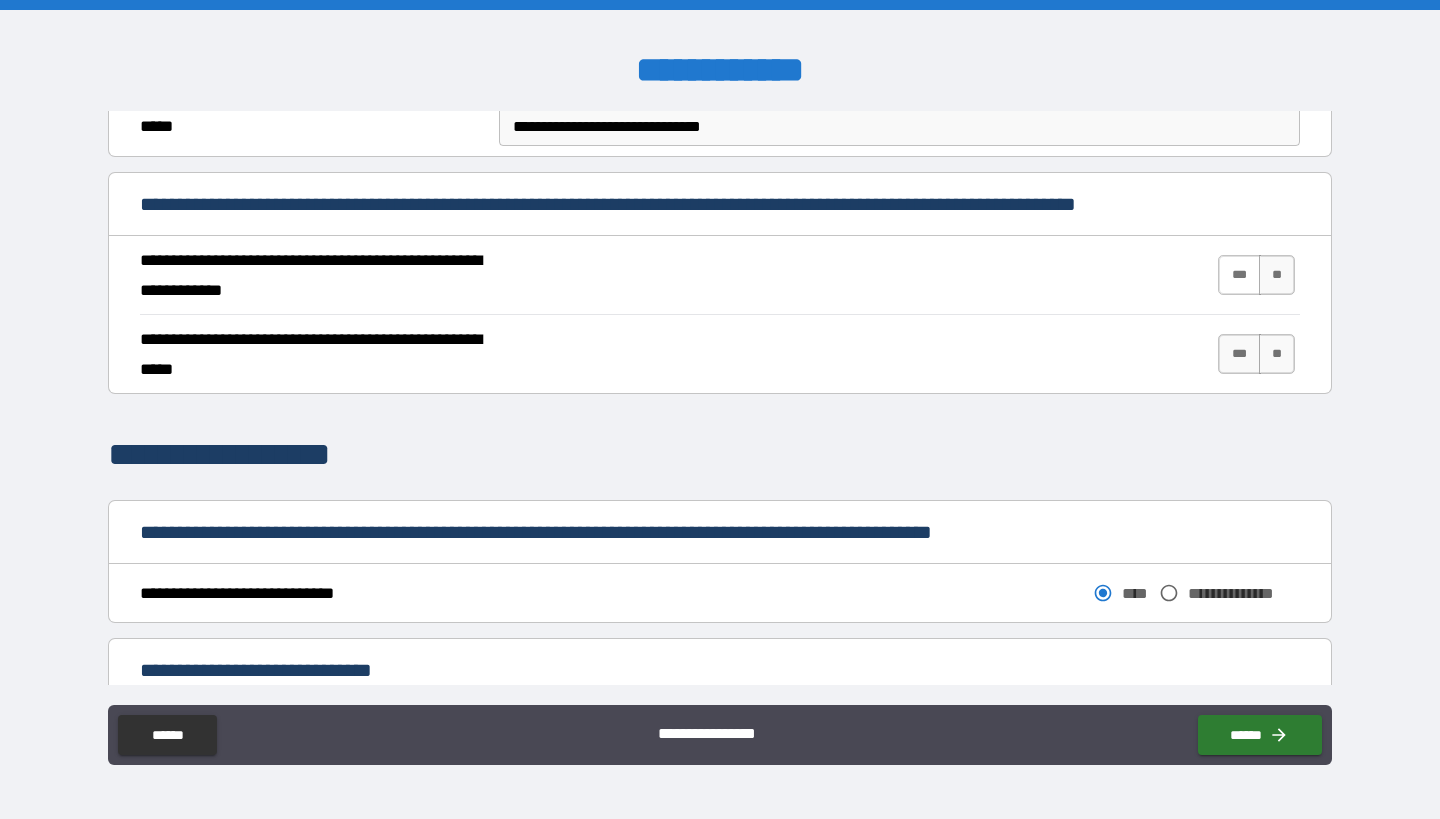 click on "***" at bounding box center [1239, 275] 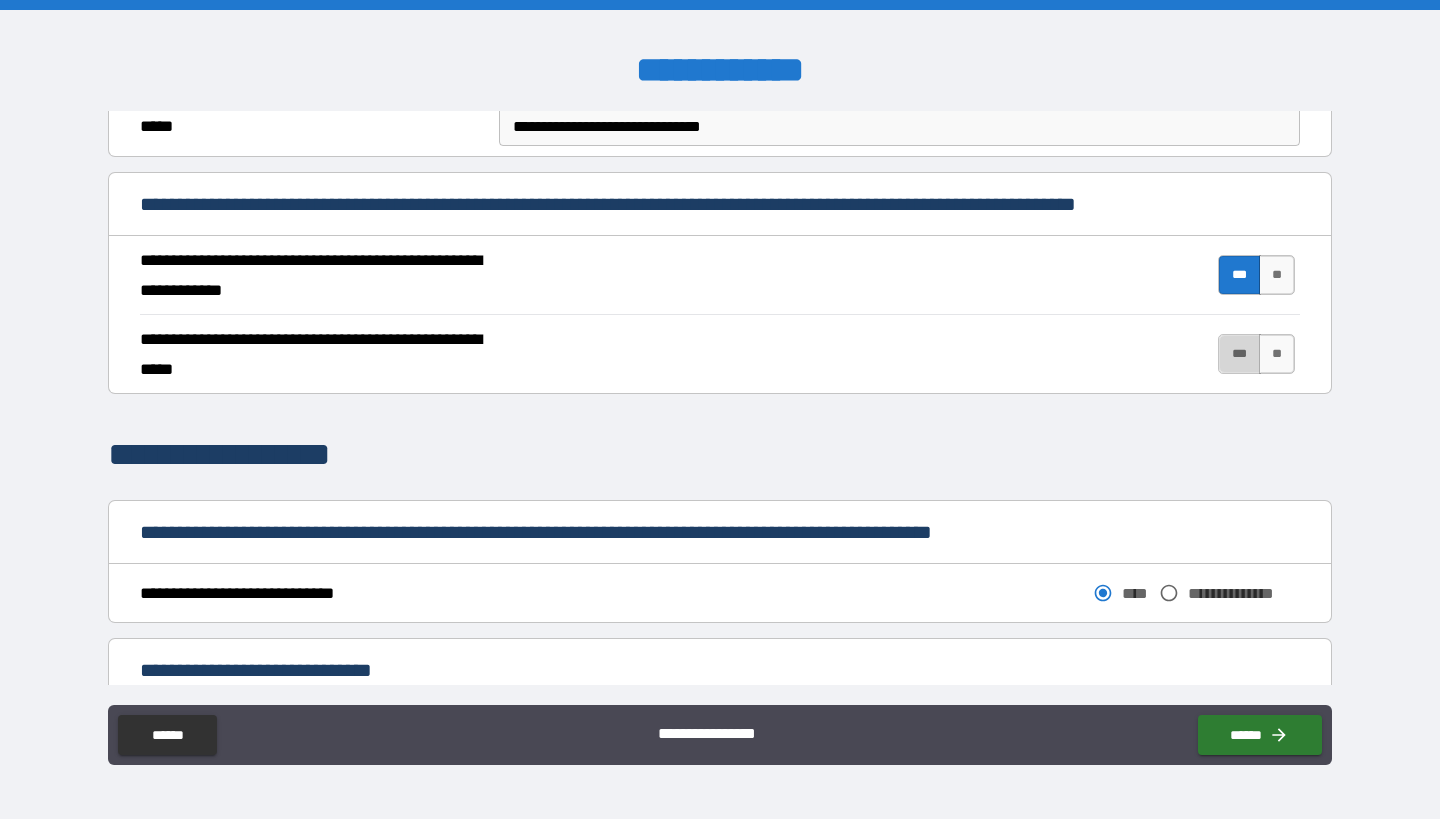 click on "***" at bounding box center (1239, 354) 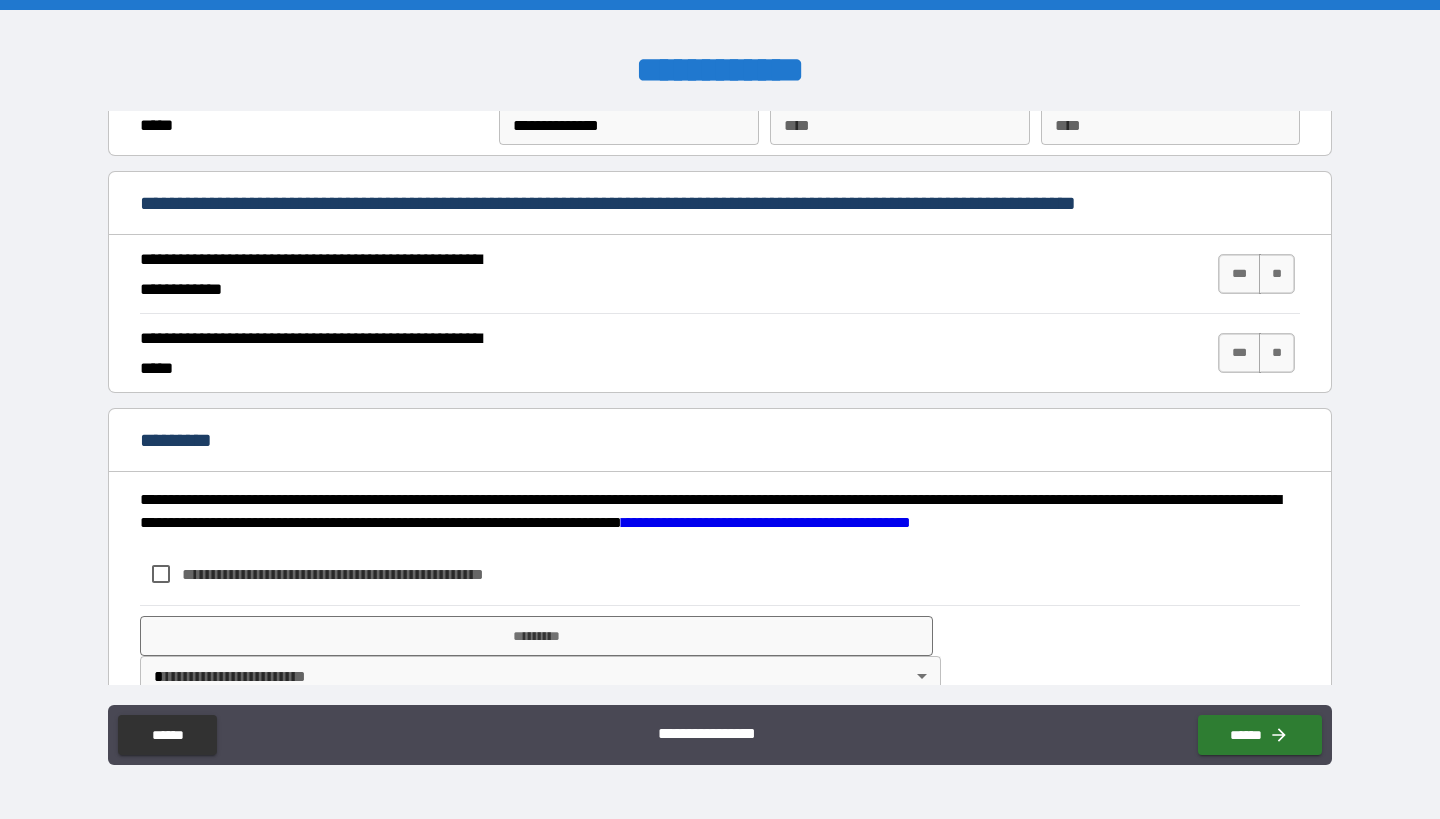 scroll, scrollTop: 1762, scrollLeft: 0, axis: vertical 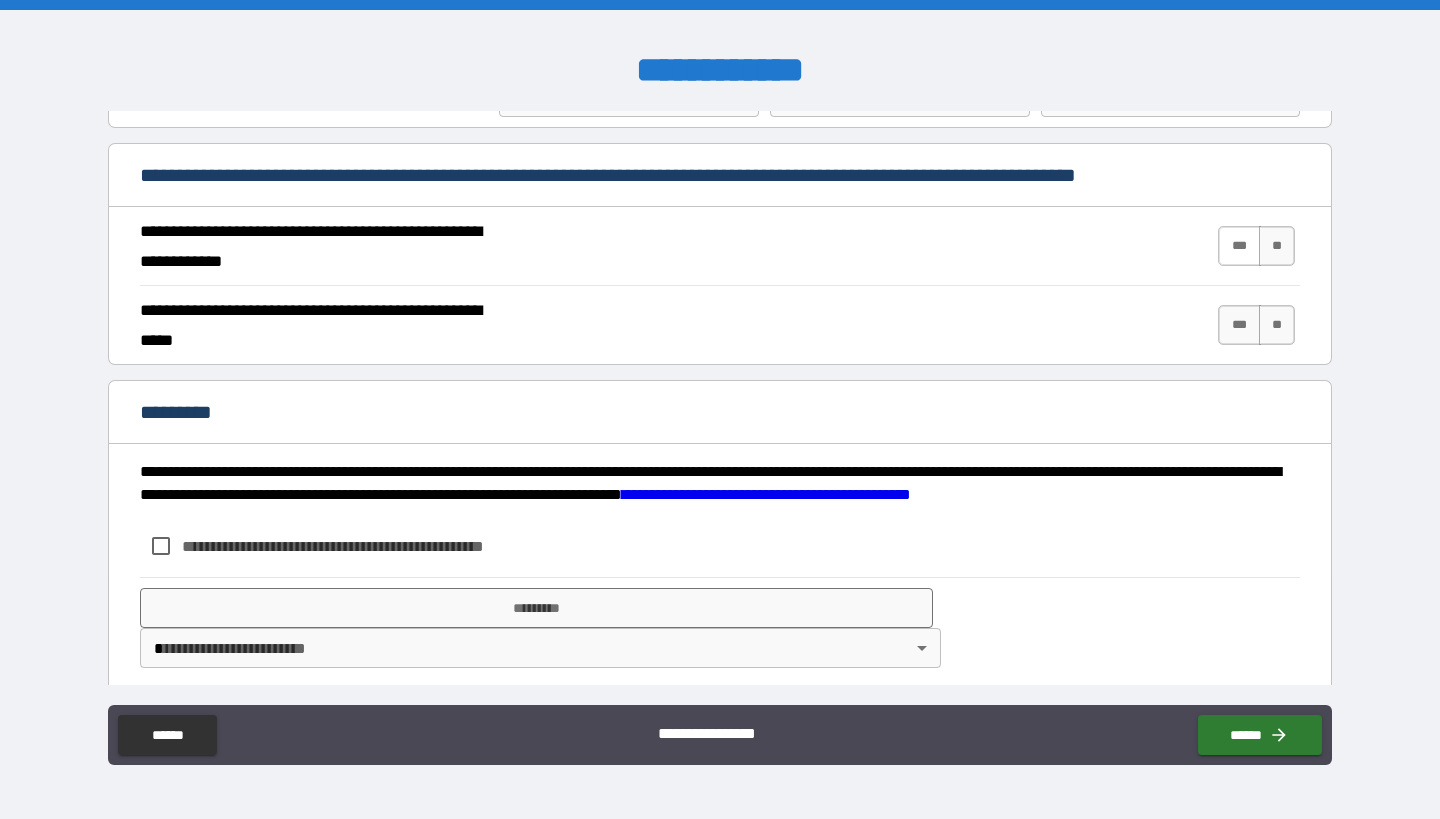 click on "***" at bounding box center [1239, 246] 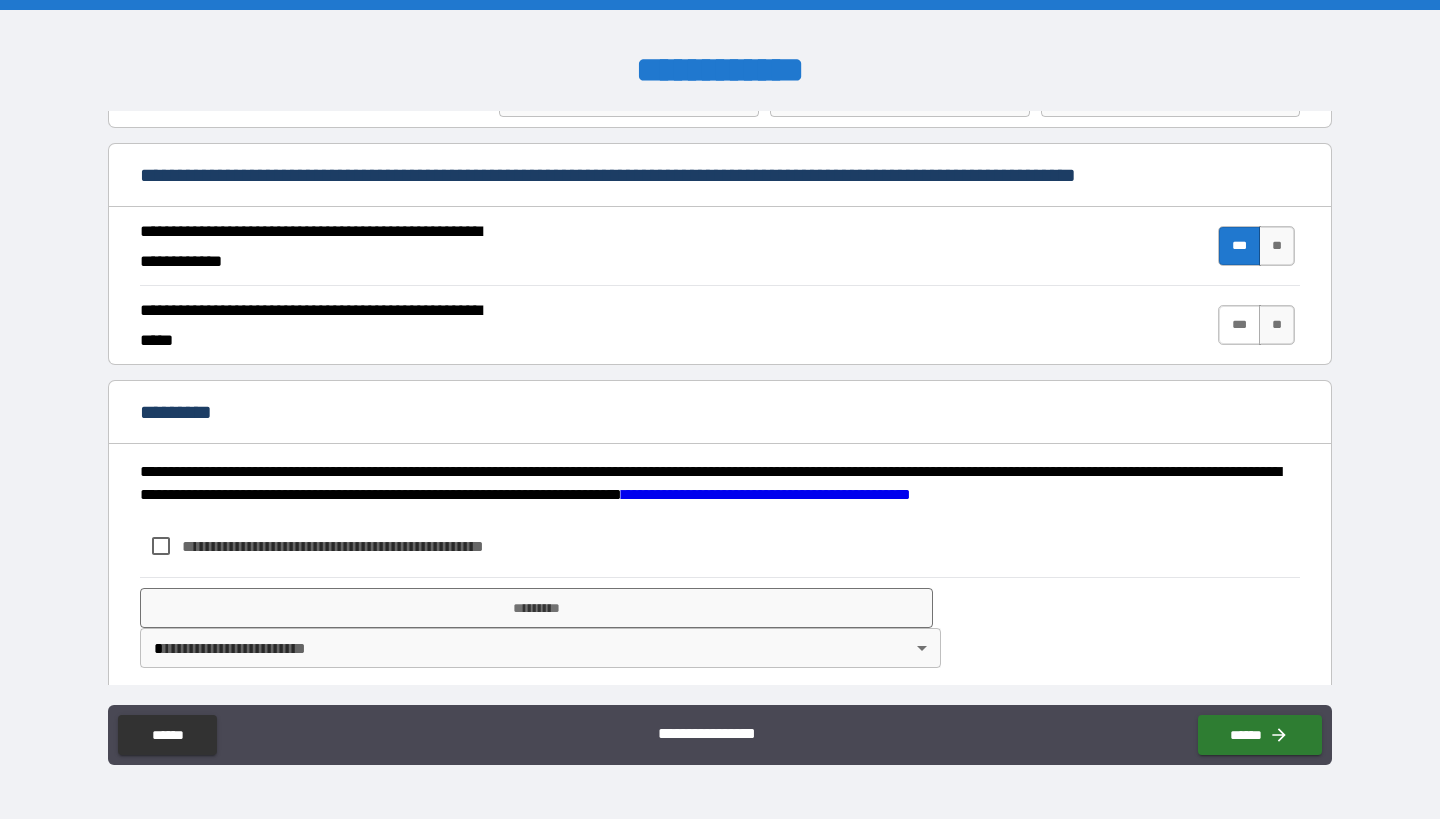 click on "***" at bounding box center (1239, 325) 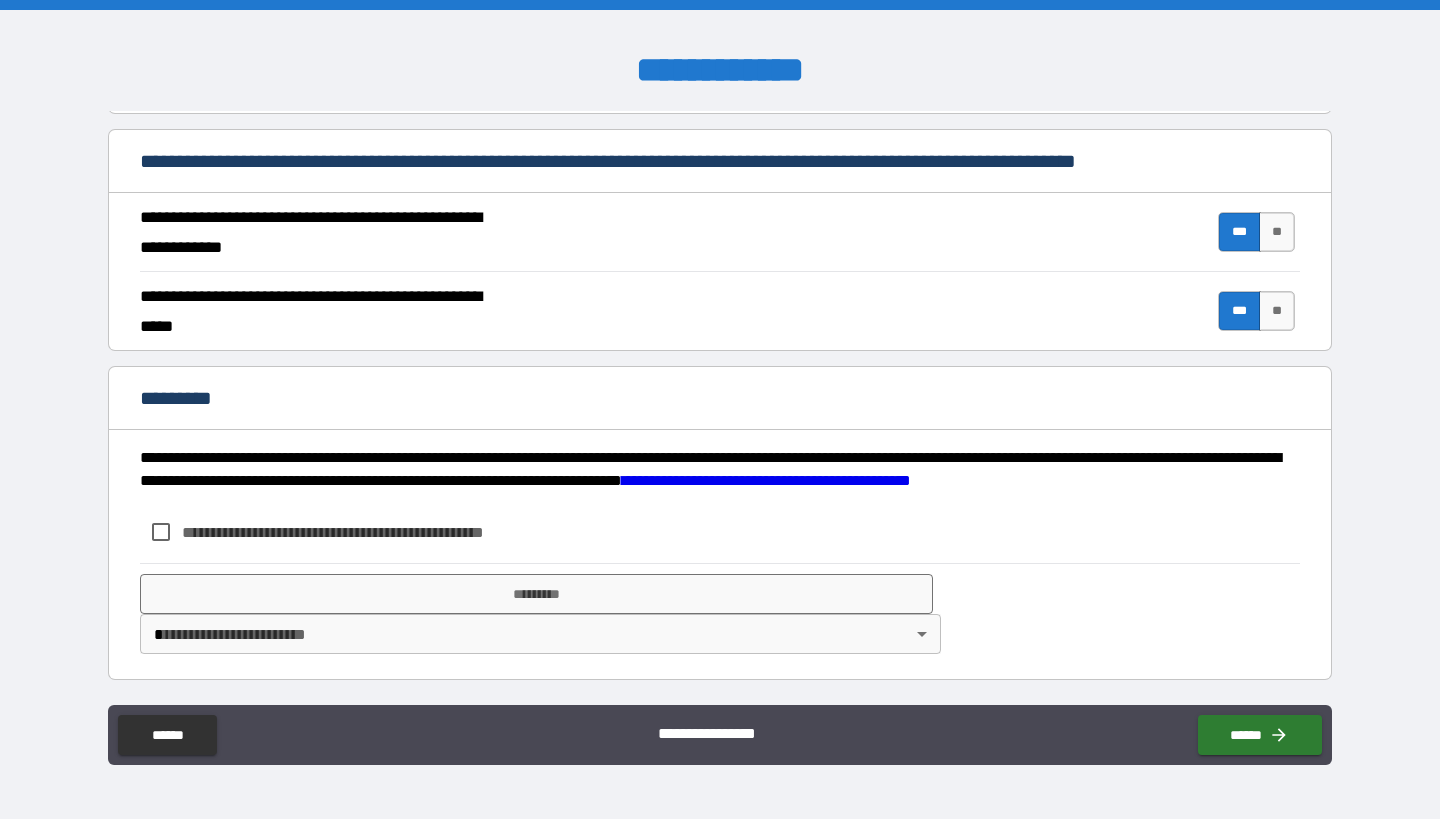 scroll, scrollTop: 1776, scrollLeft: 0, axis: vertical 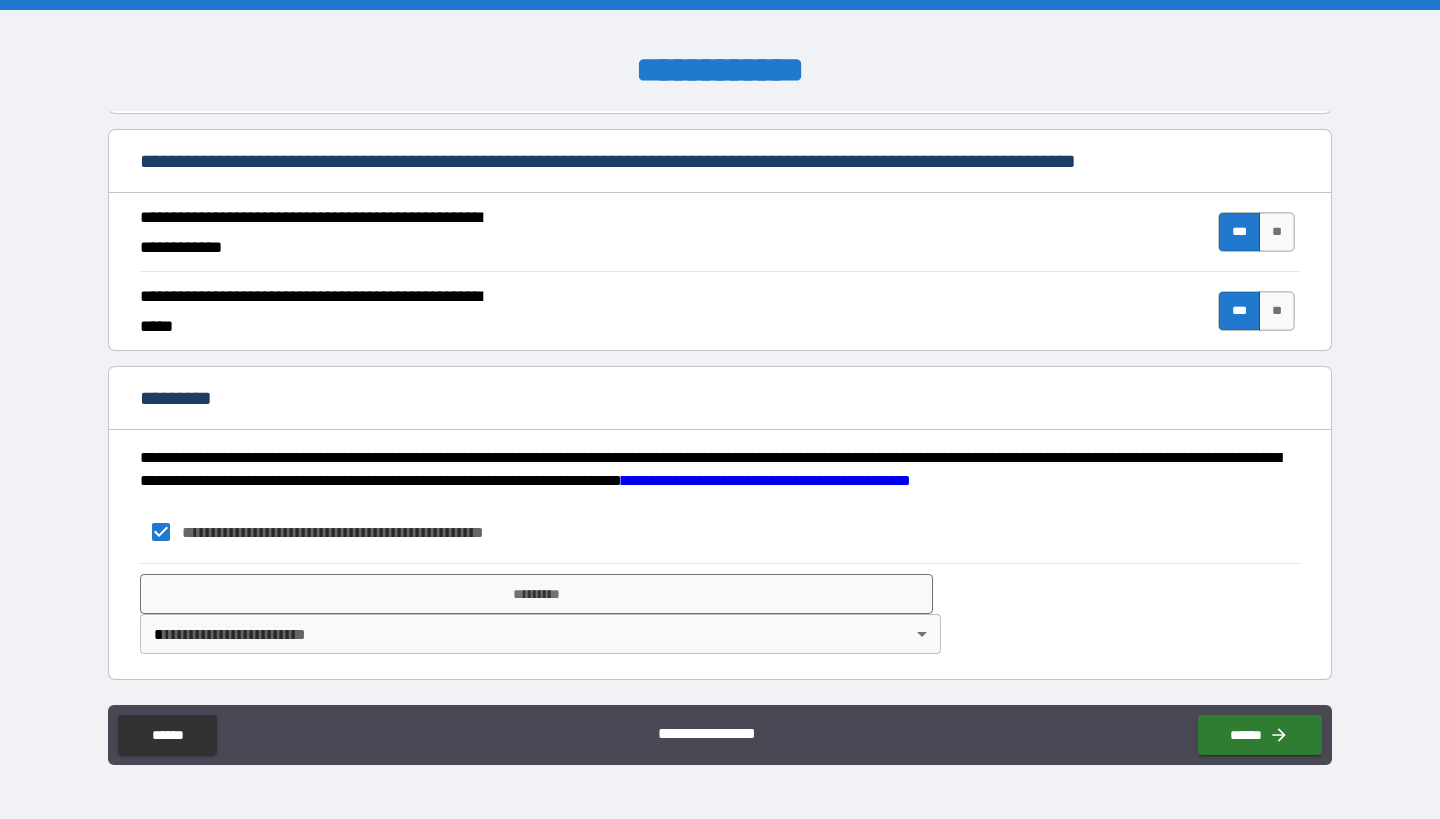 click on "**********" at bounding box center (720, 409) 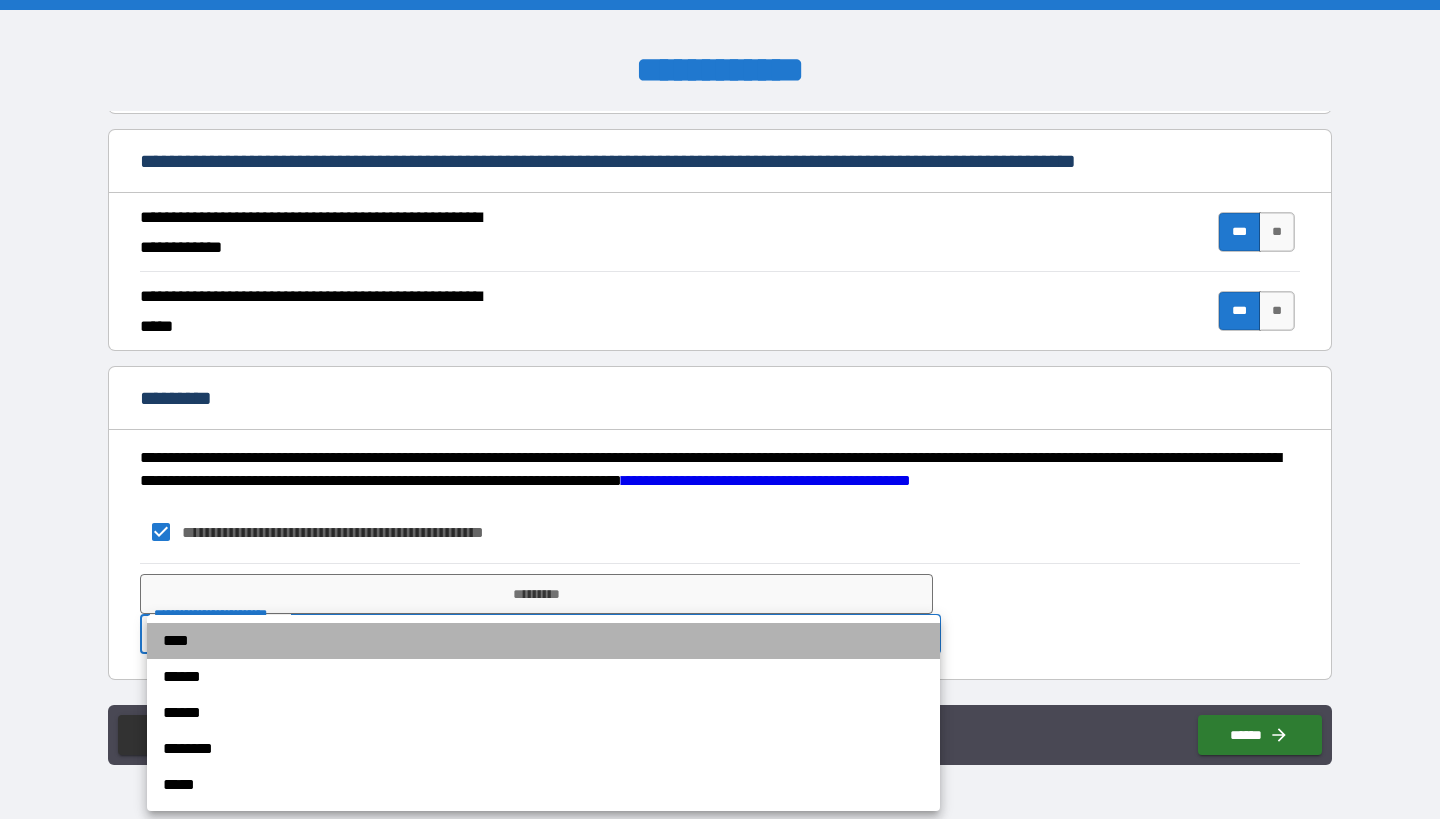 click on "****" at bounding box center [543, 641] 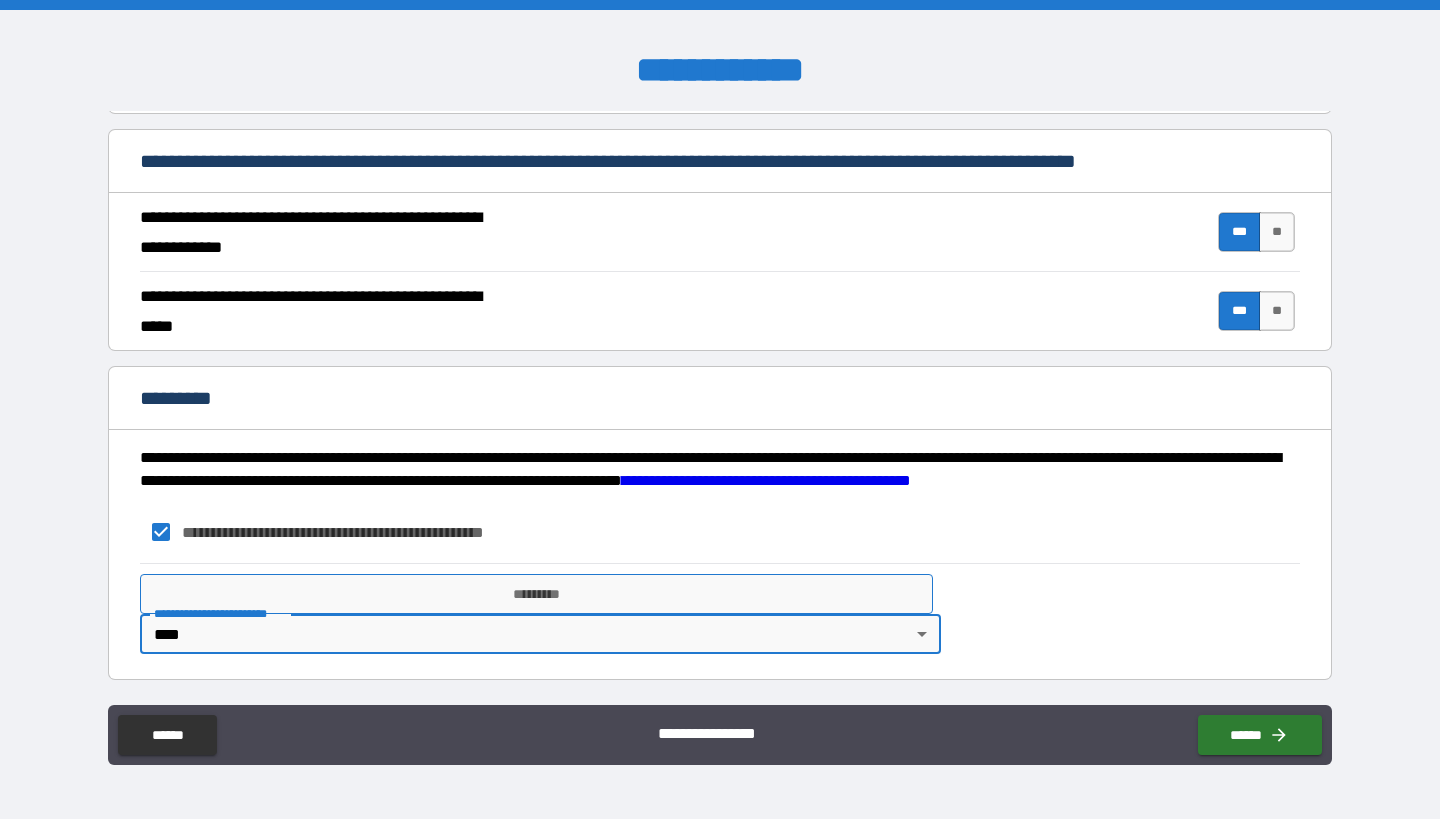 click on "*********" at bounding box center [536, 594] 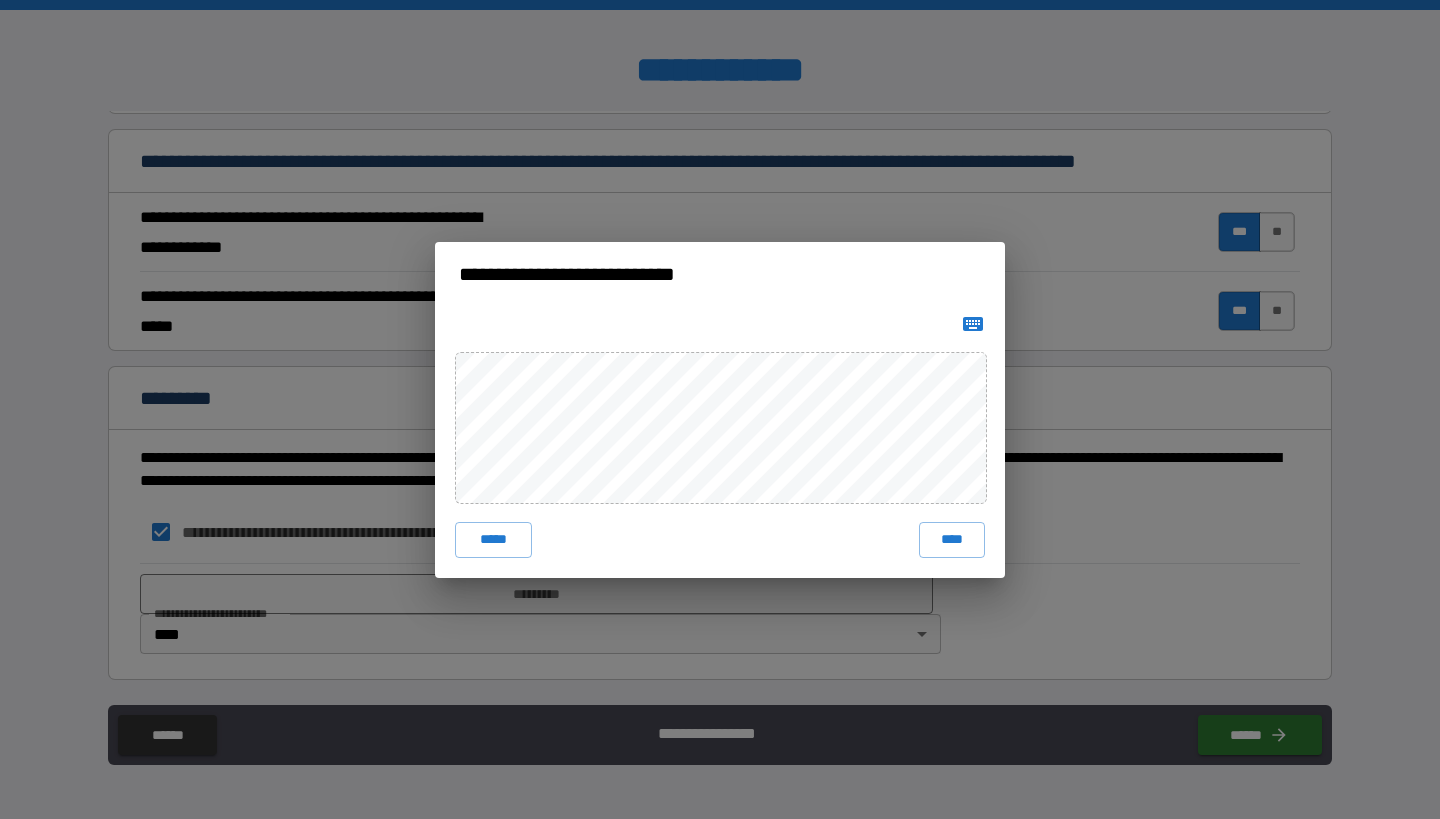 click on "**********" at bounding box center [720, 274] 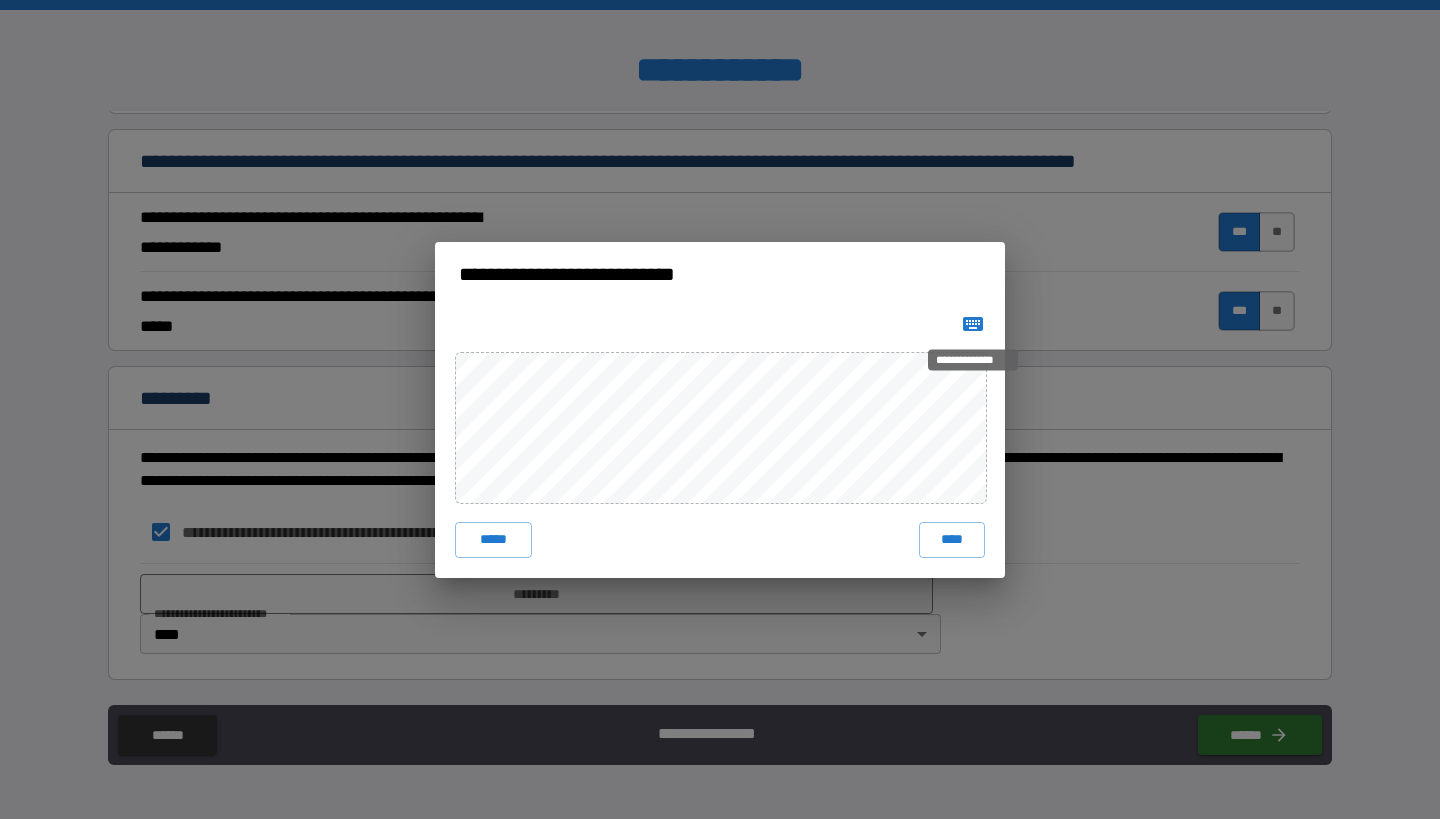 click 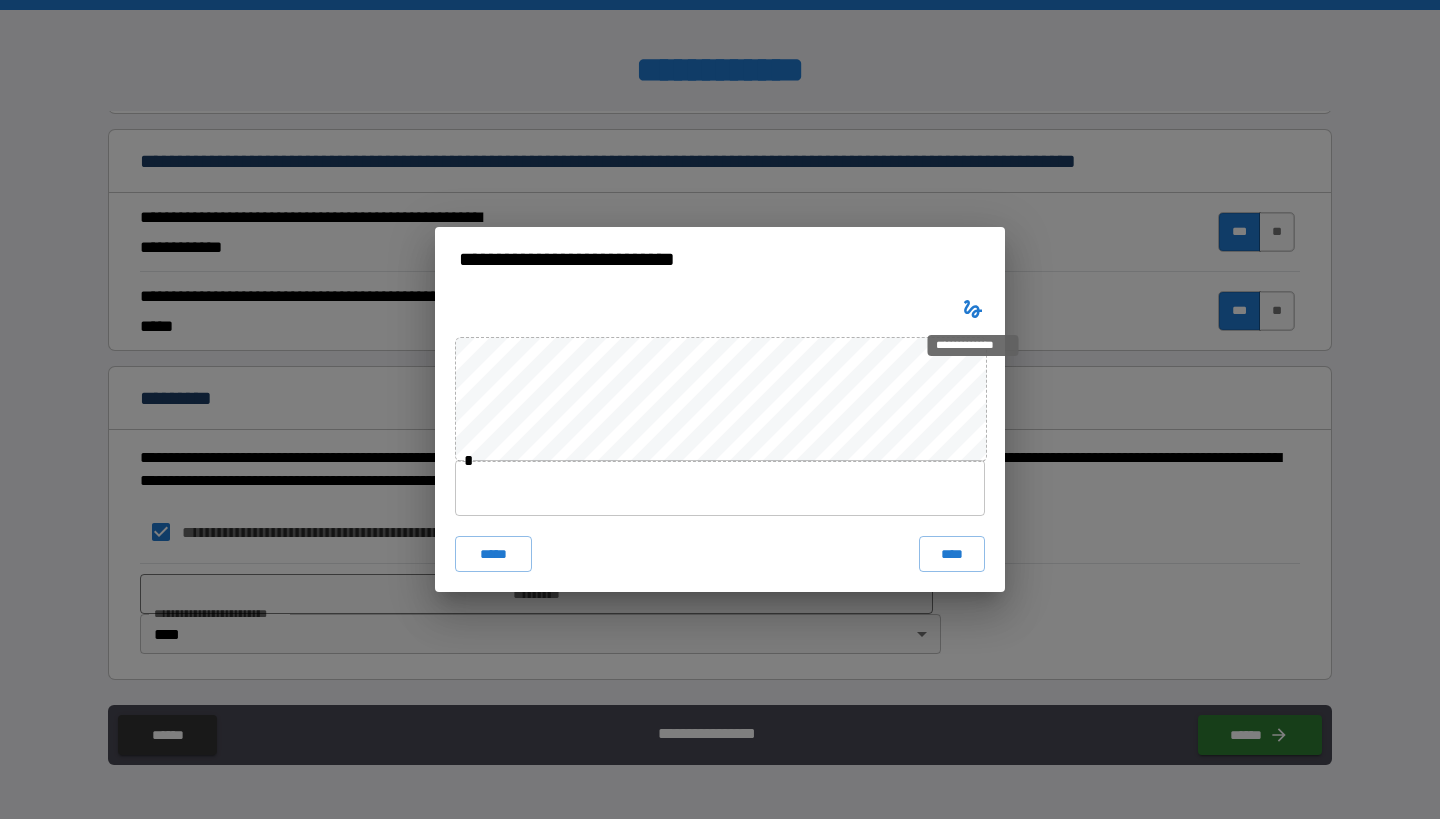 type 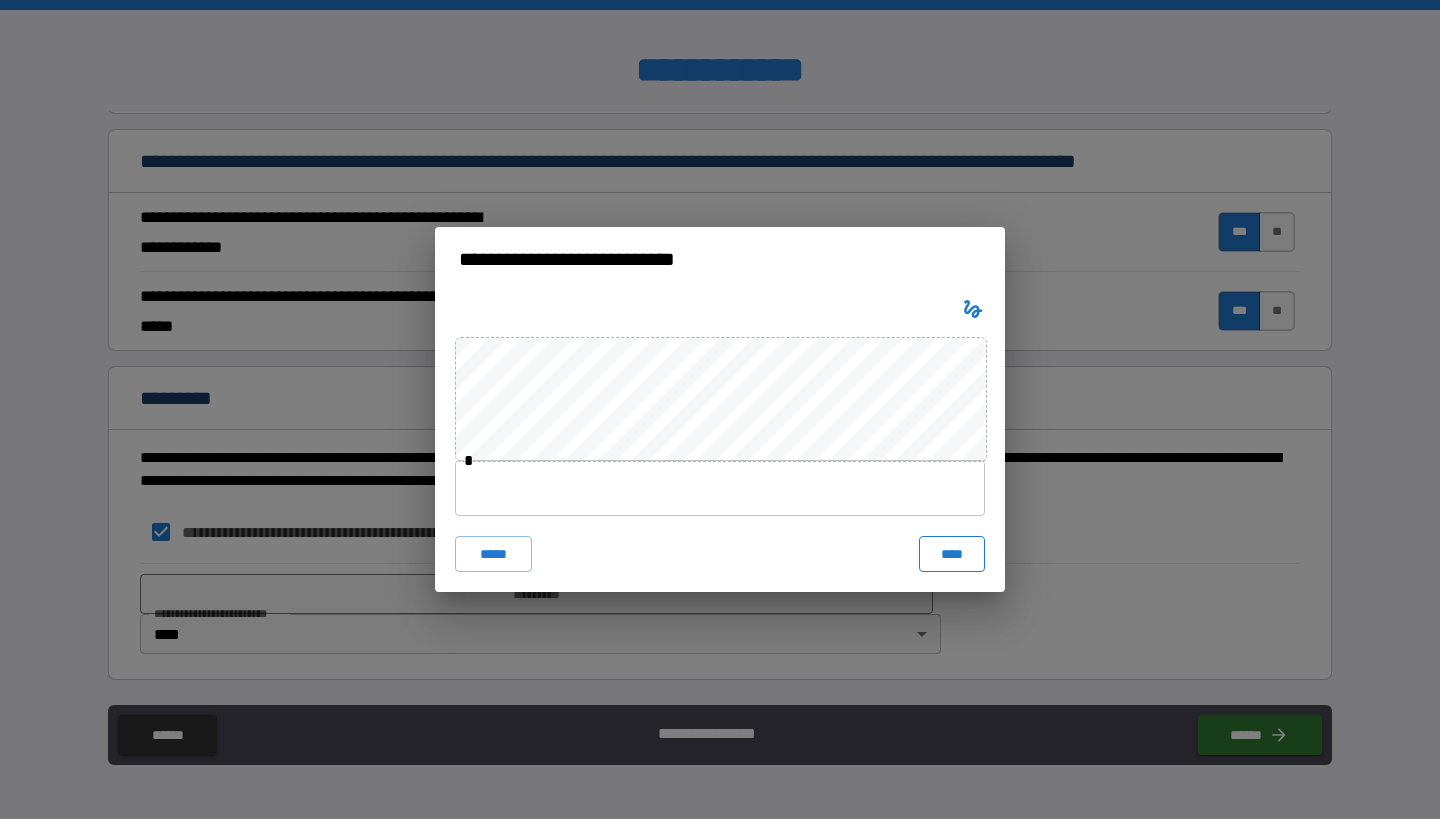 click on "****" at bounding box center (952, 554) 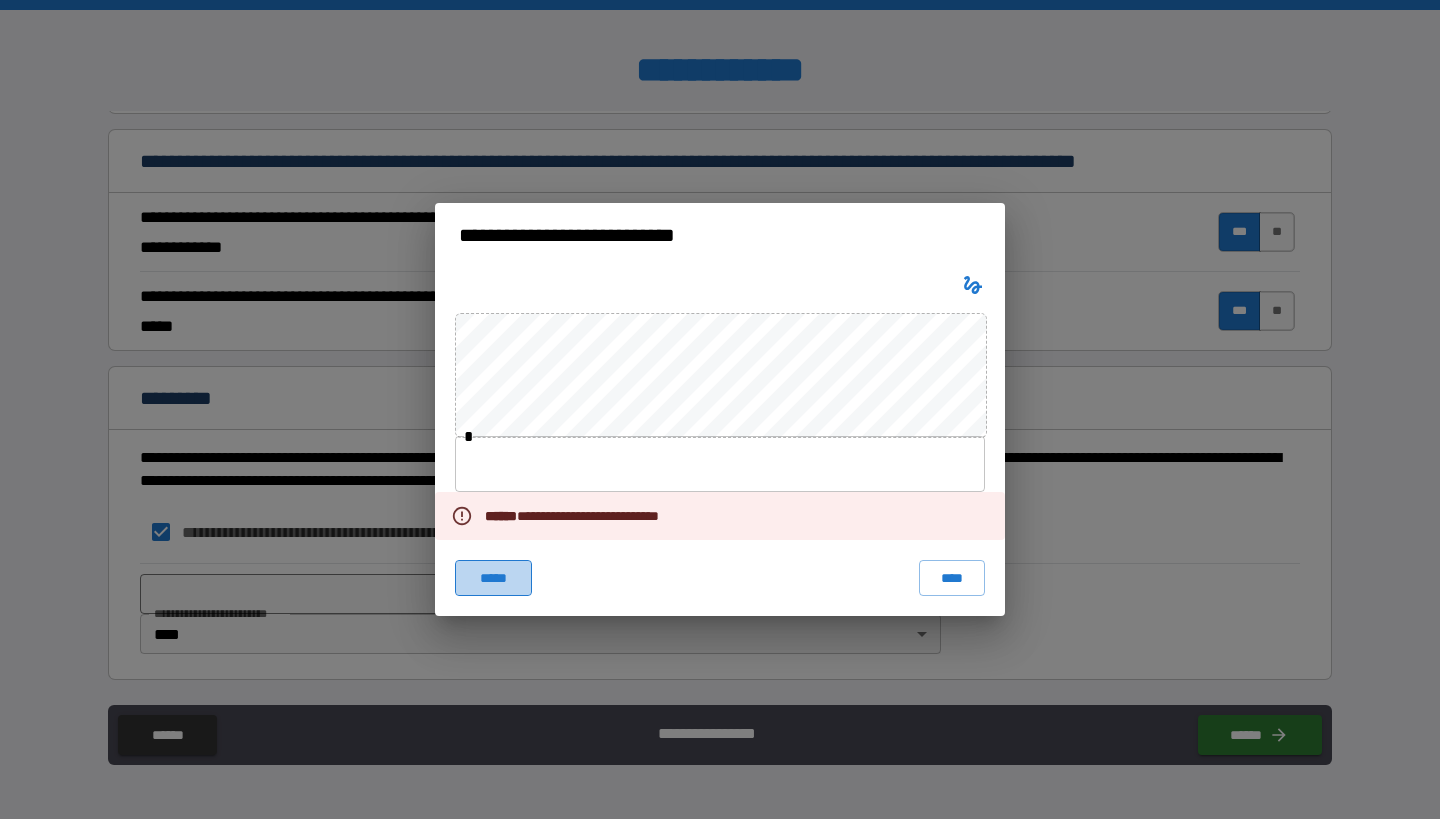 click on "*****" at bounding box center (493, 578) 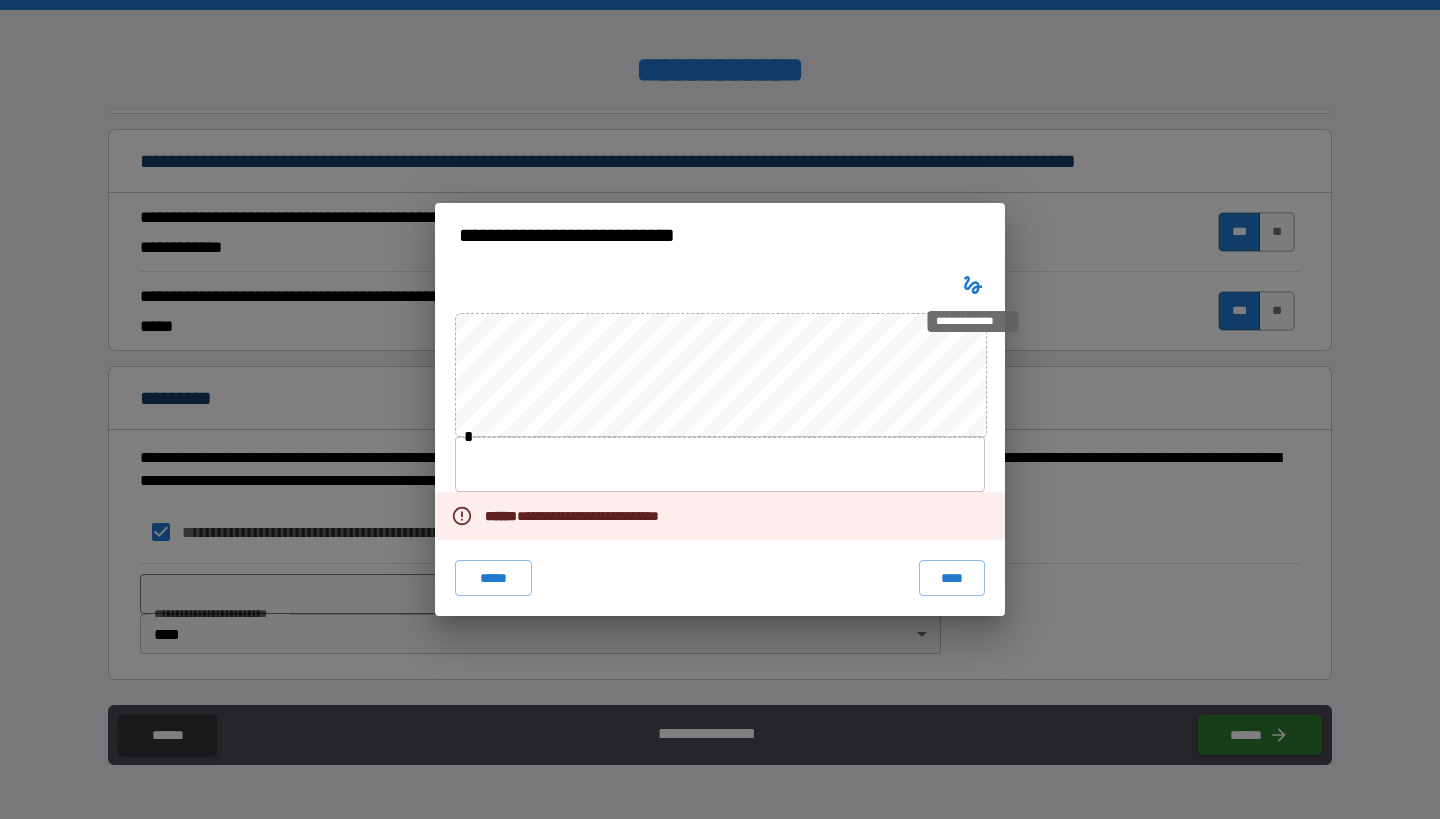click 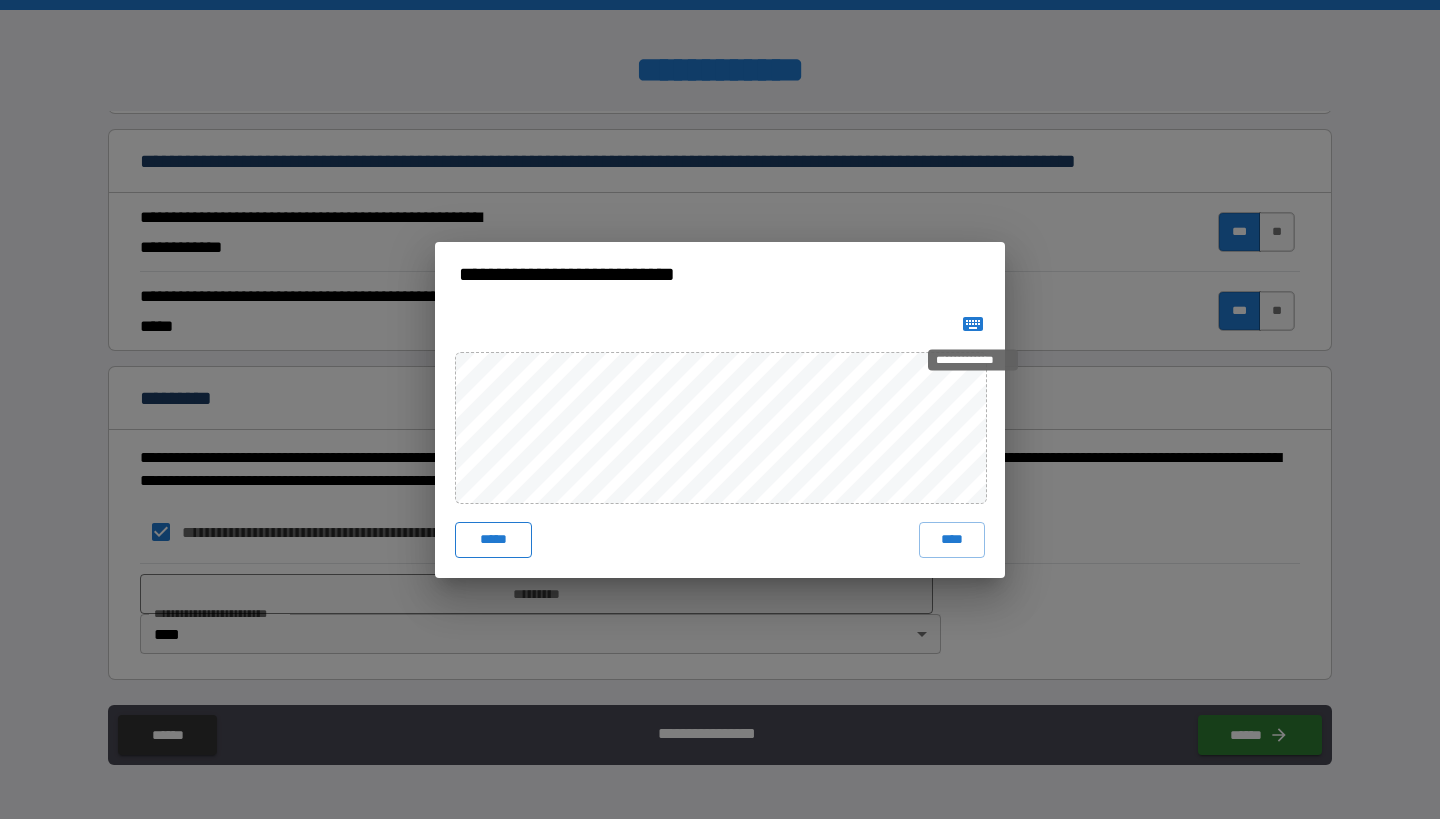 click on "*****" at bounding box center (493, 540) 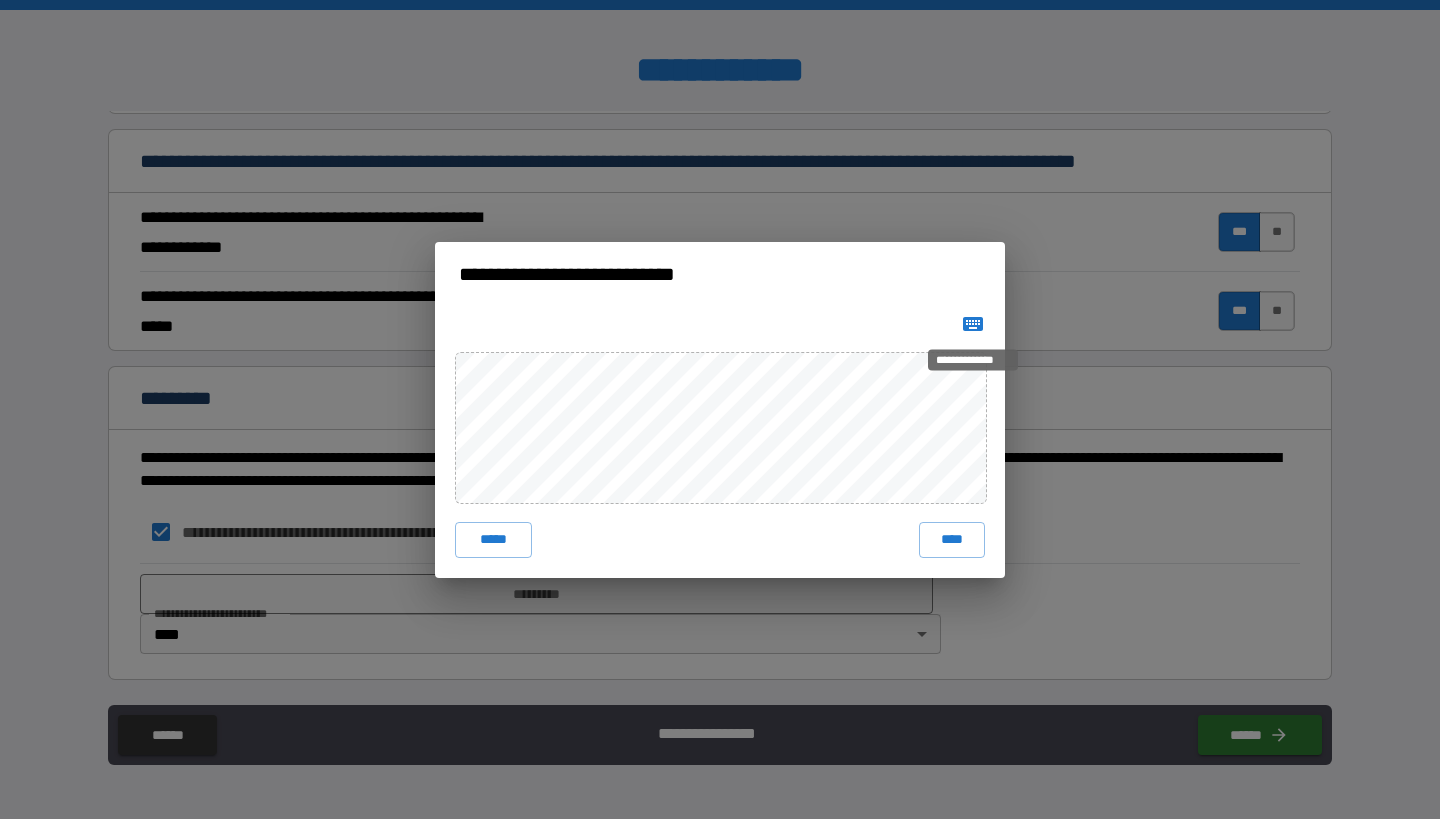 click 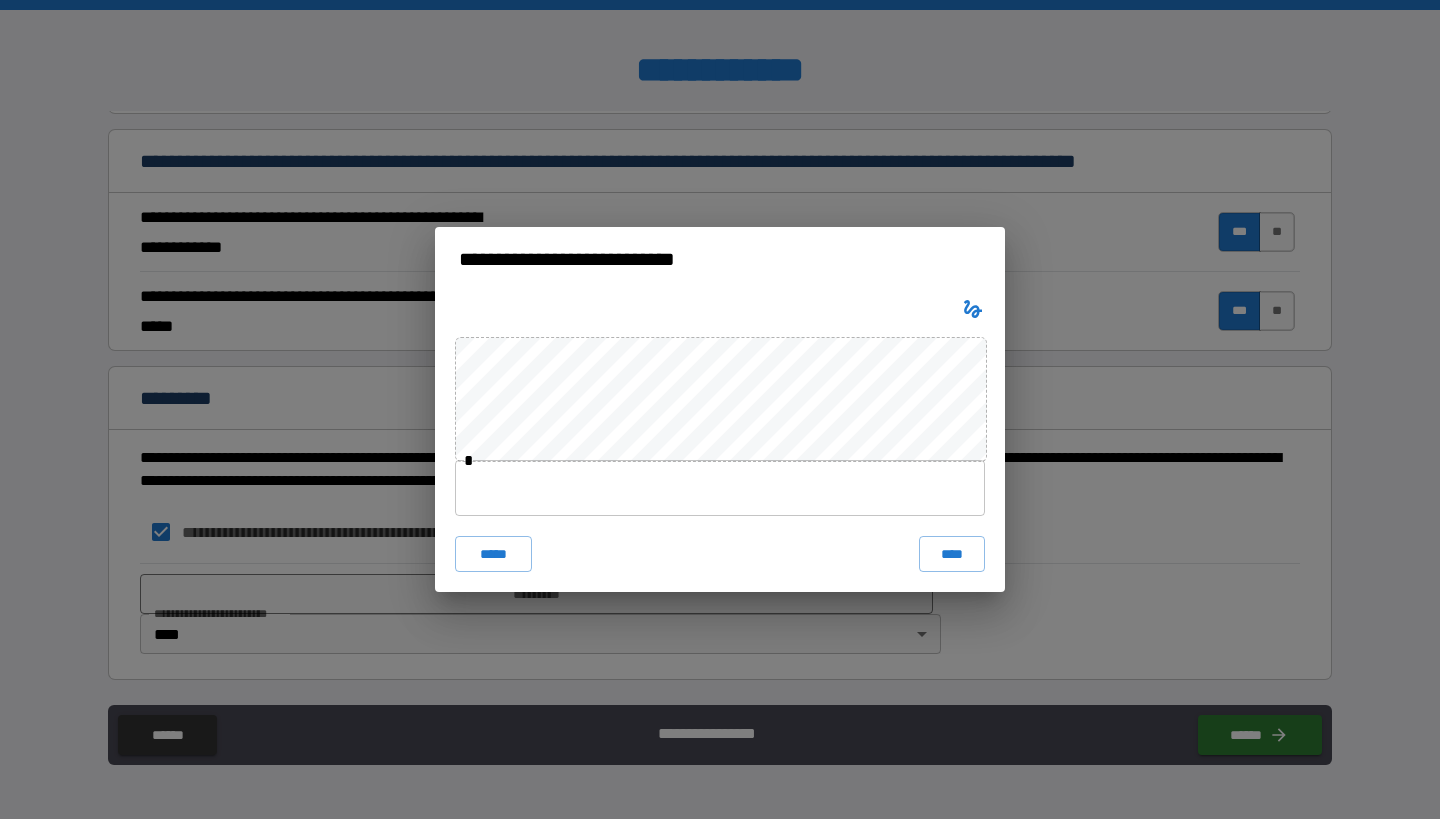 click at bounding box center [720, 488] 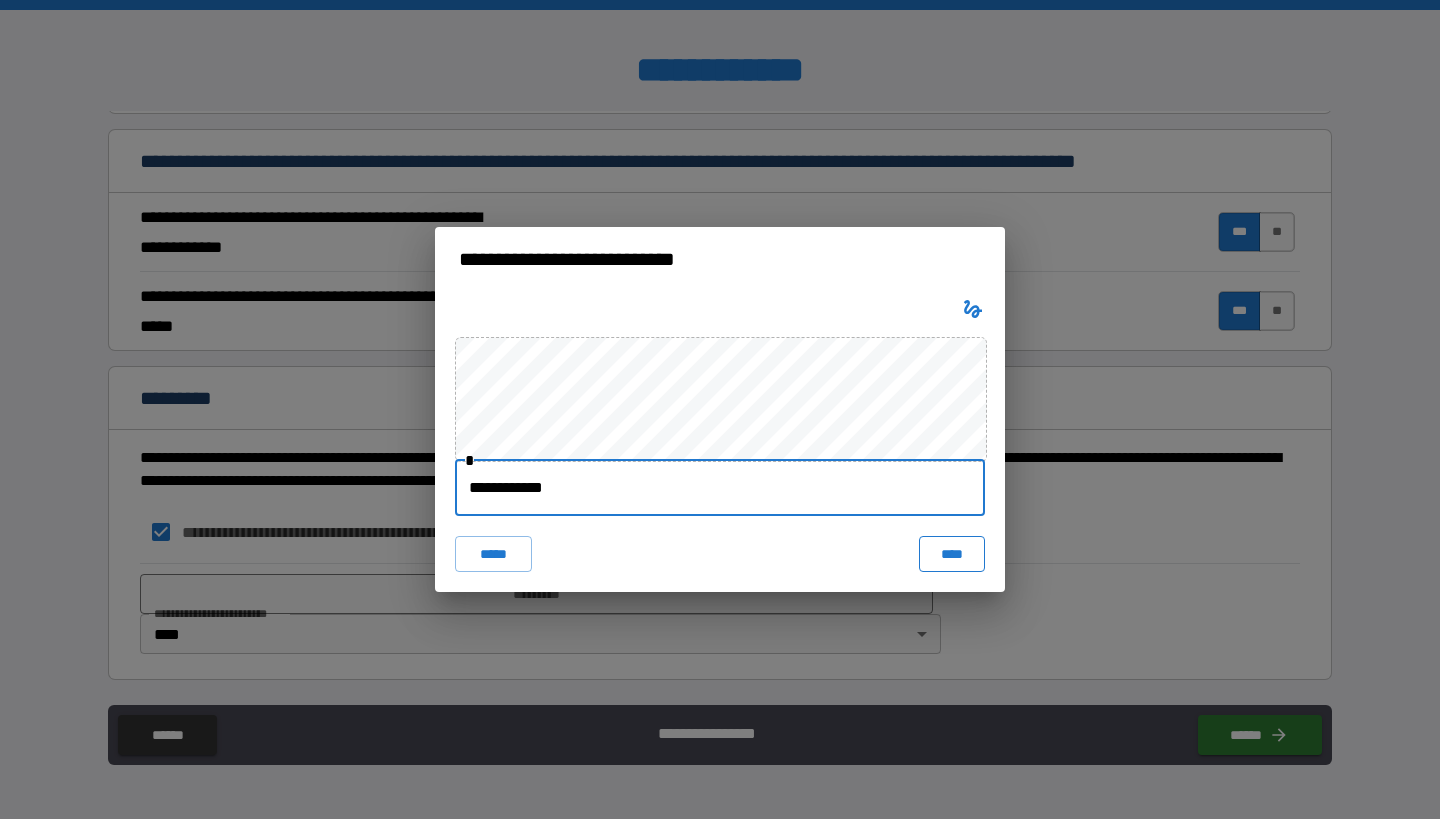 type on "**********" 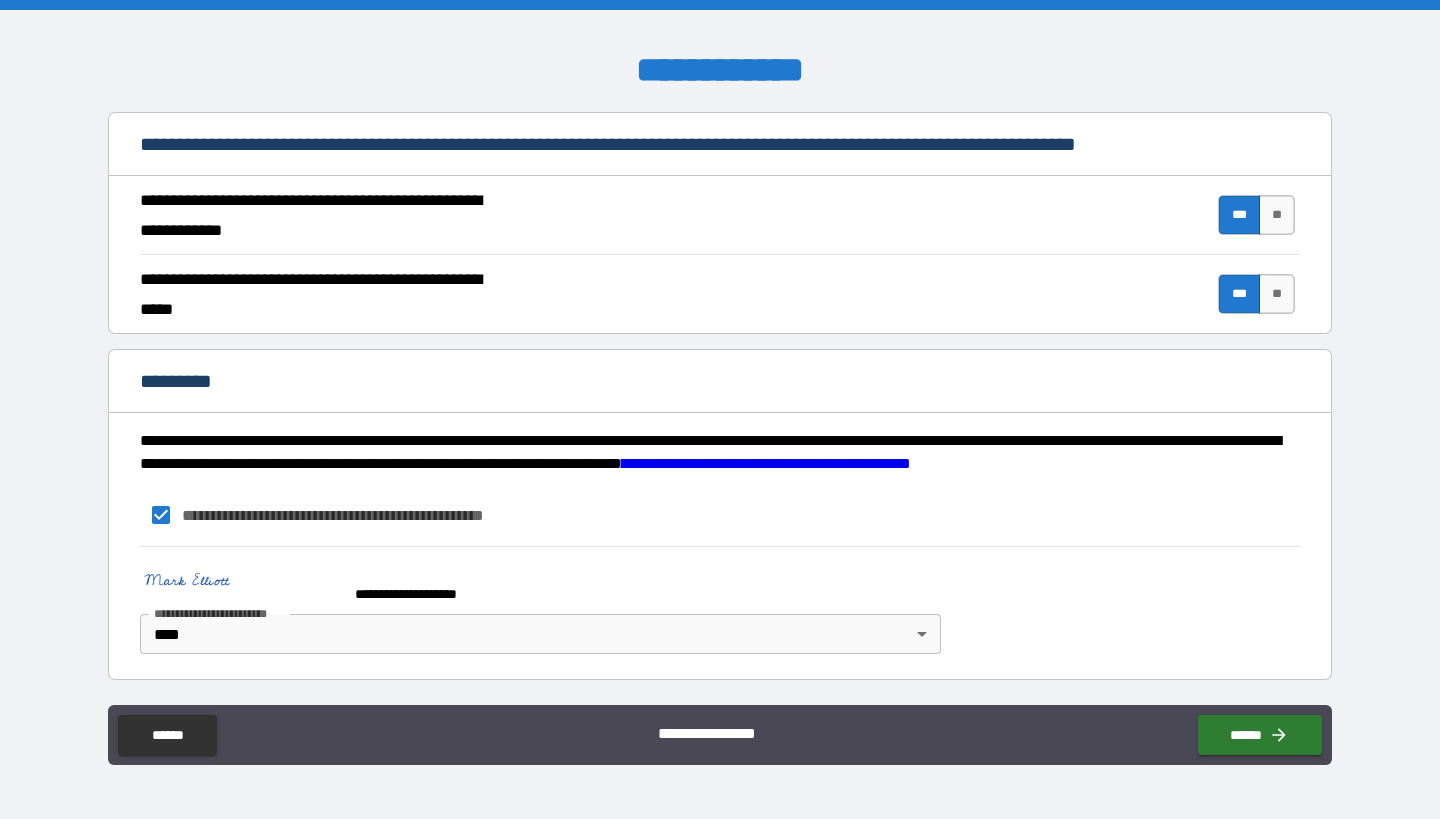 scroll, scrollTop: 1793, scrollLeft: 0, axis: vertical 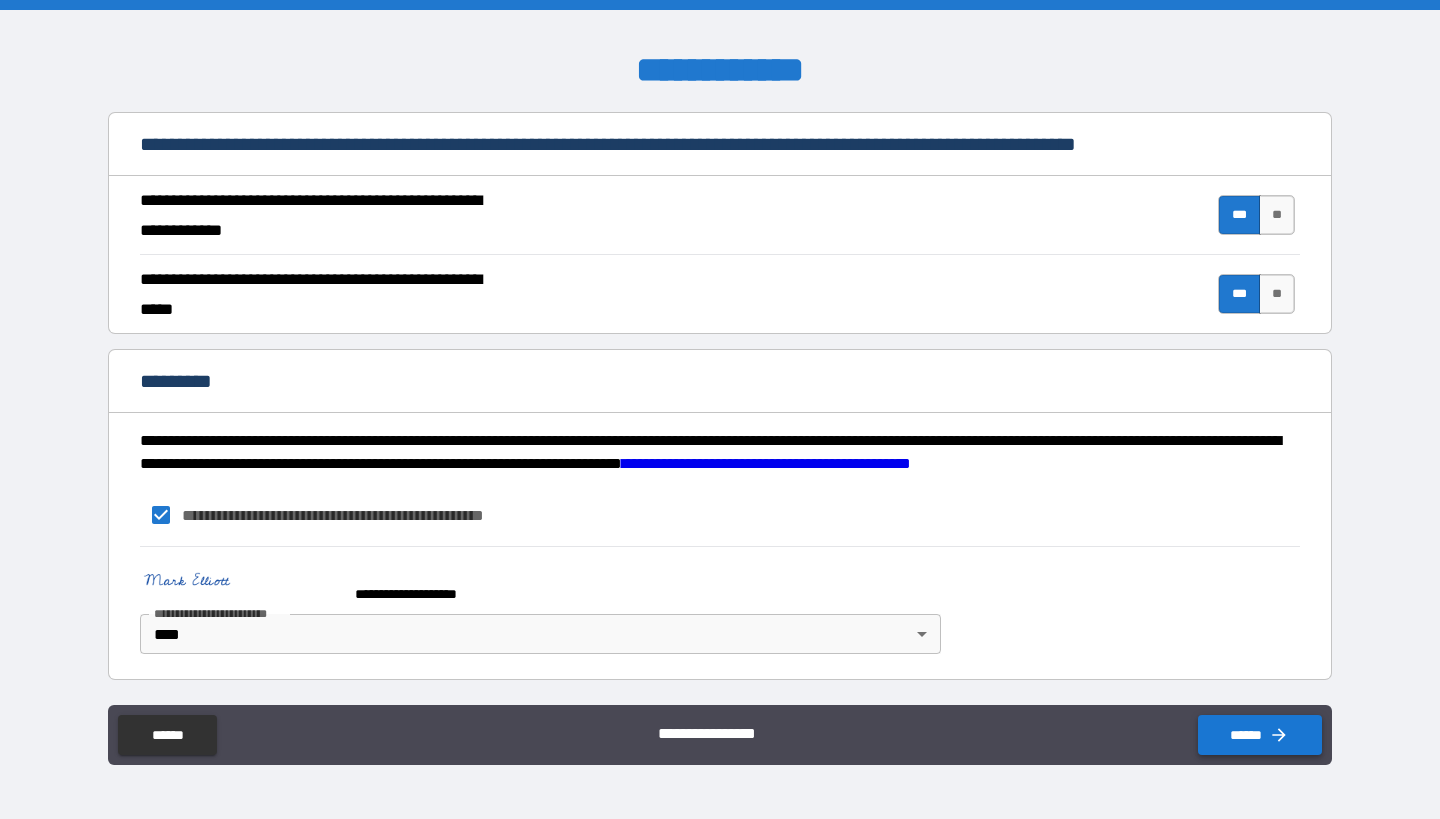click on "******" at bounding box center (1260, 735) 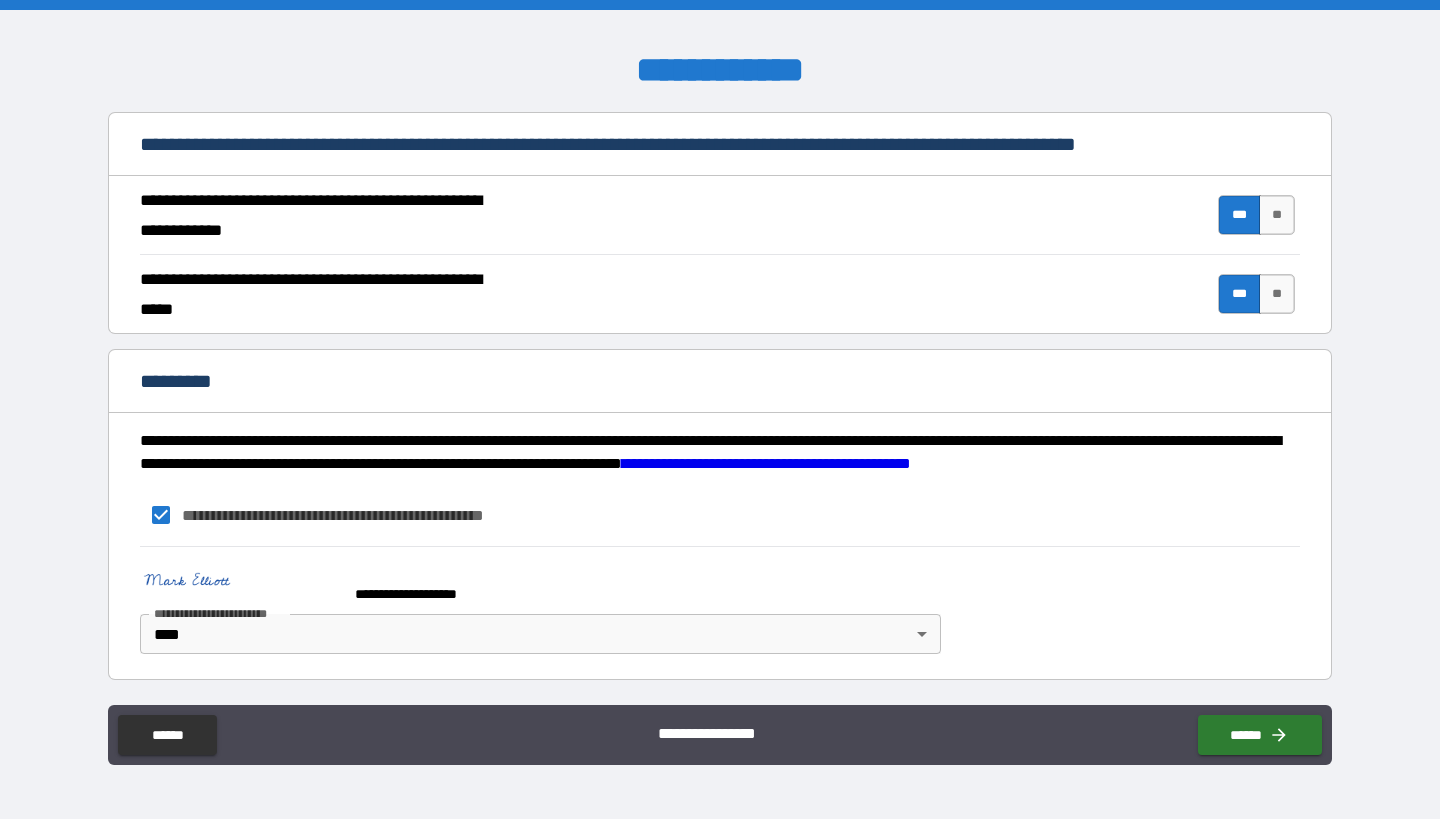 scroll, scrollTop: 1793, scrollLeft: 0, axis: vertical 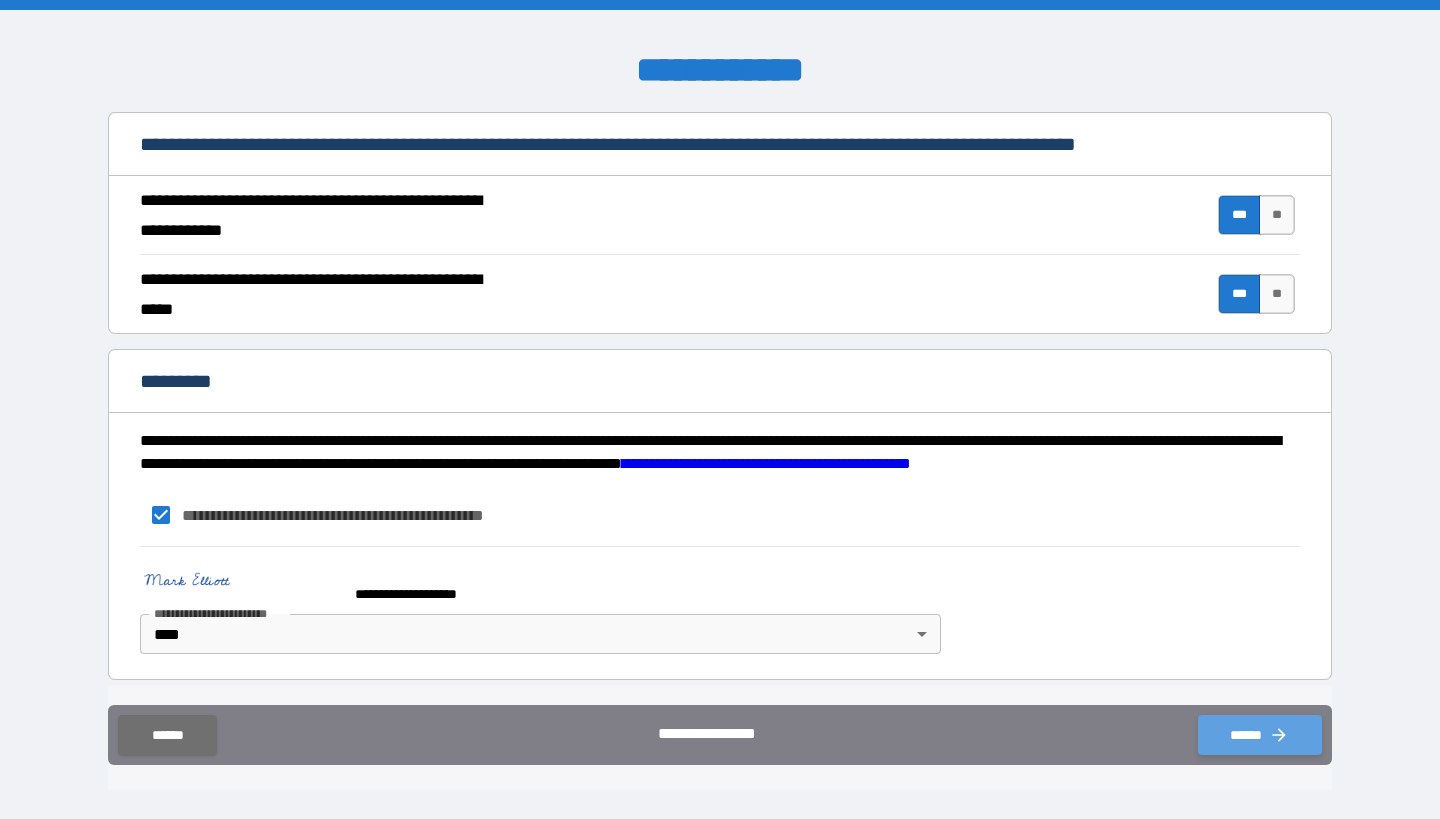click on "******" at bounding box center (1260, 735) 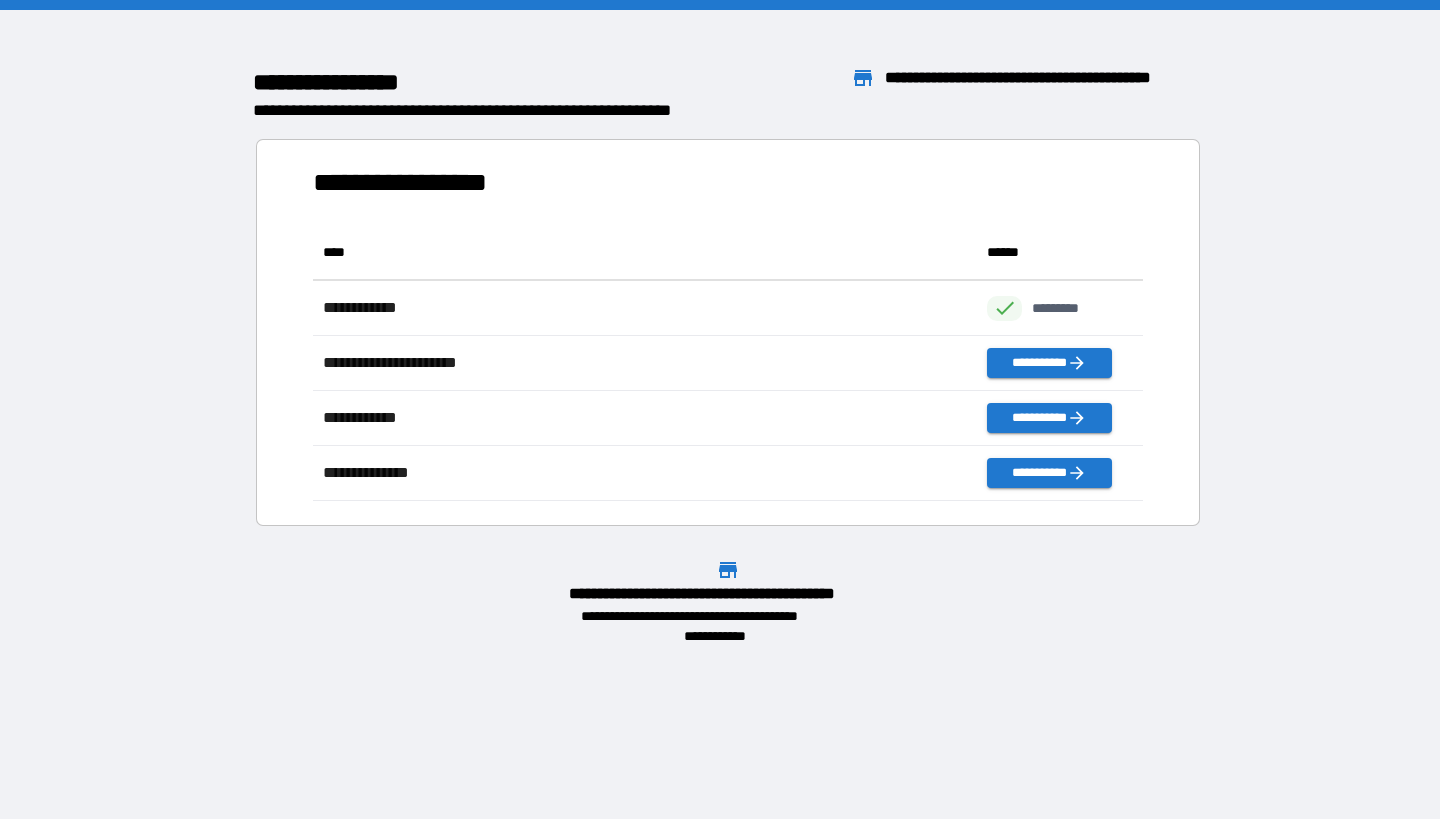 scroll, scrollTop: 1, scrollLeft: 1, axis: both 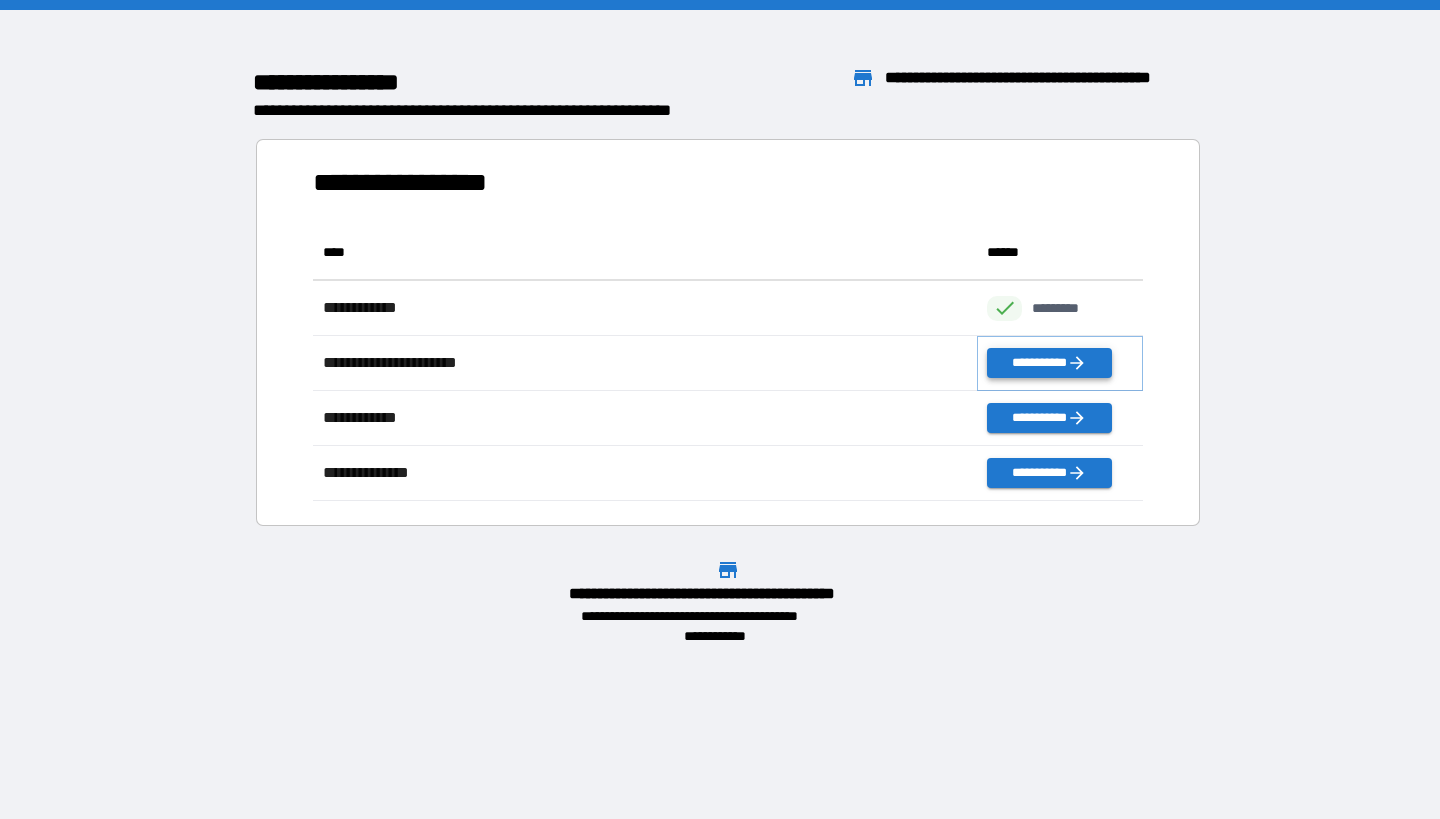 click on "**********" at bounding box center (1049, 363) 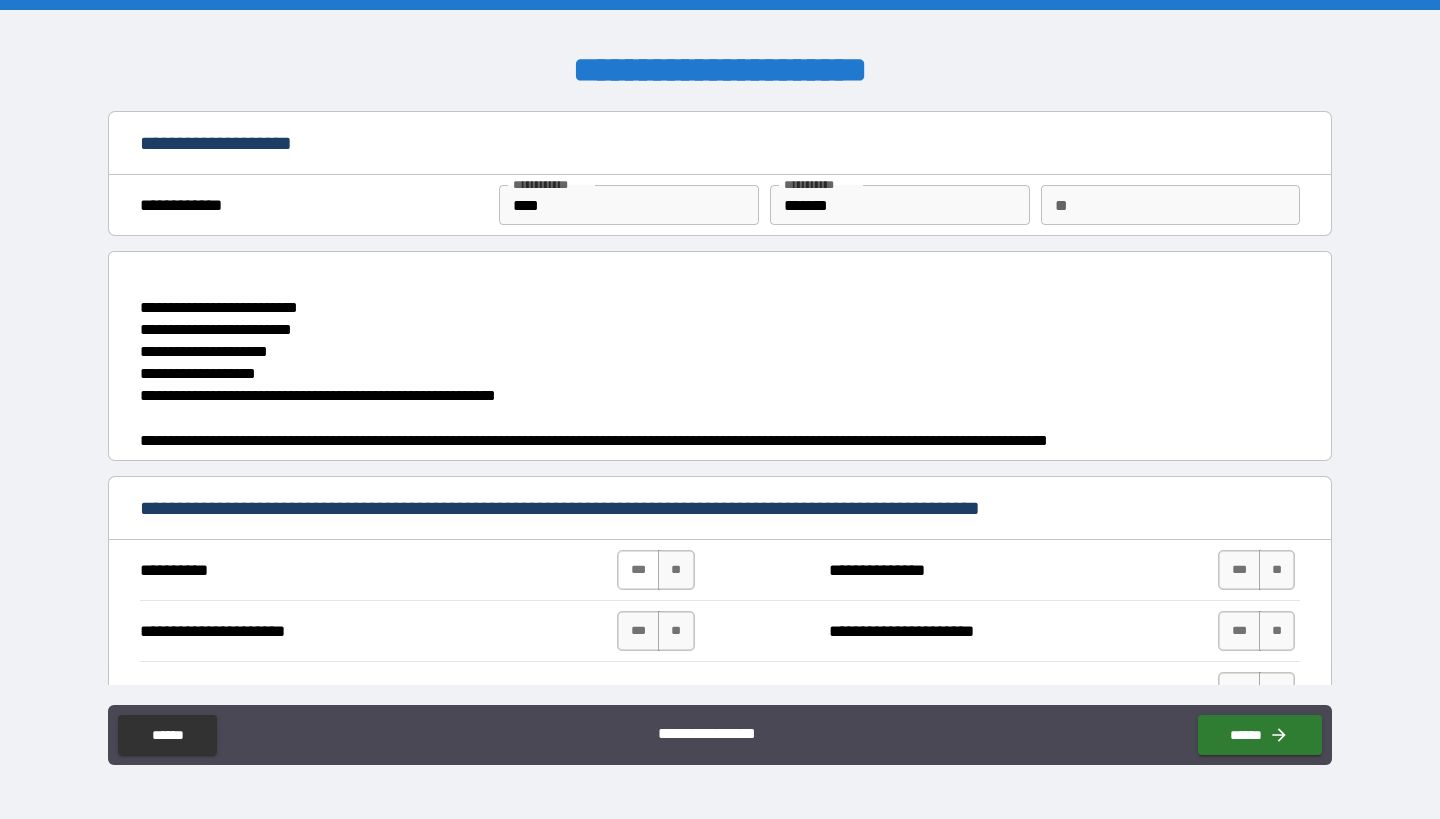 click on "***" at bounding box center [638, 570] 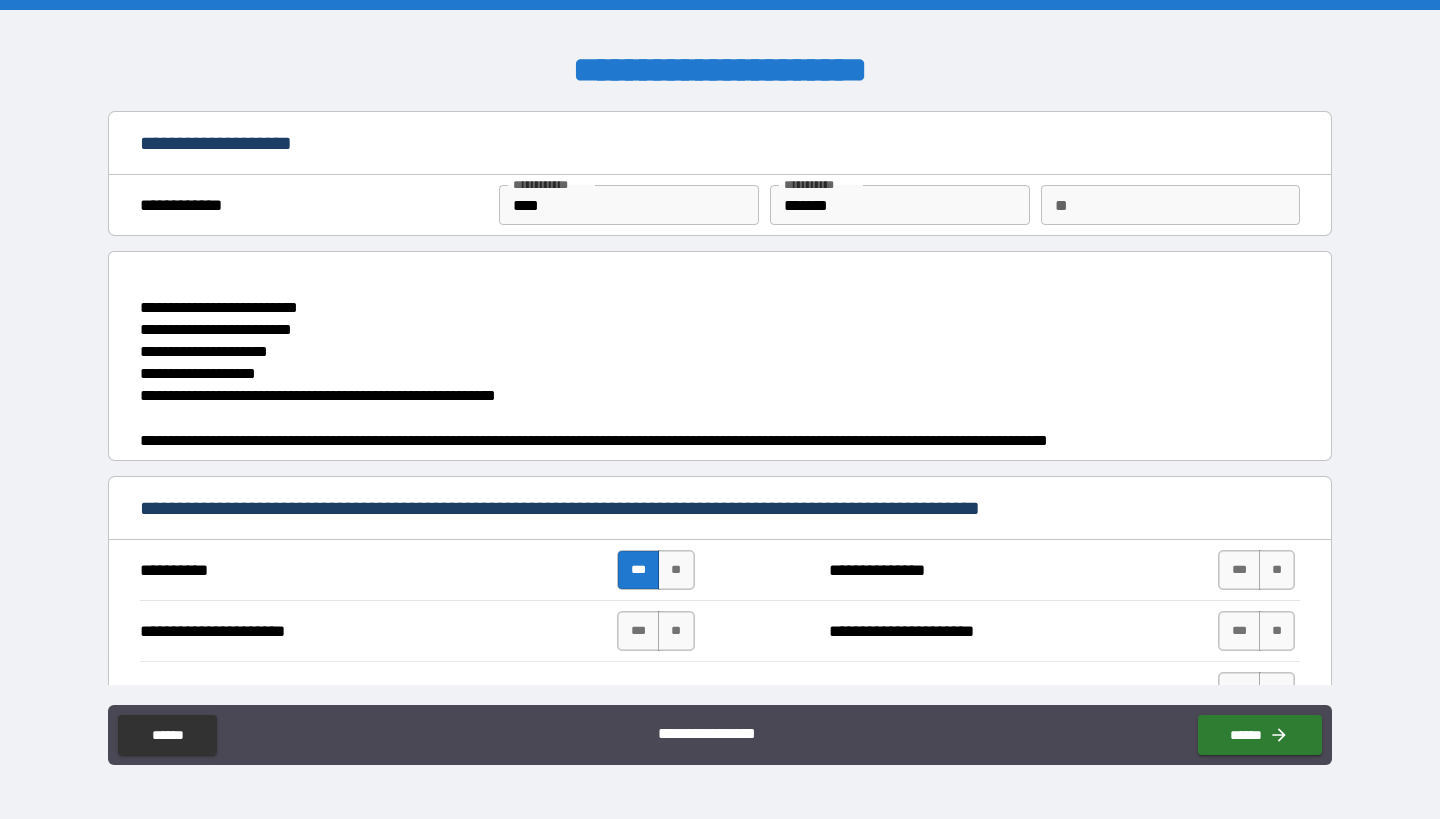 type on "*" 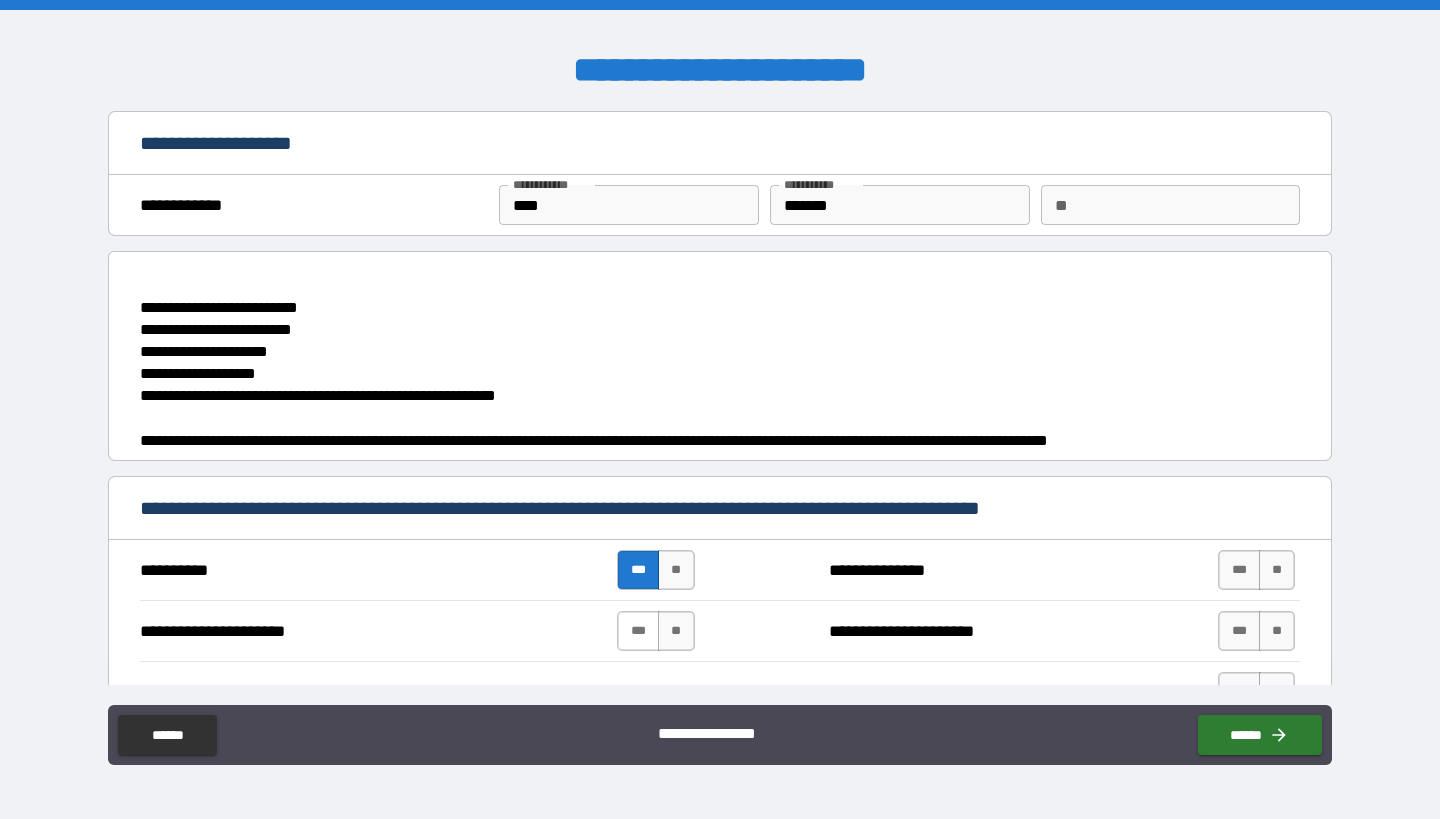 click on "***" at bounding box center [638, 631] 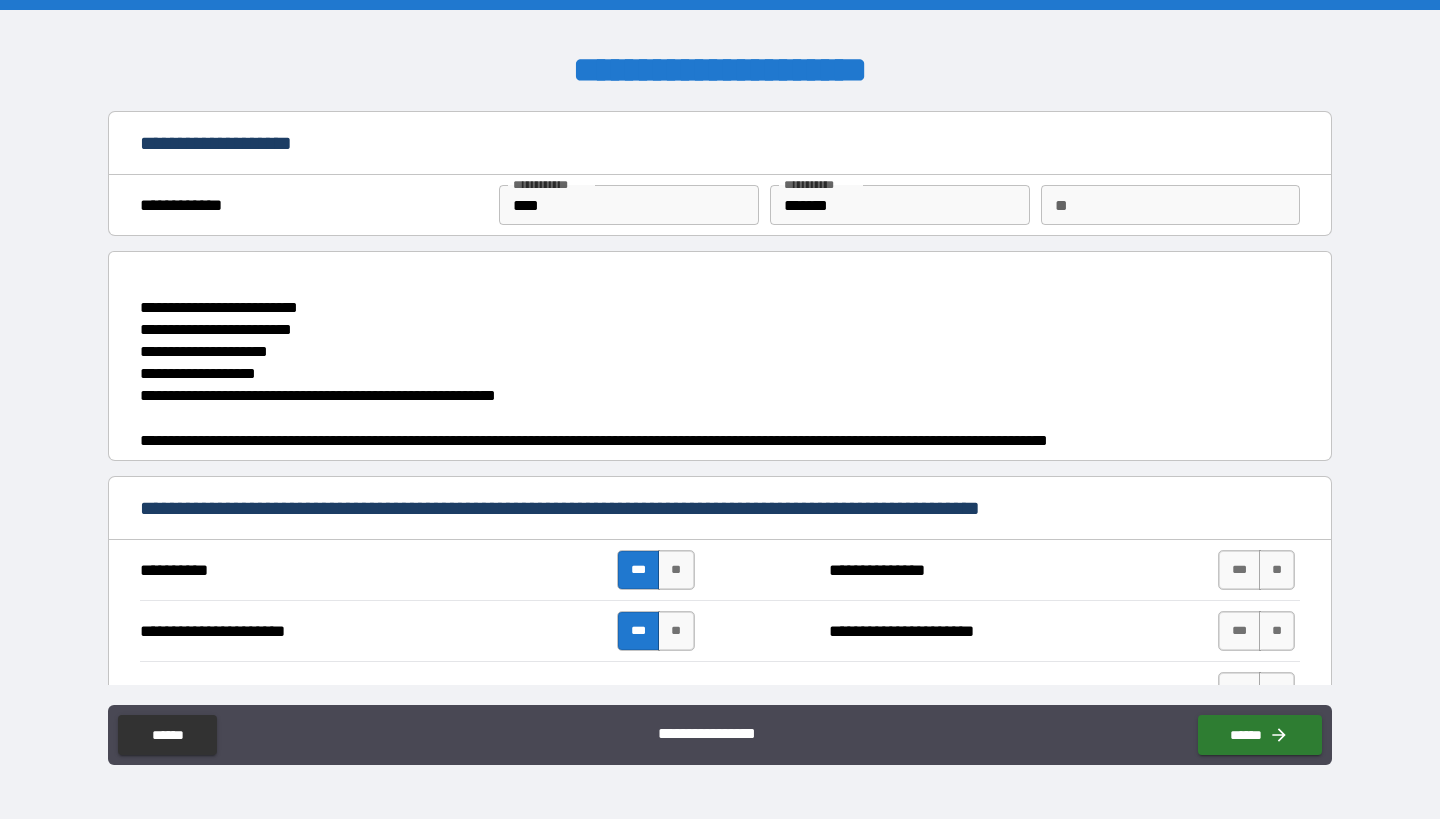type on "*" 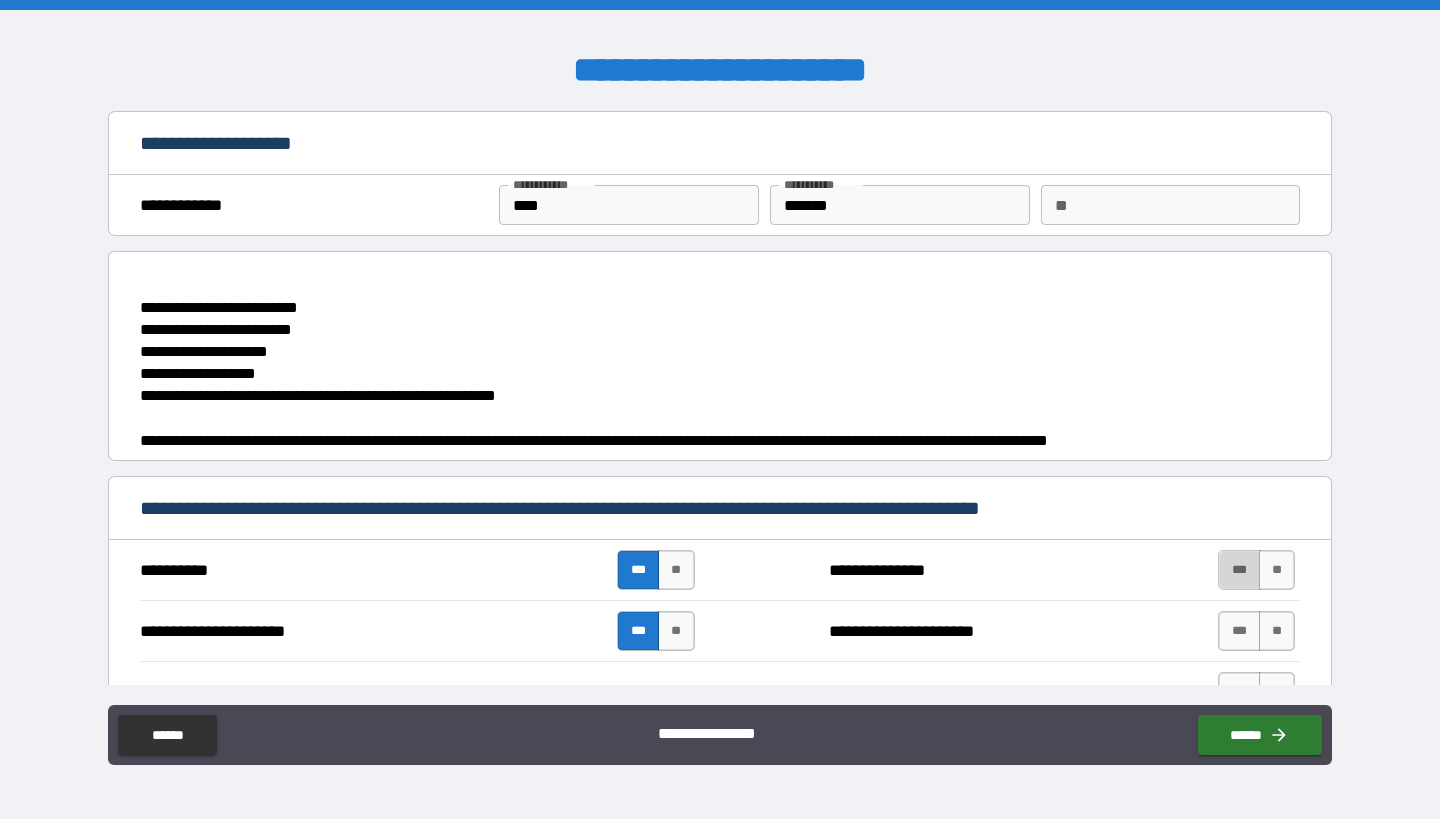 click on "***" at bounding box center [1239, 570] 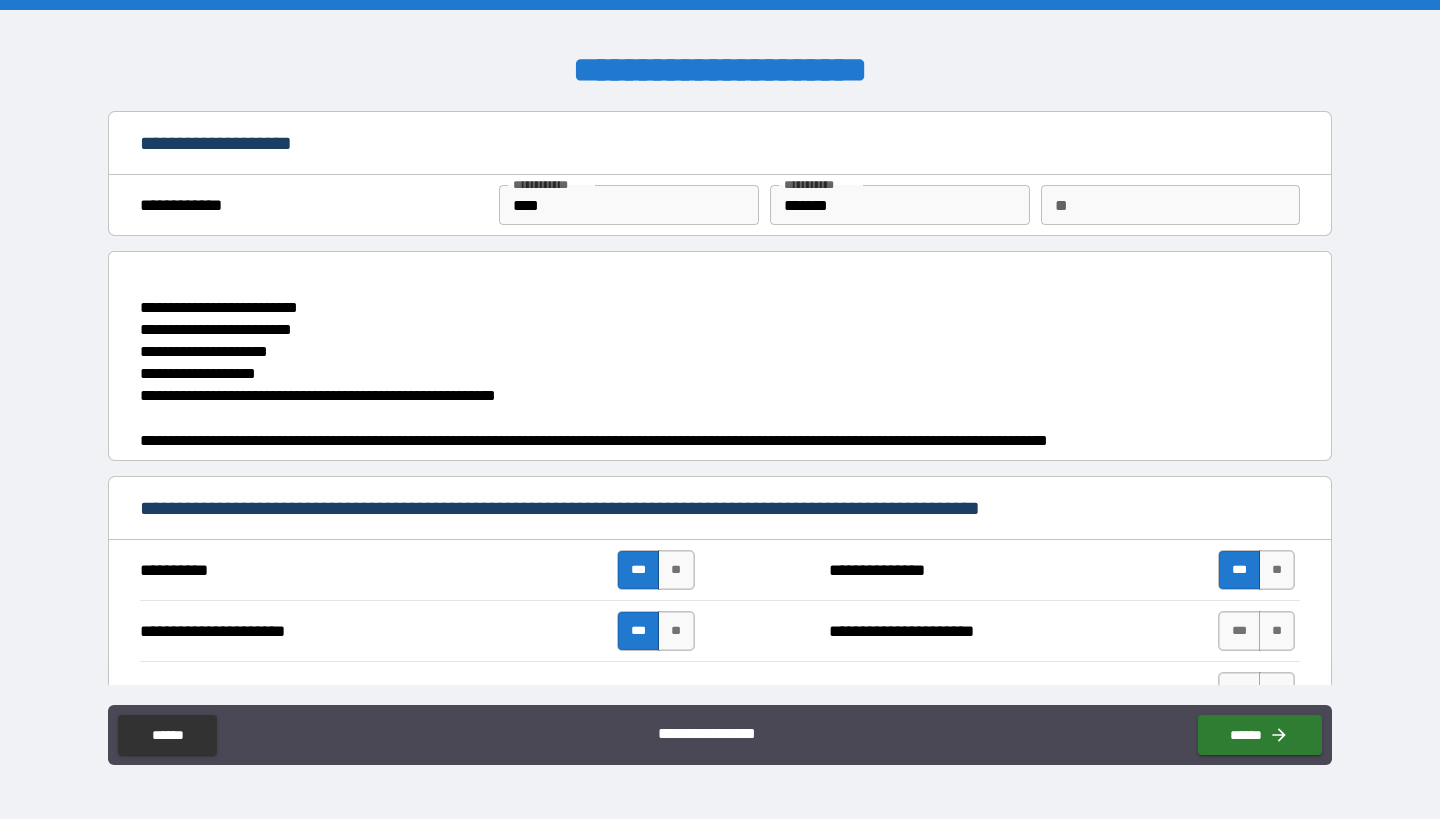 type on "*" 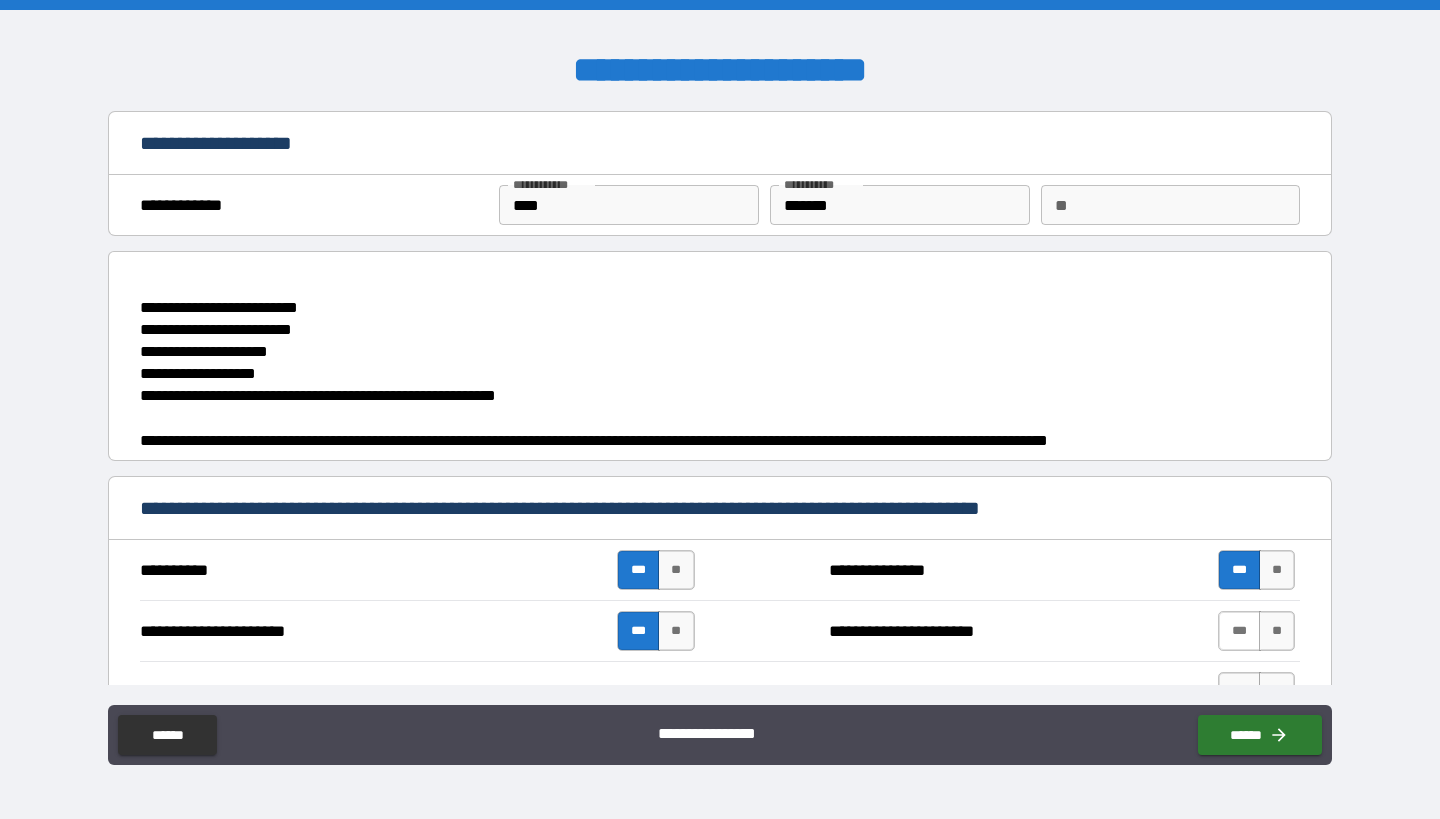 click on "***" at bounding box center [1239, 631] 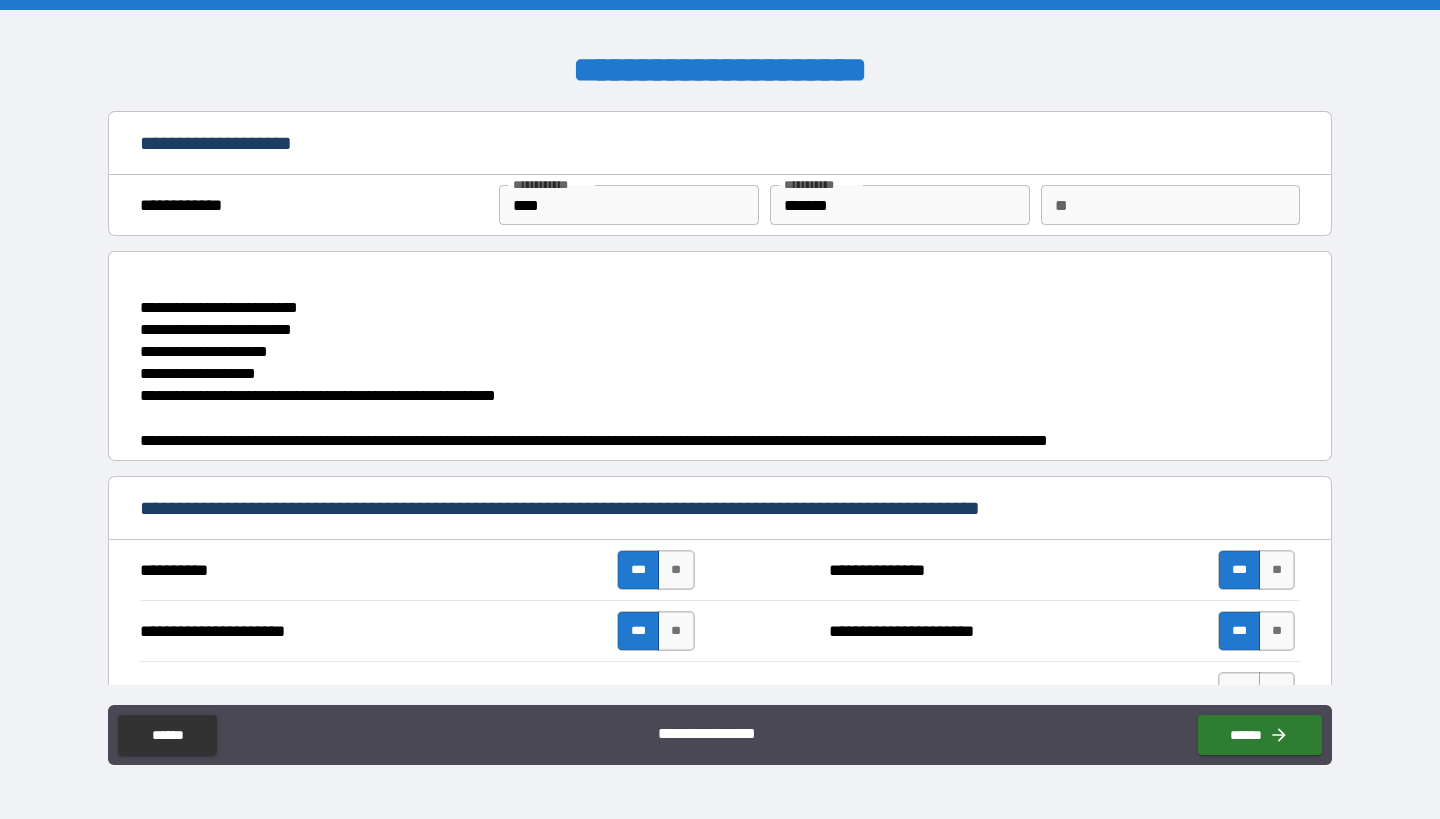 type on "*" 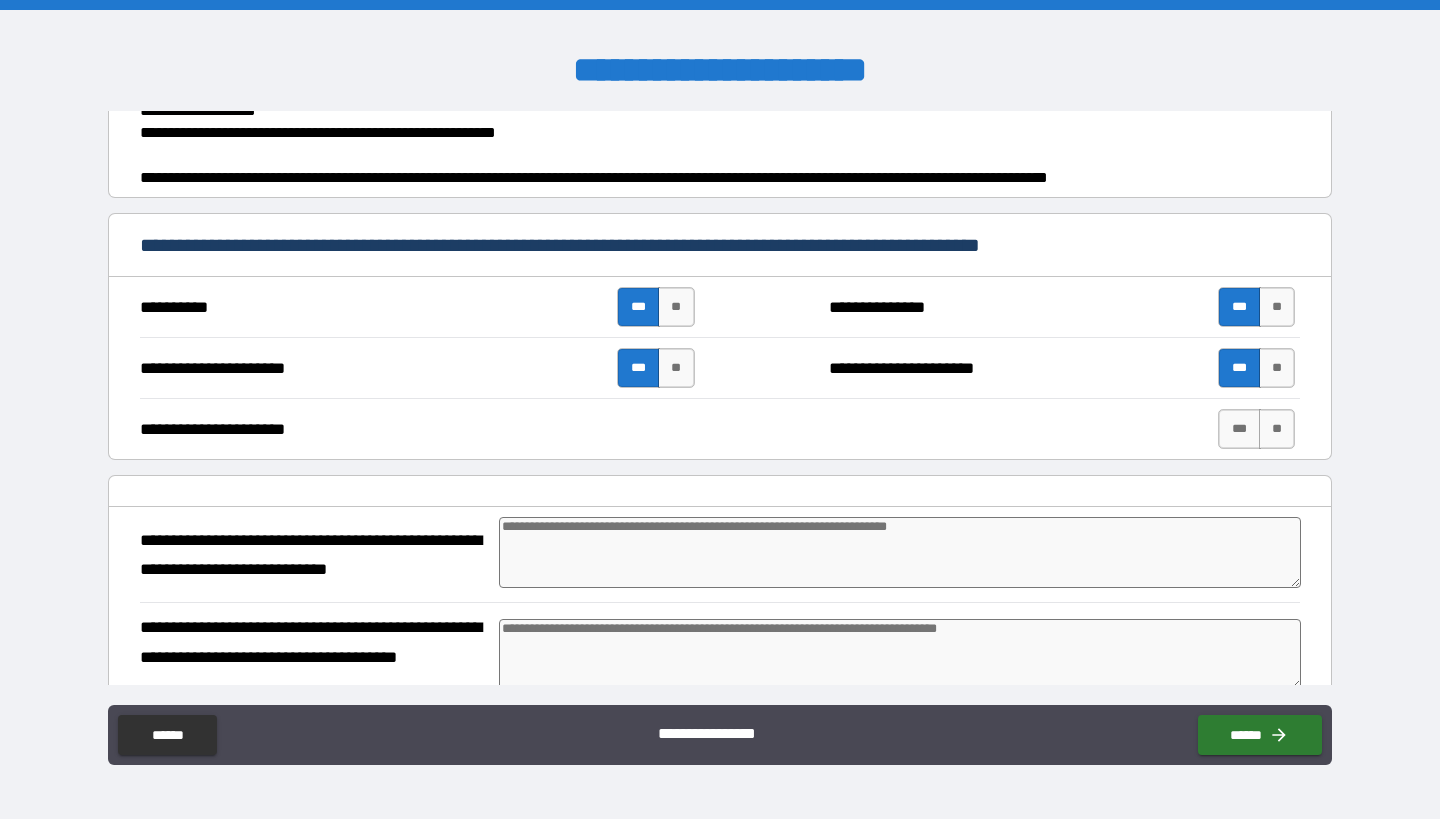 scroll, scrollTop: 263, scrollLeft: 0, axis: vertical 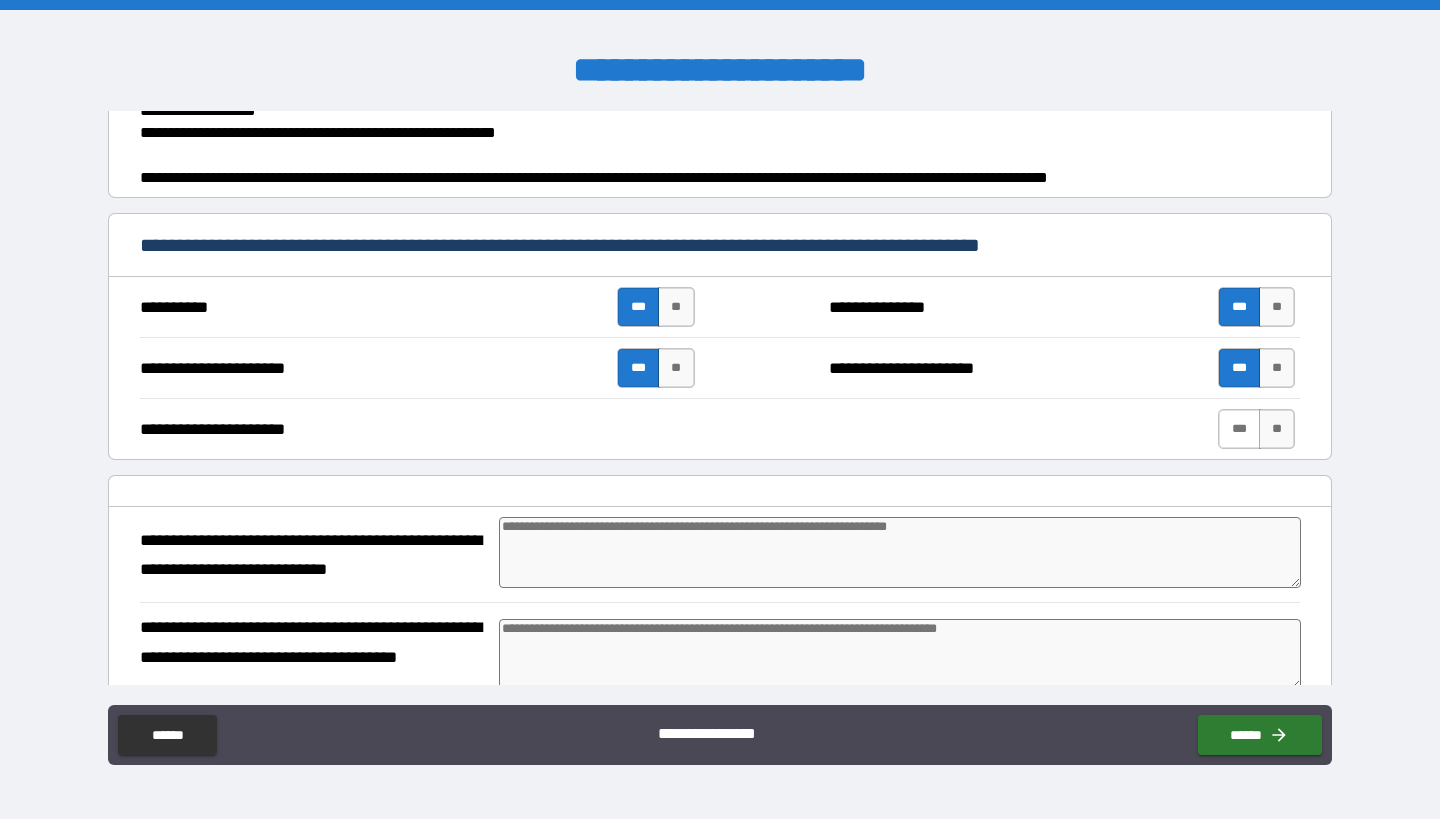 click on "***" at bounding box center [1239, 429] 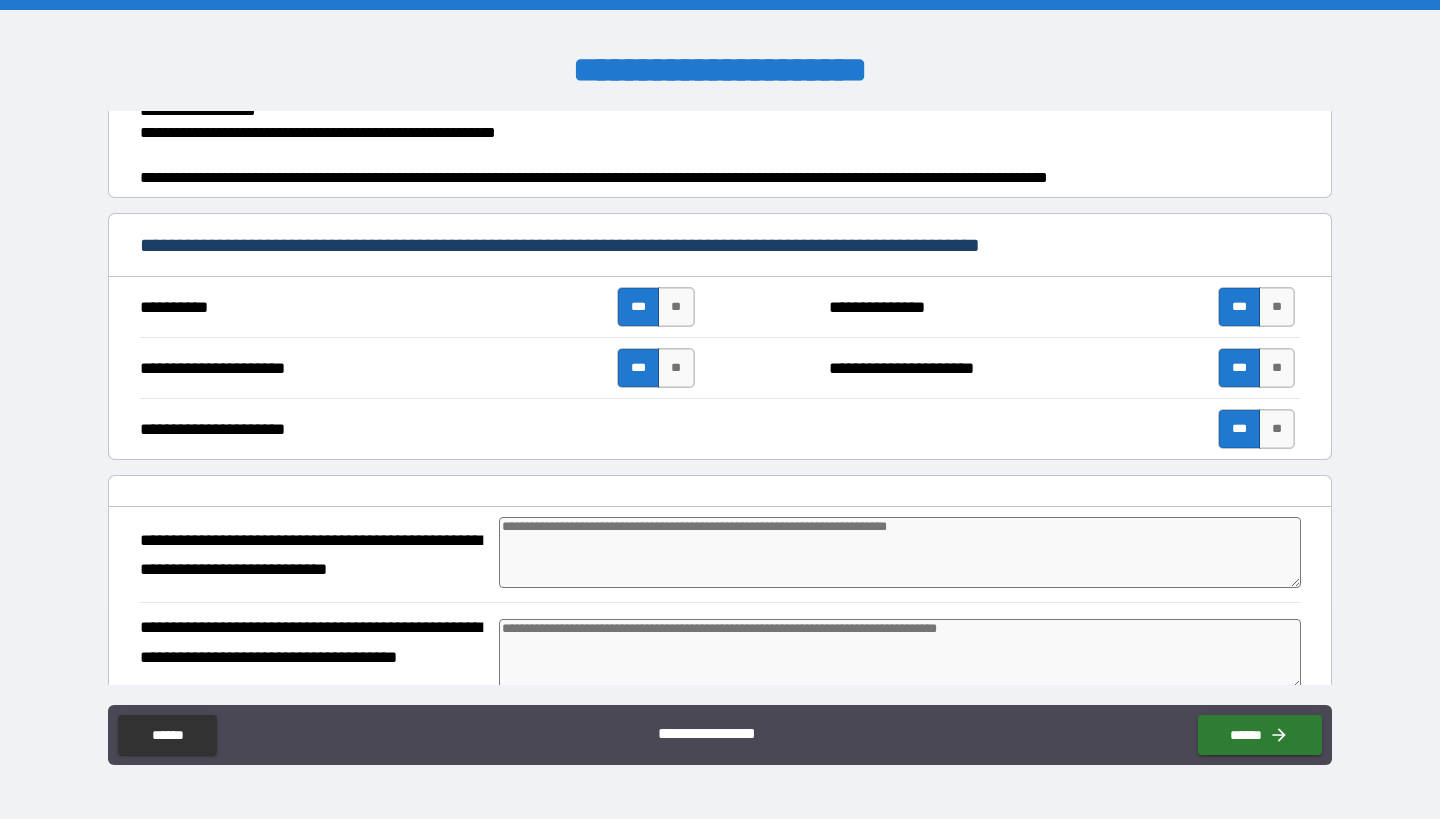 type on "*" 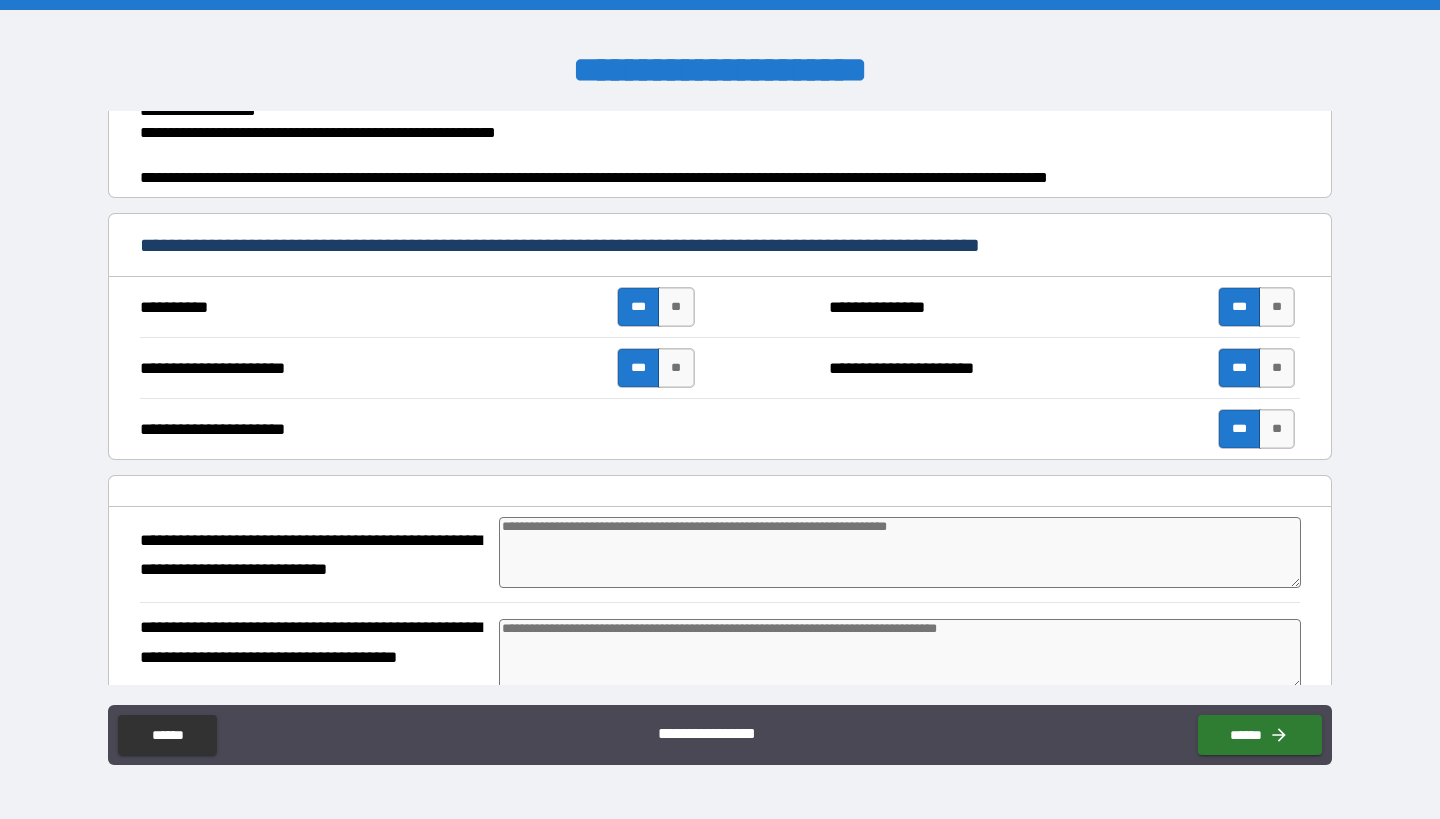 type on "*" 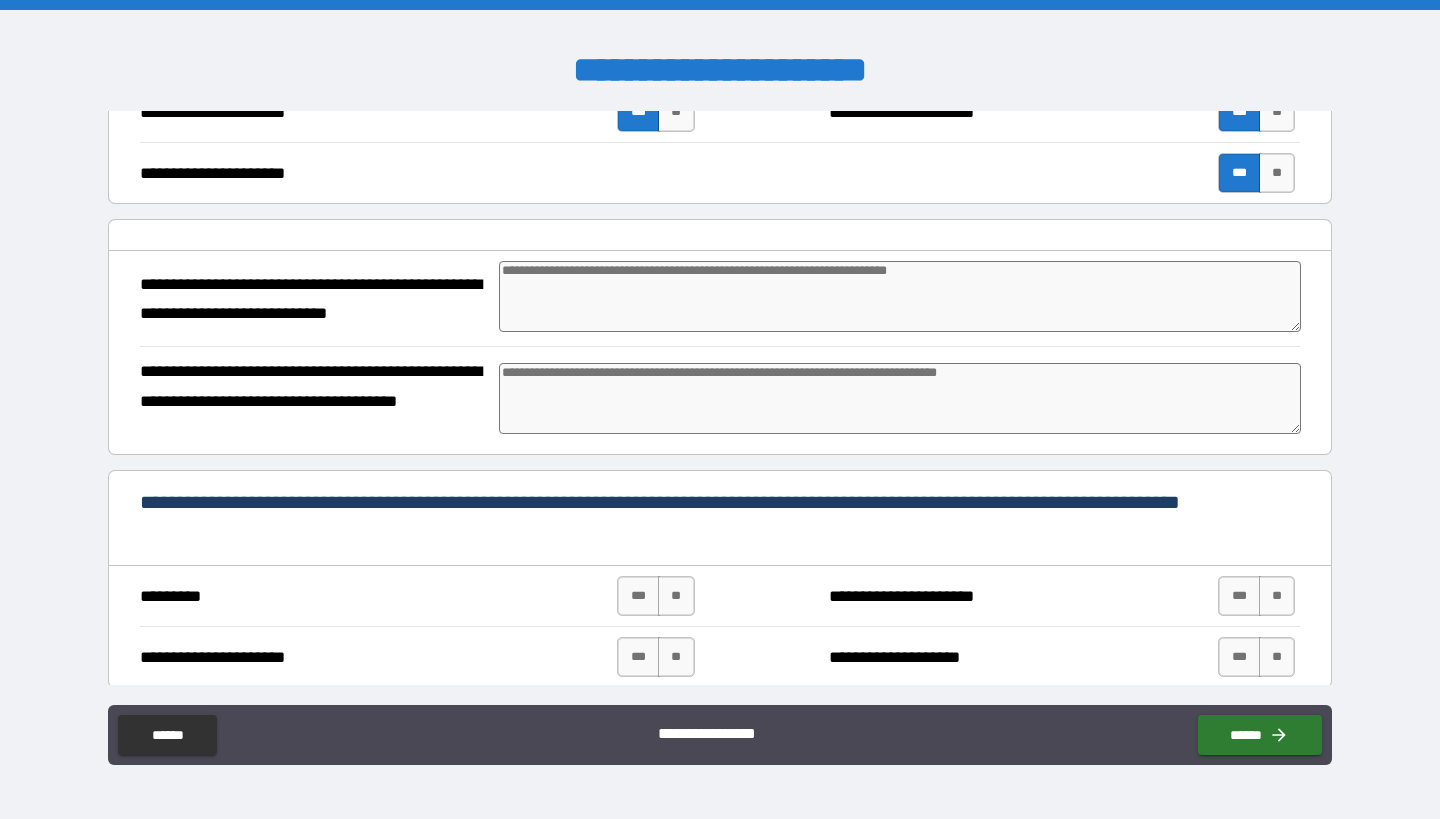 scroll, scrollTop: 525, scrollLeft: 0, axis: vertical 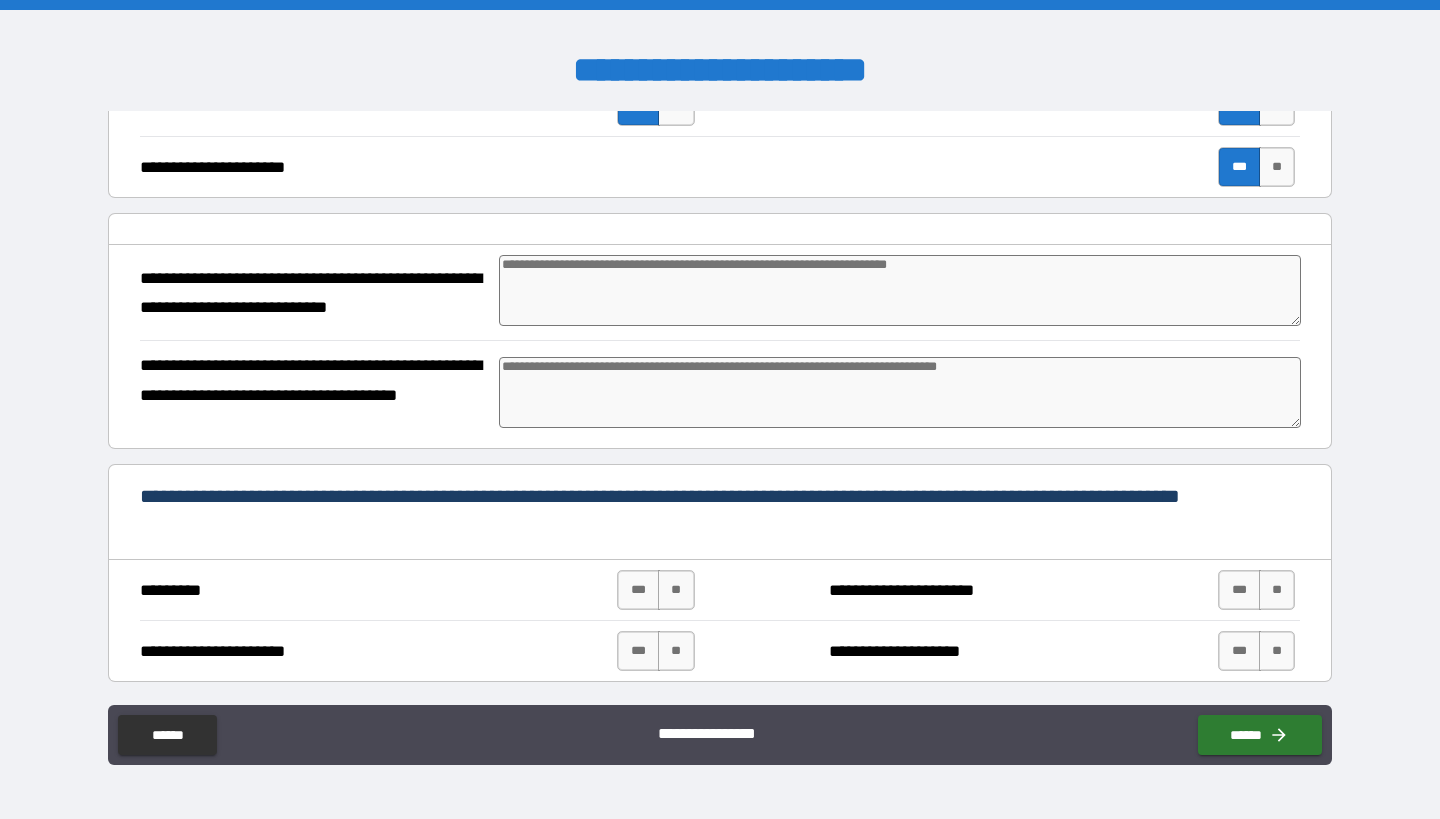 click at bounding box center (900, 290) 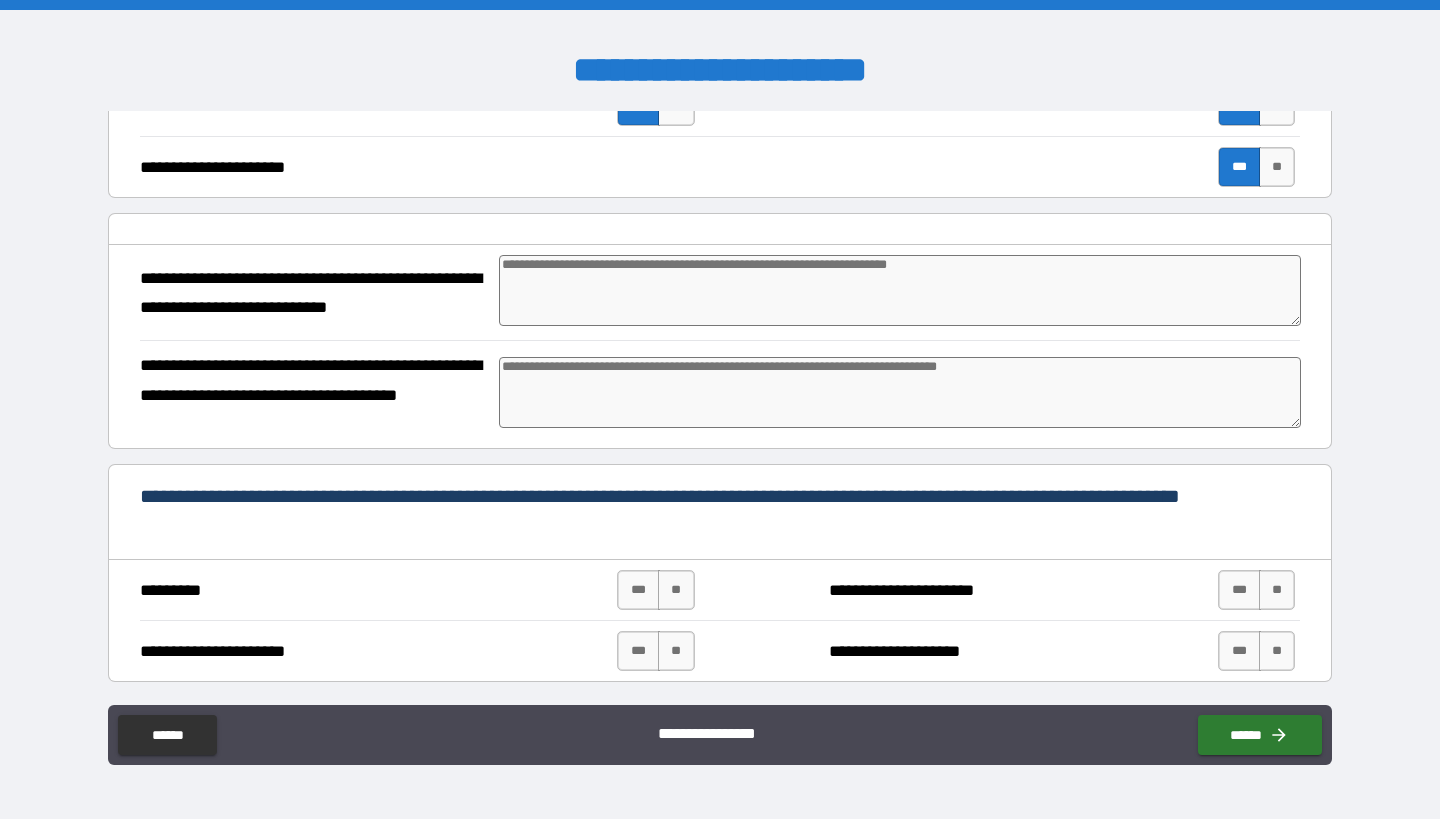 type on "*" 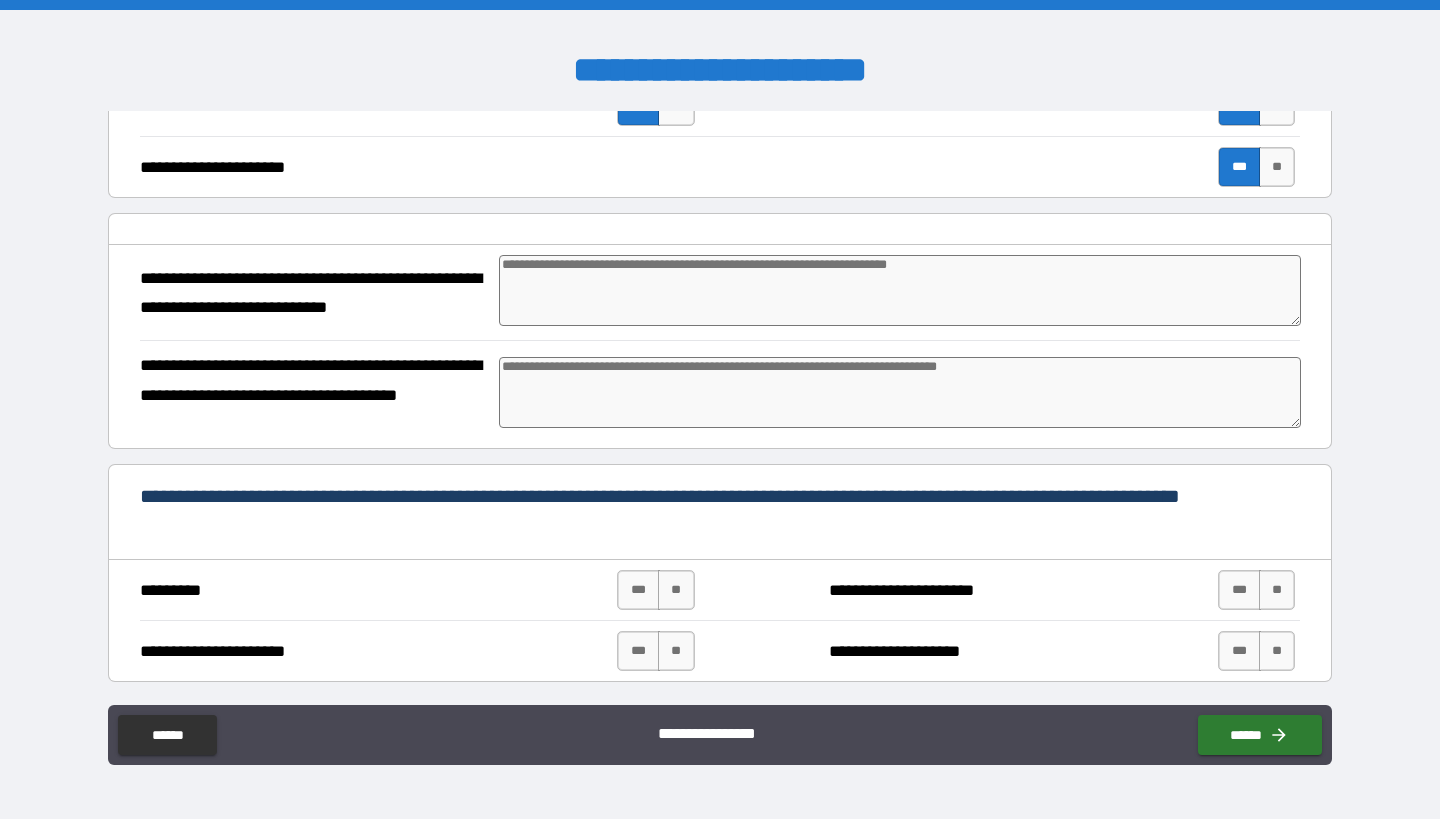 type on "*" 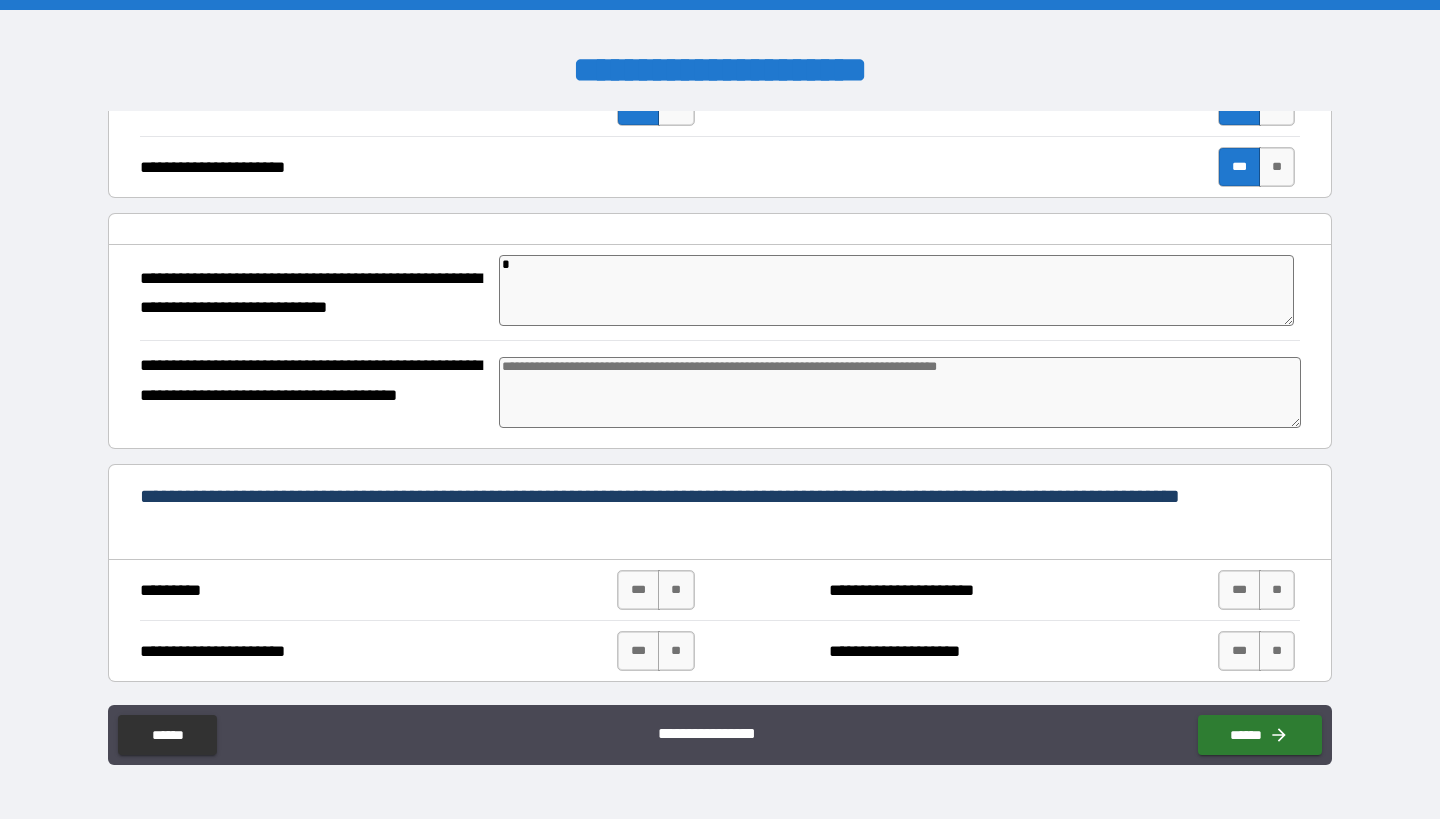 type on "*" 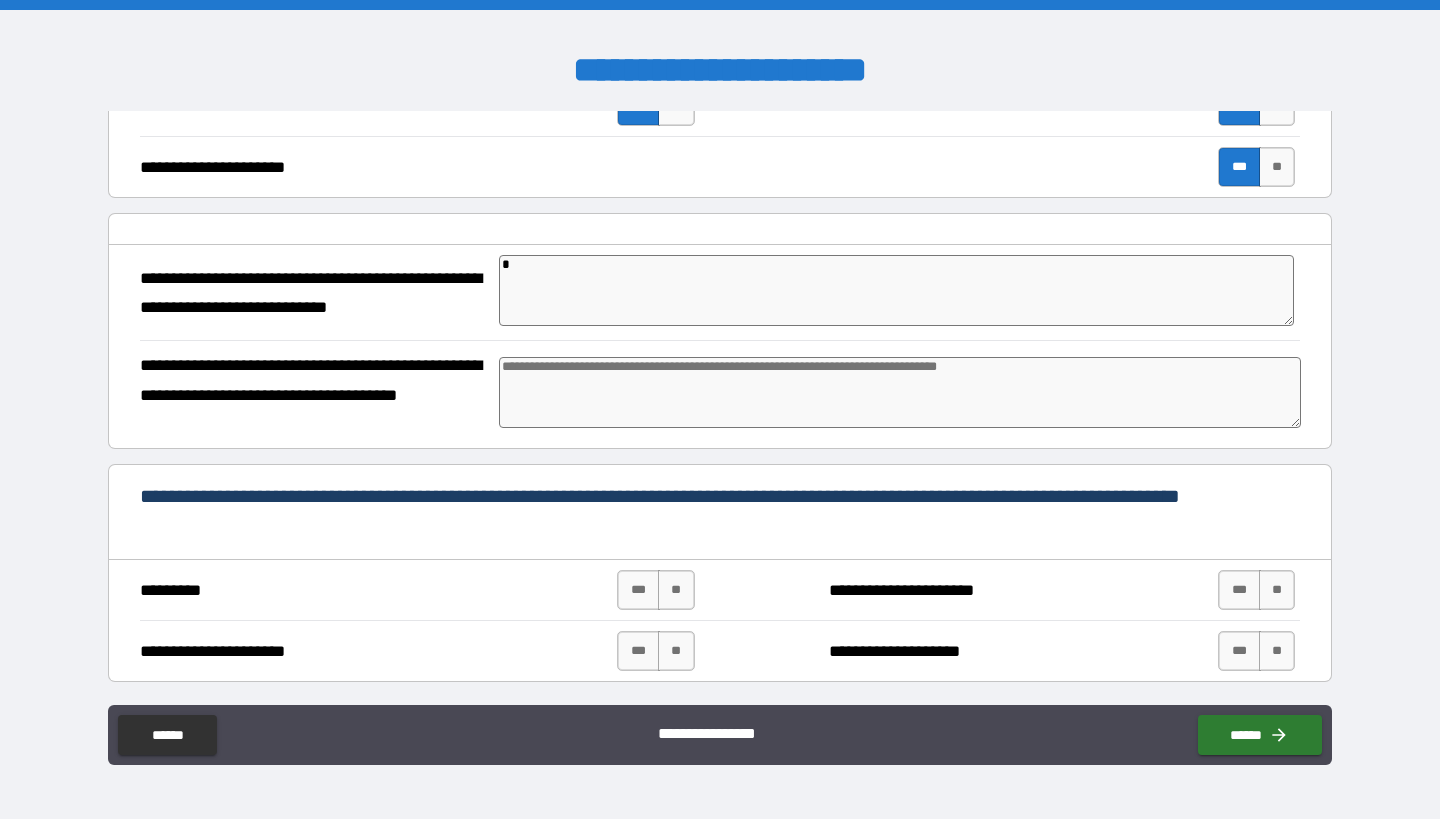 type on "*" 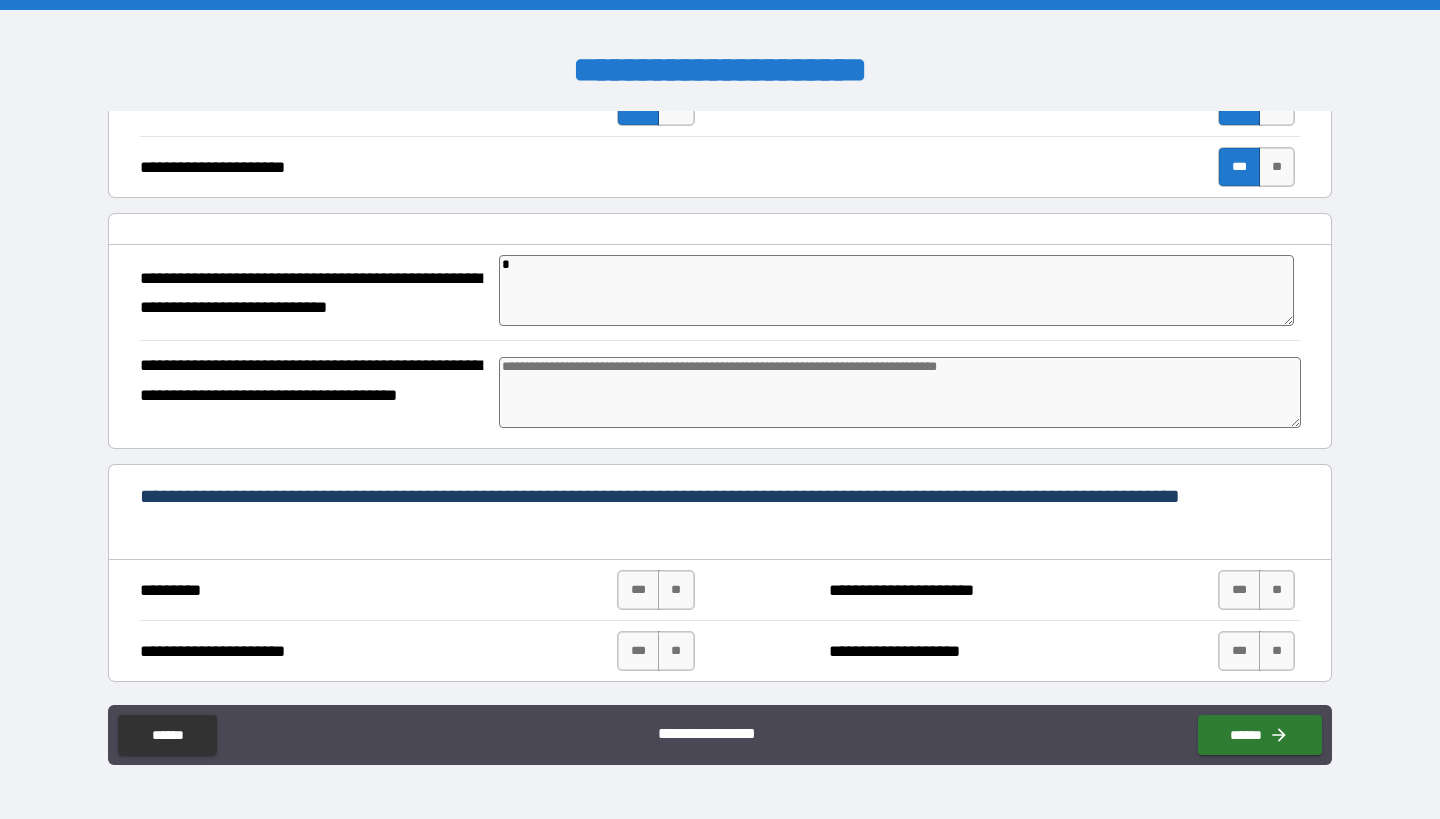 type 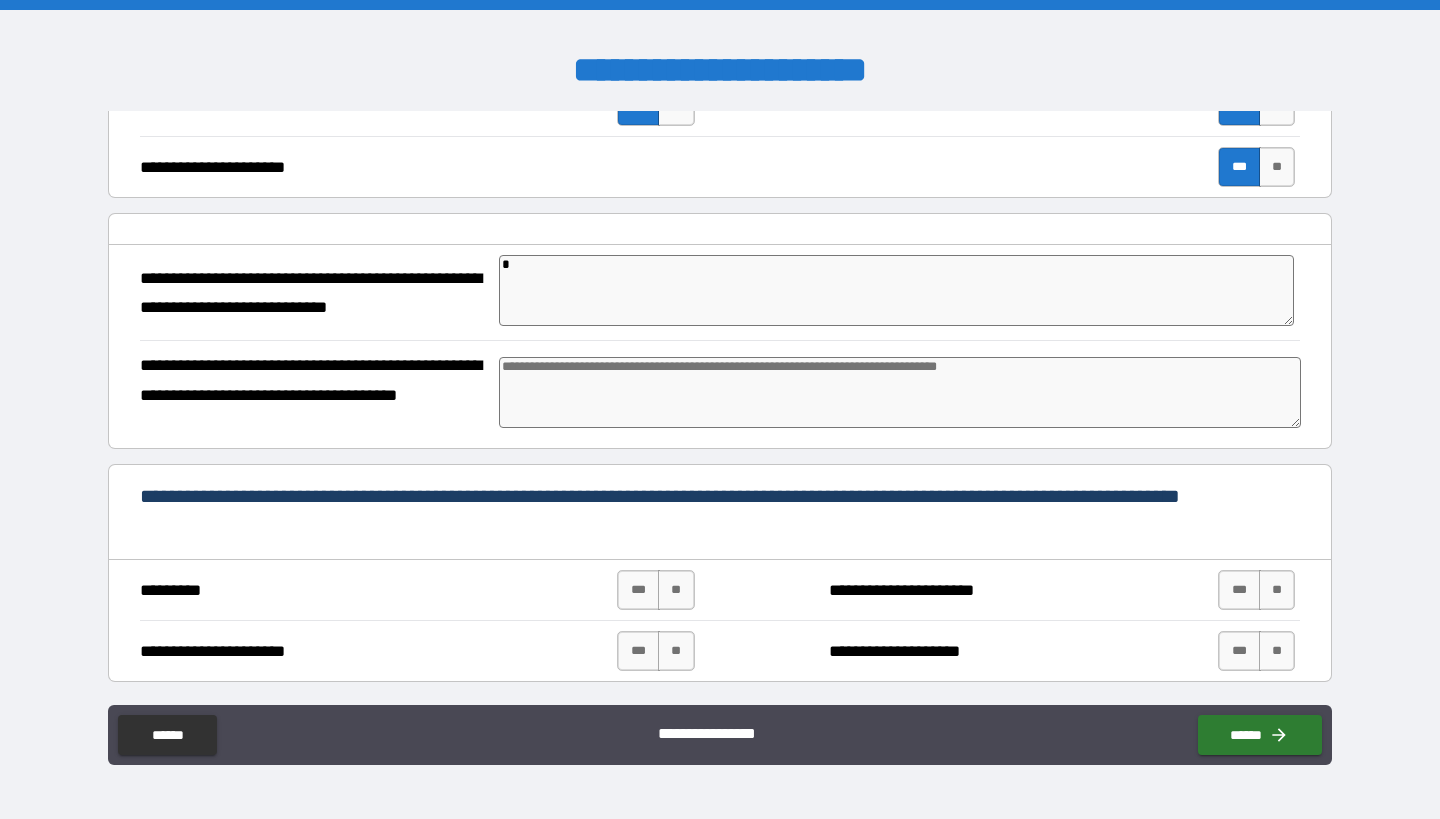 type on "*" 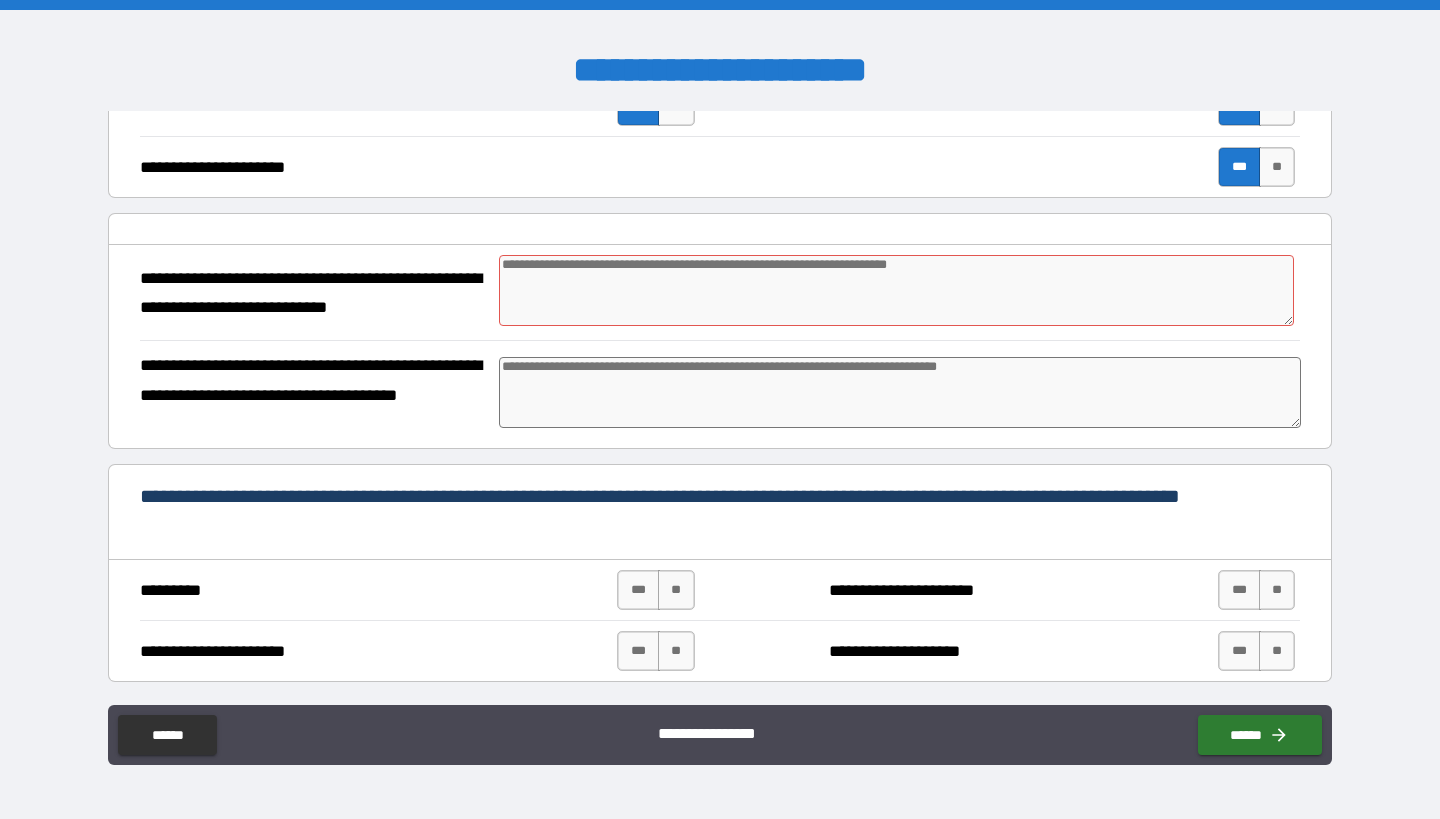 type on "*" 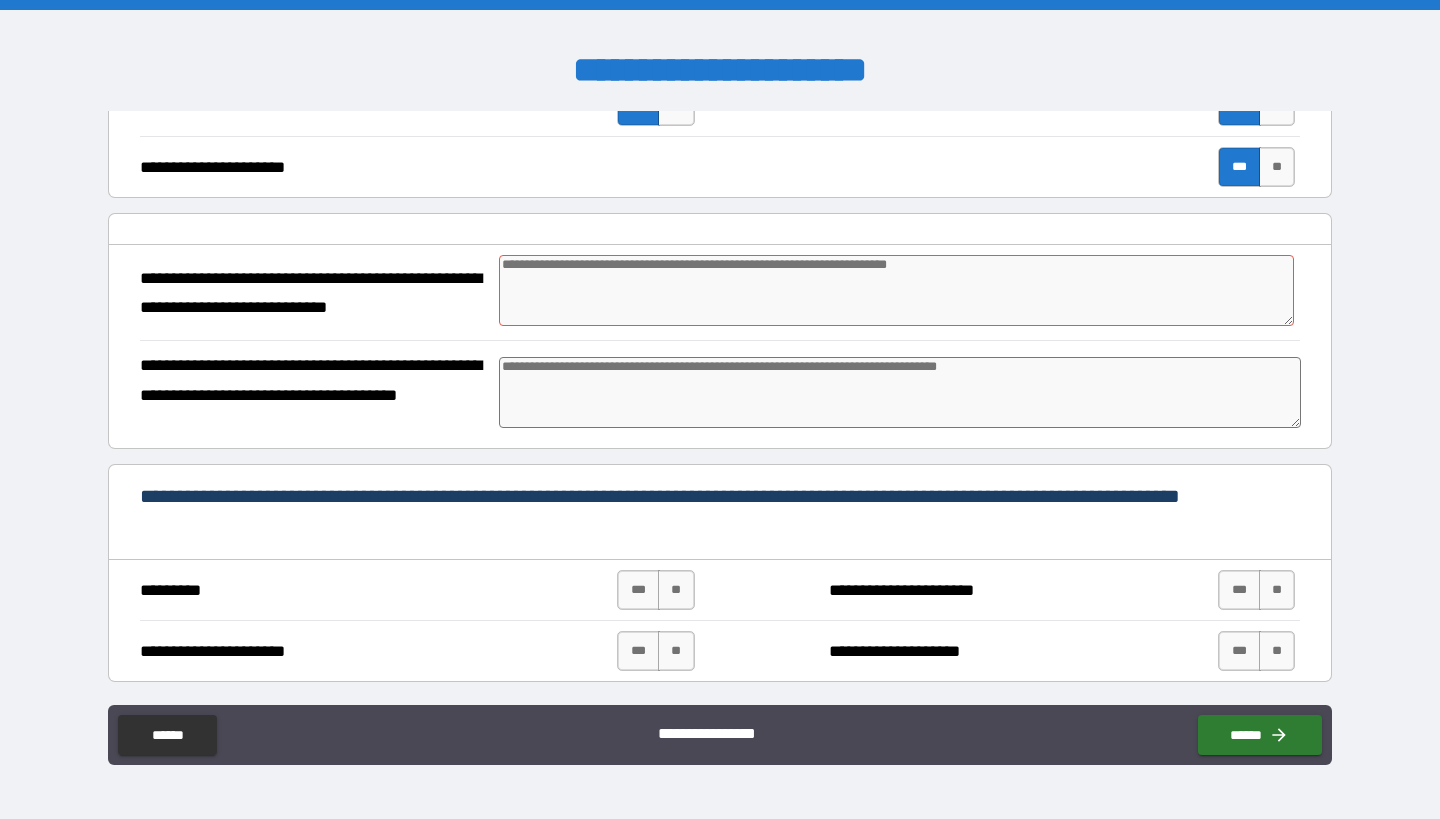 type on "*" 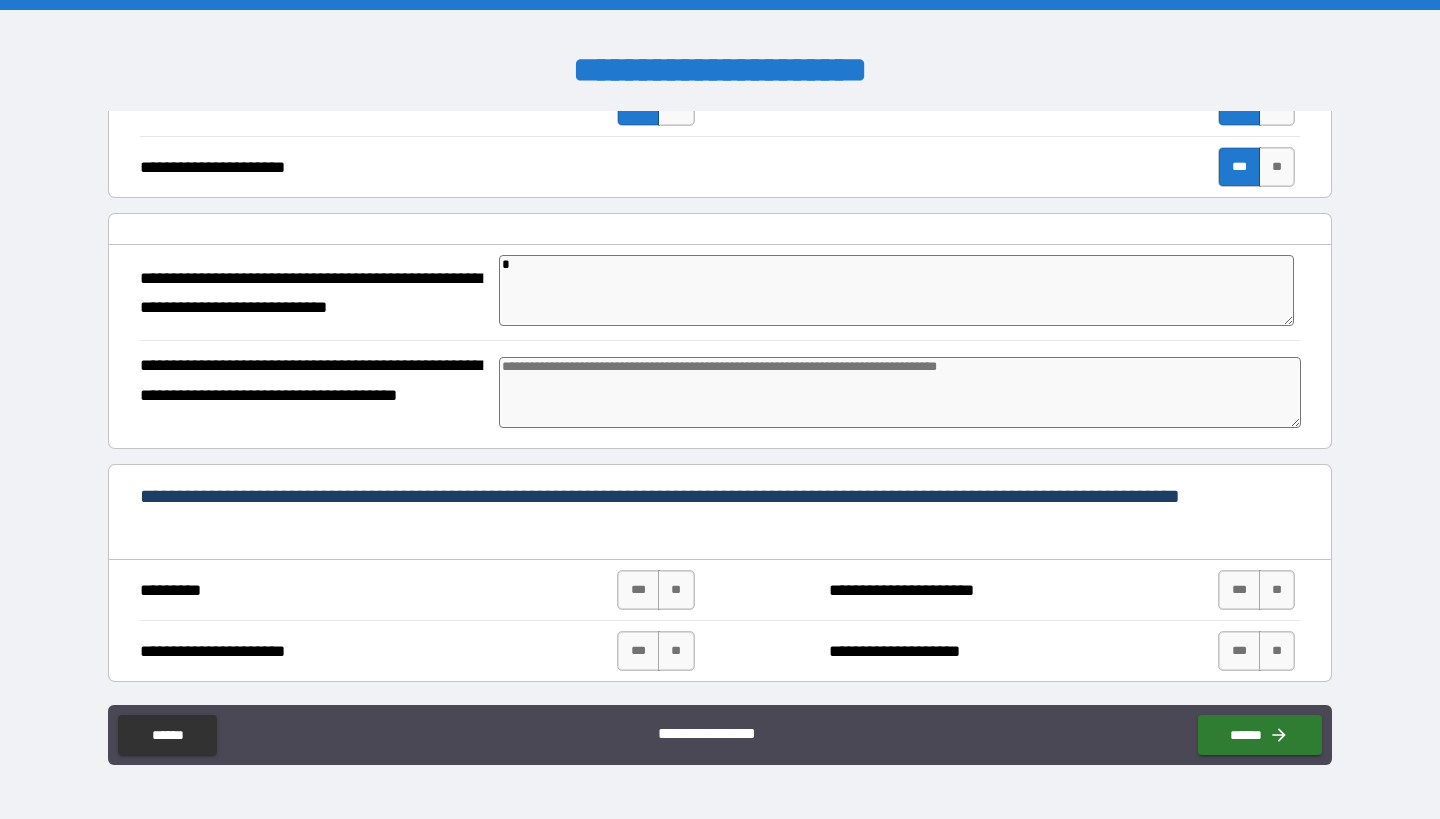 type on "*" 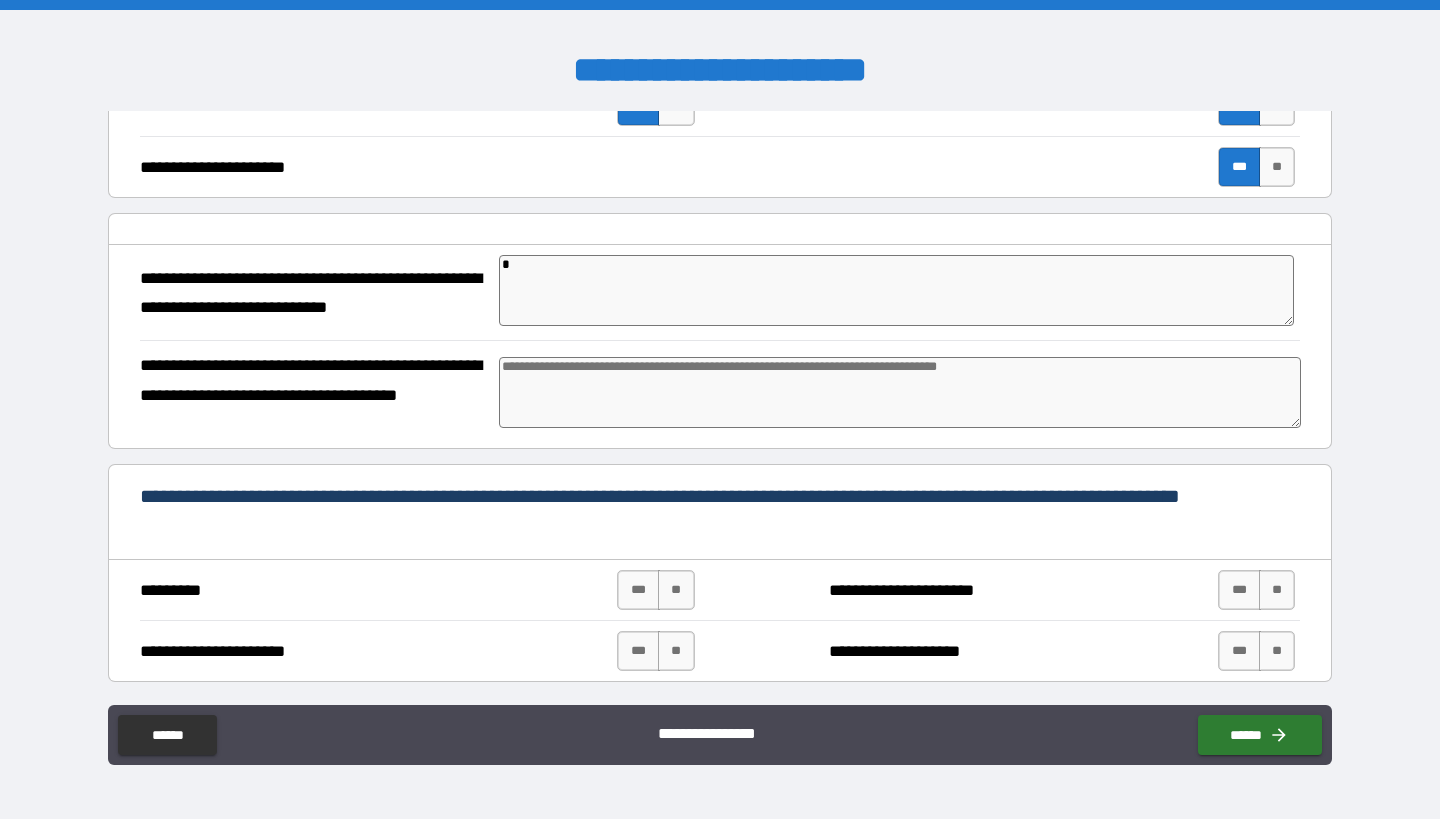 type on "*" 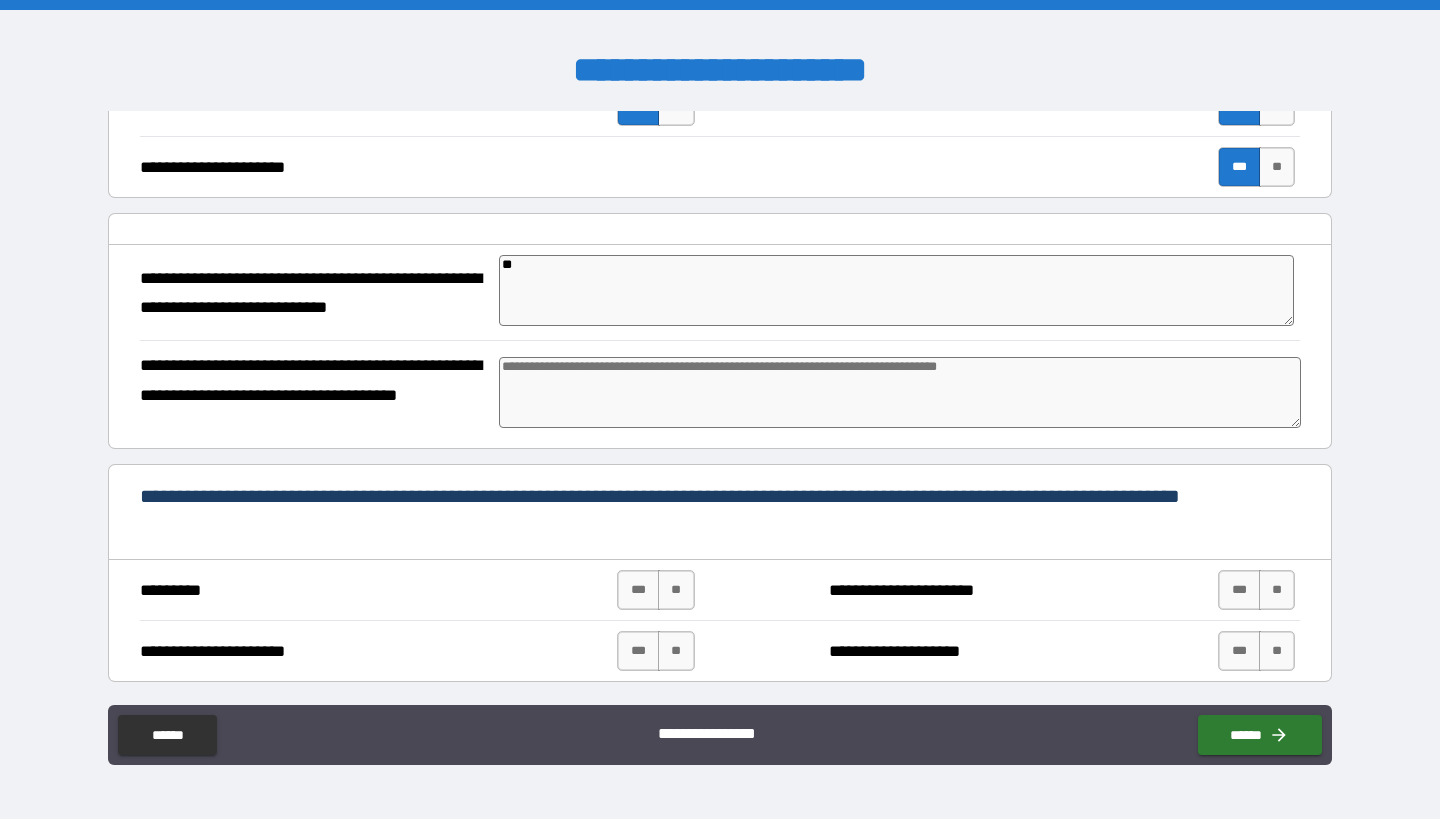 type on "*" 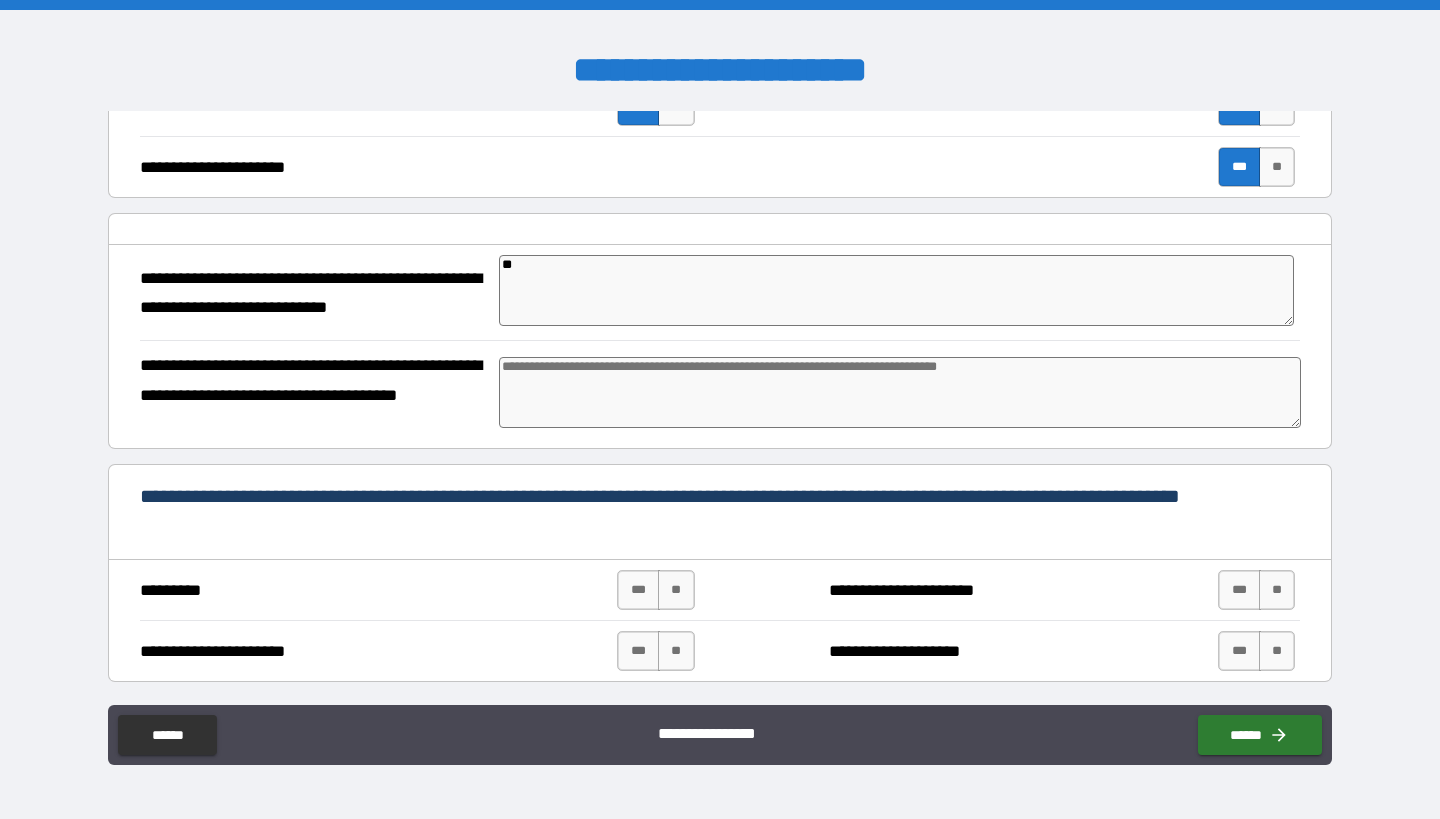 type on "*" 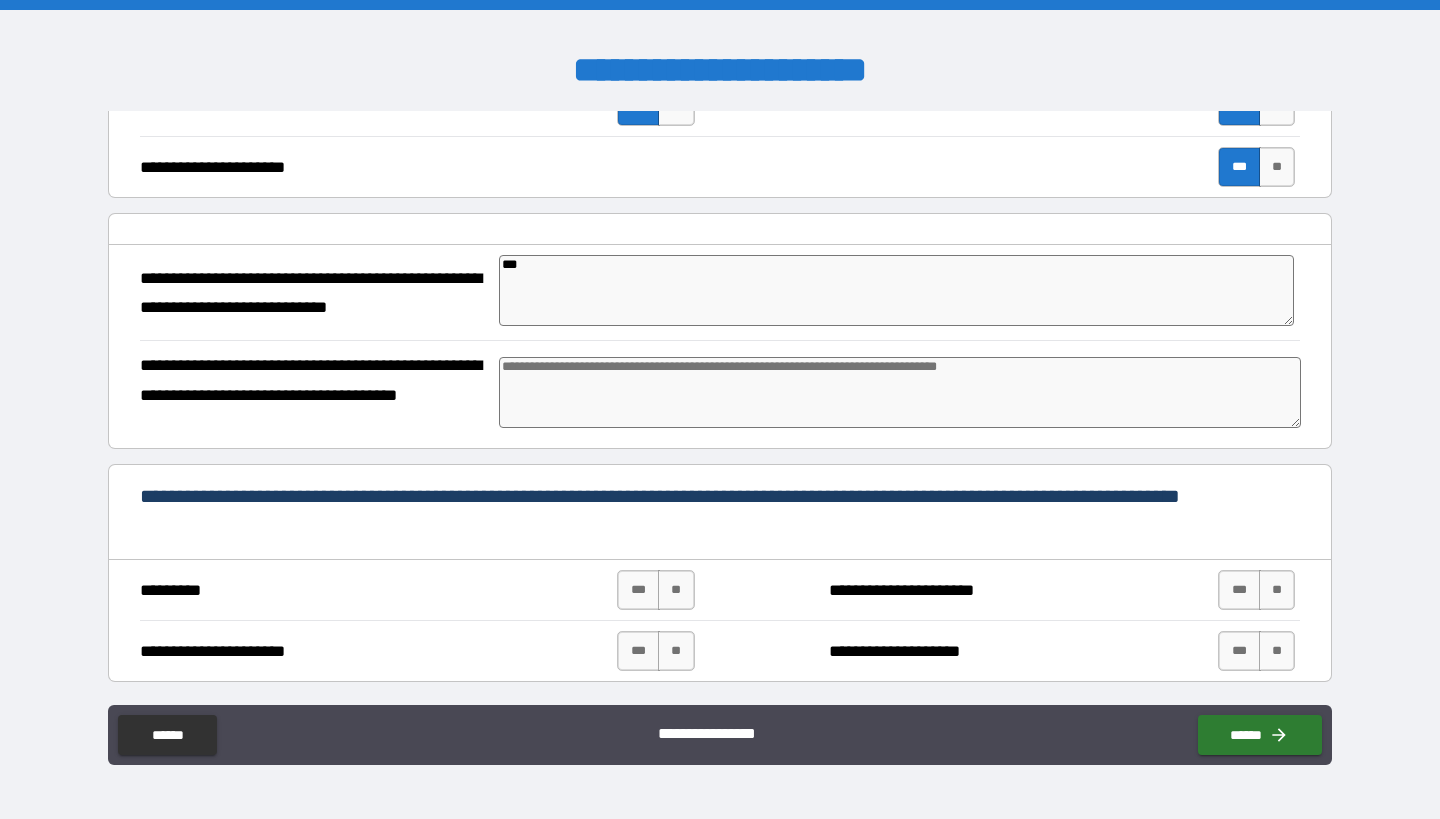 type on "*" 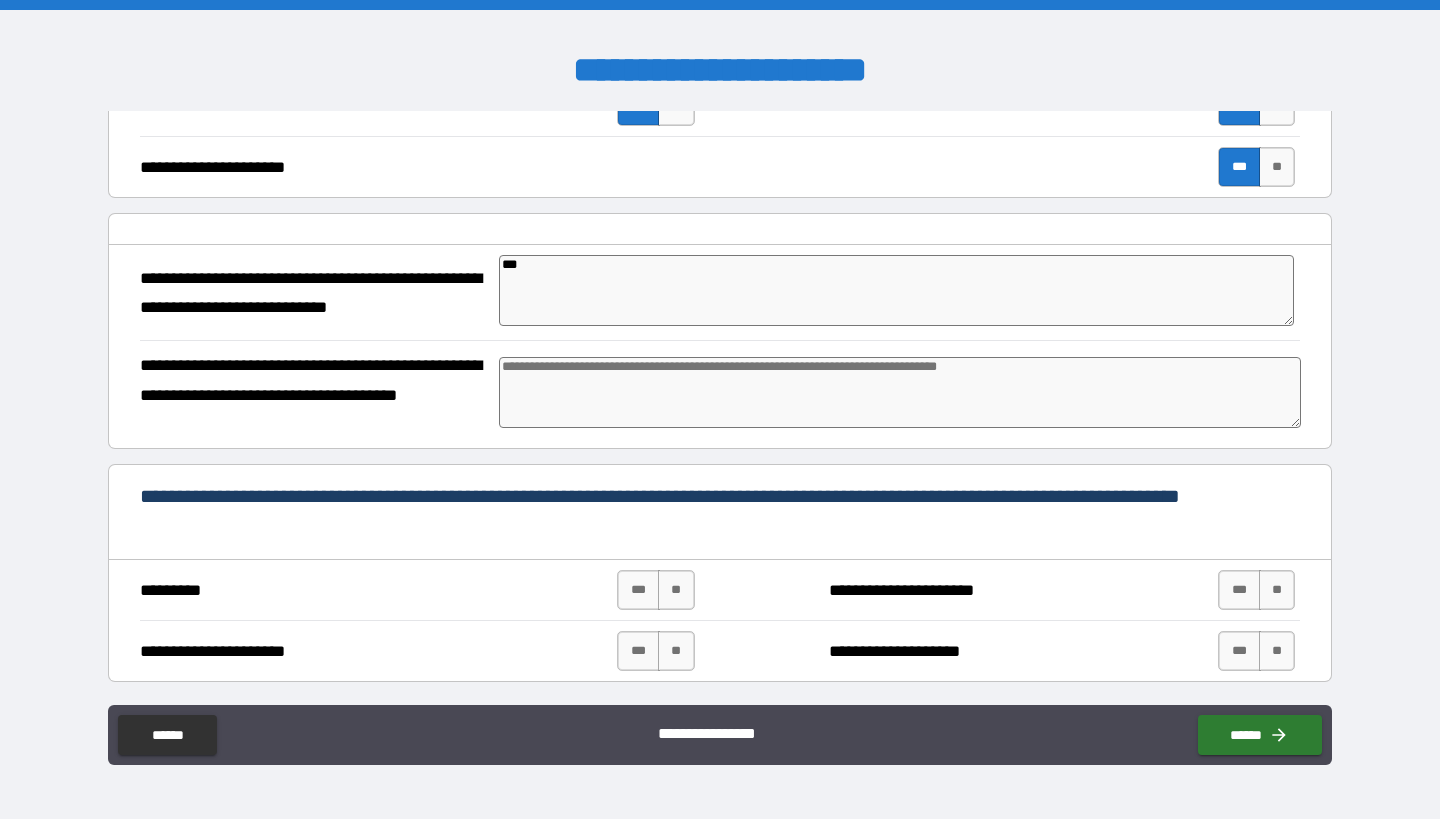 type on "*" 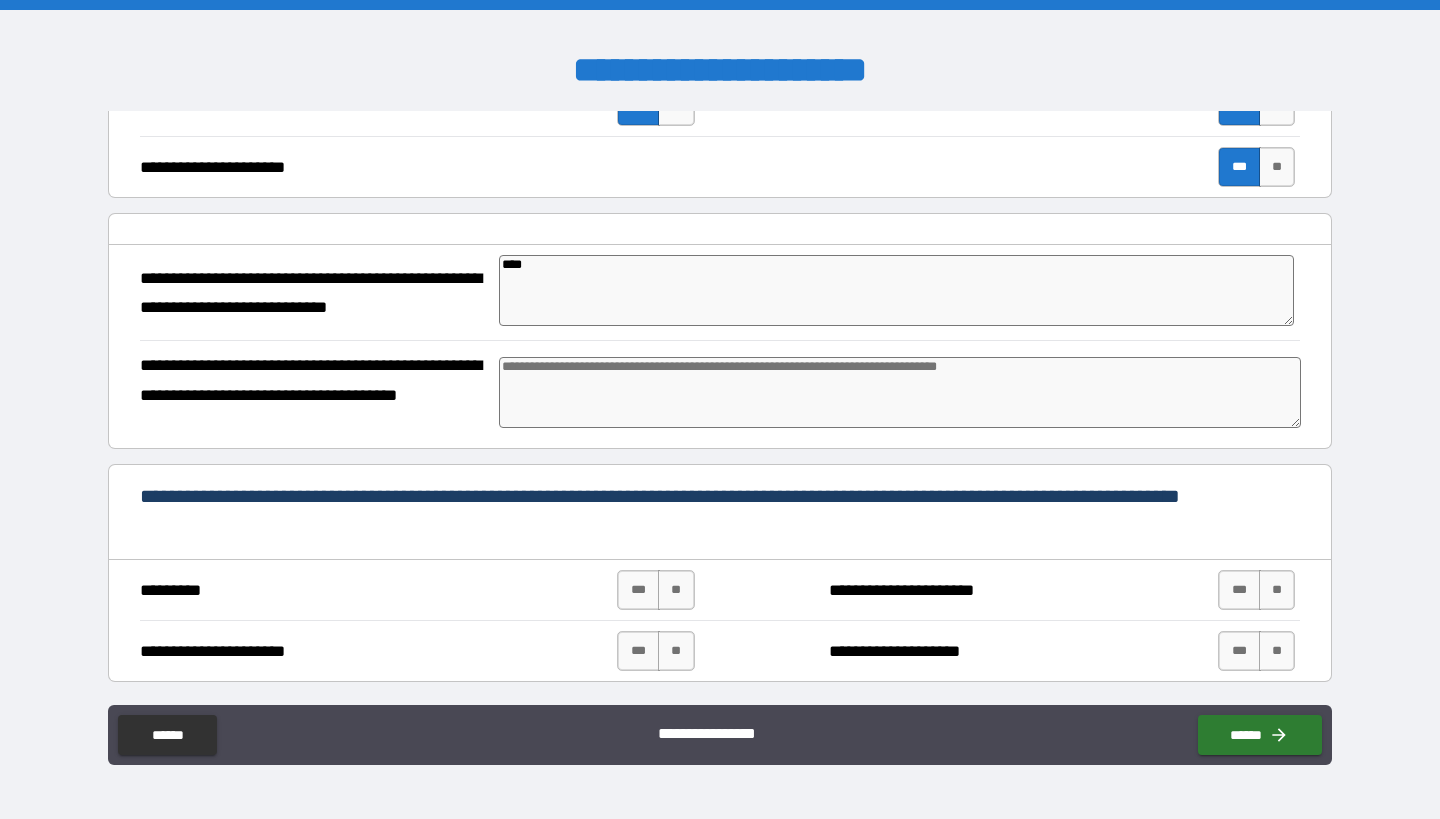 type on "*" 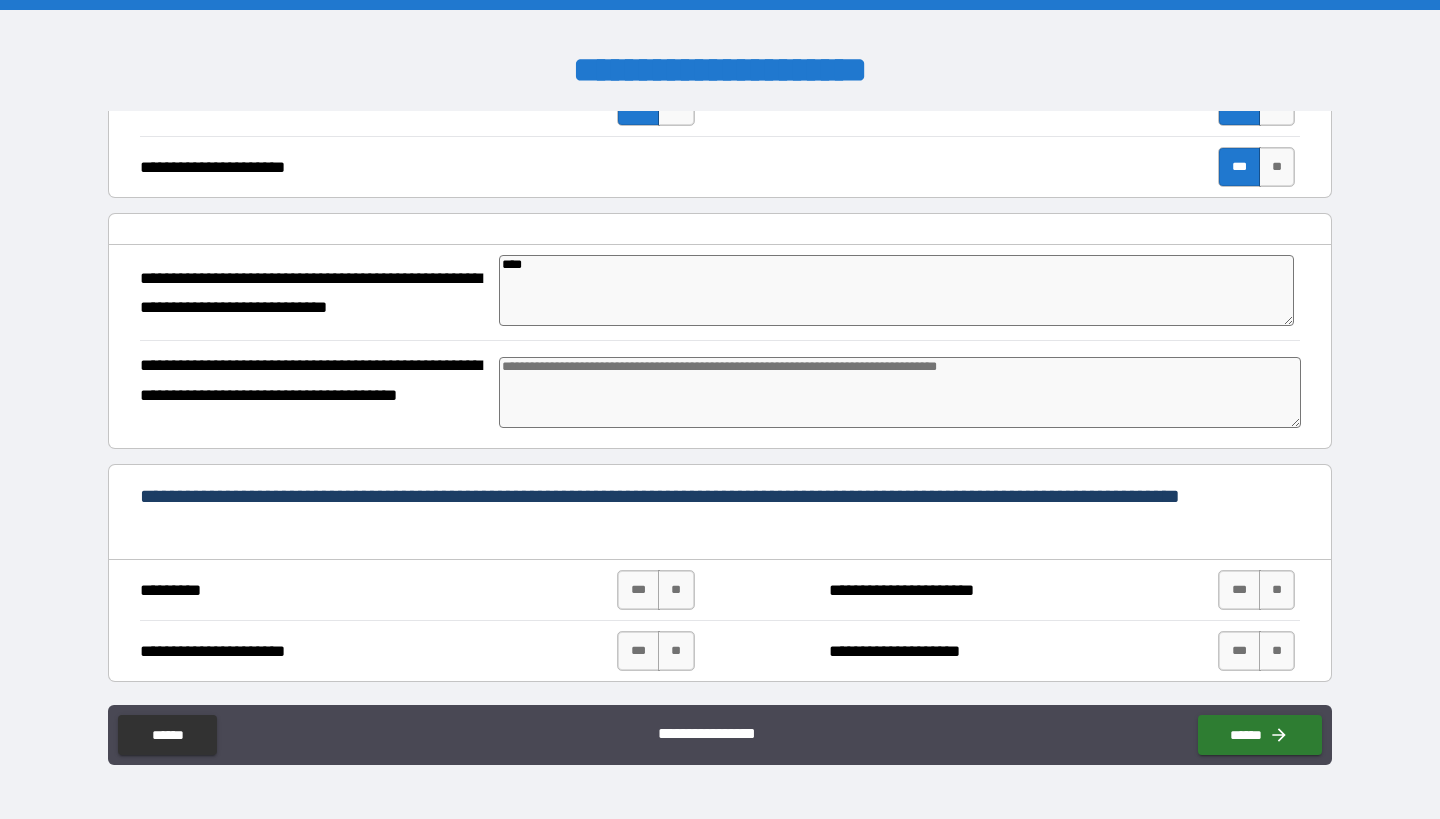 type on "*" 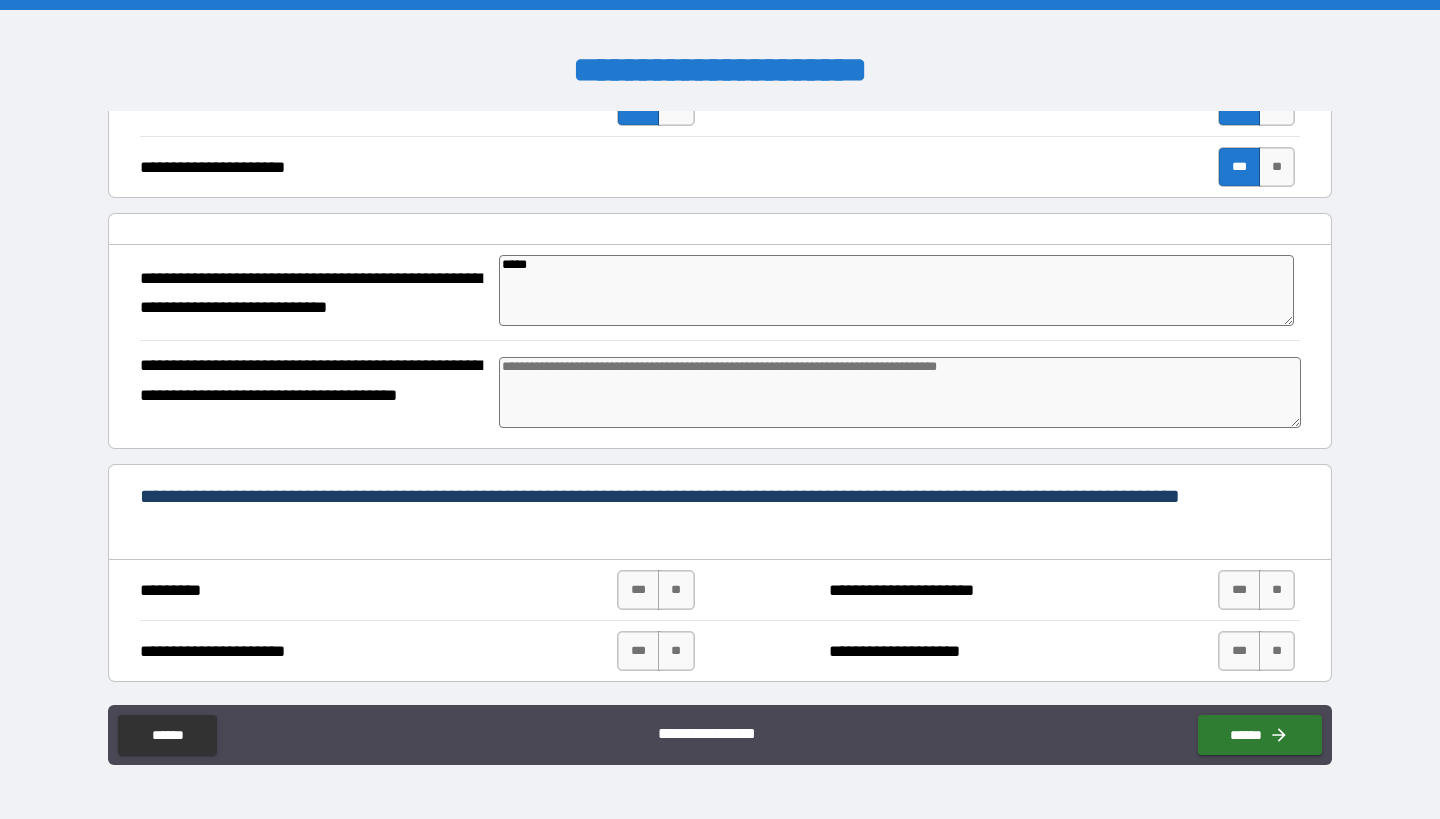 type on "******" 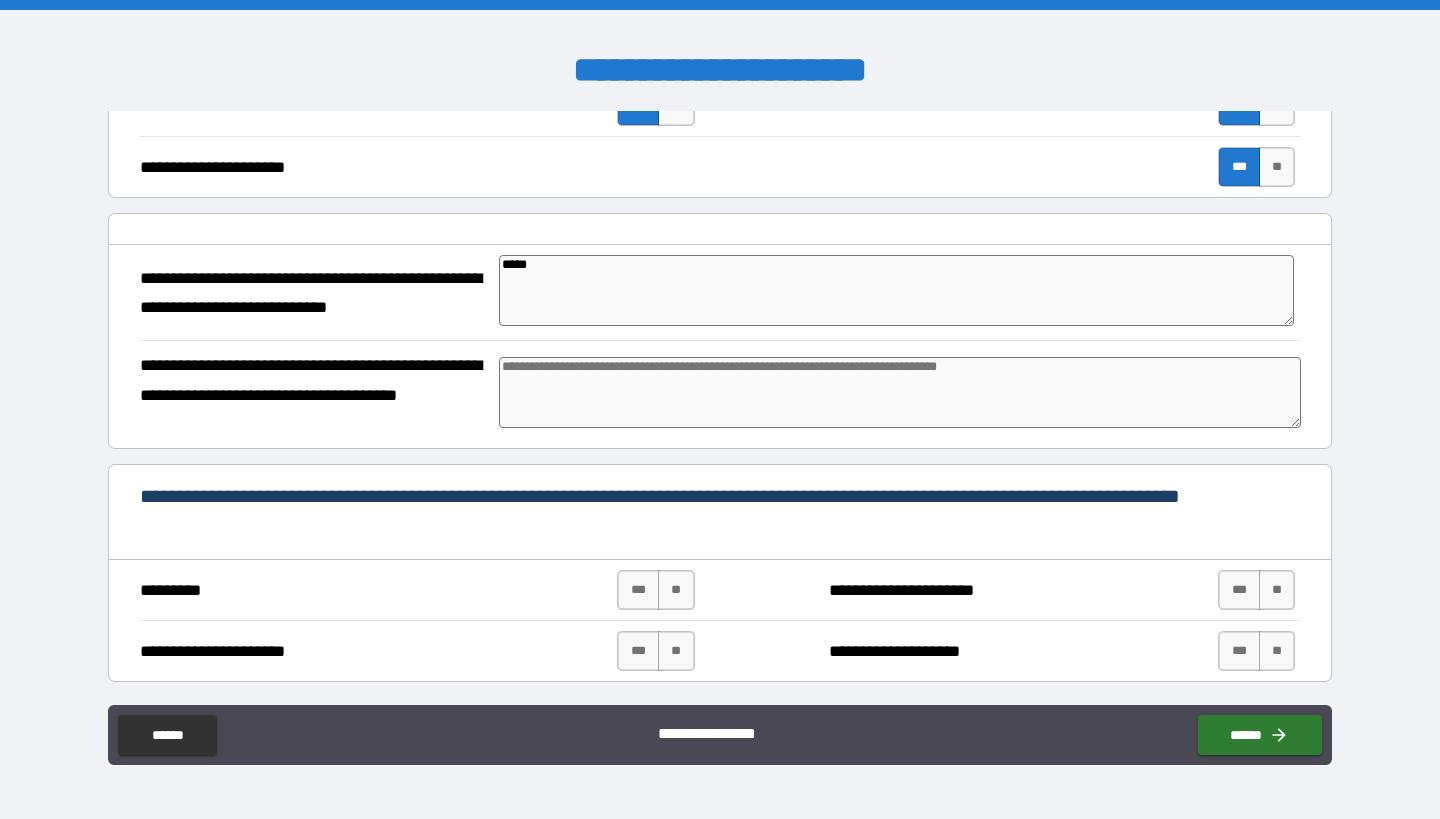 type on "*" 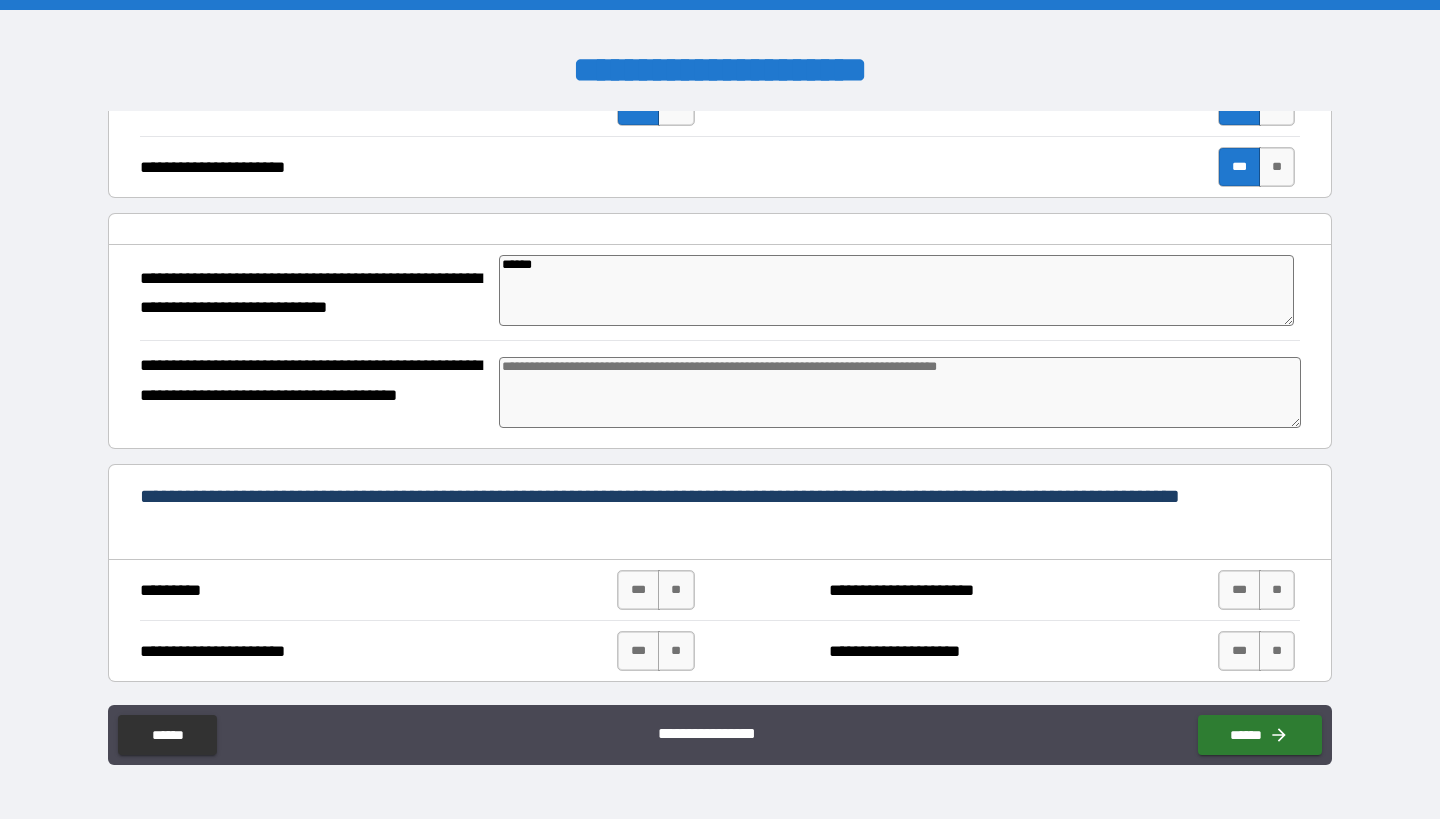 type on "*" 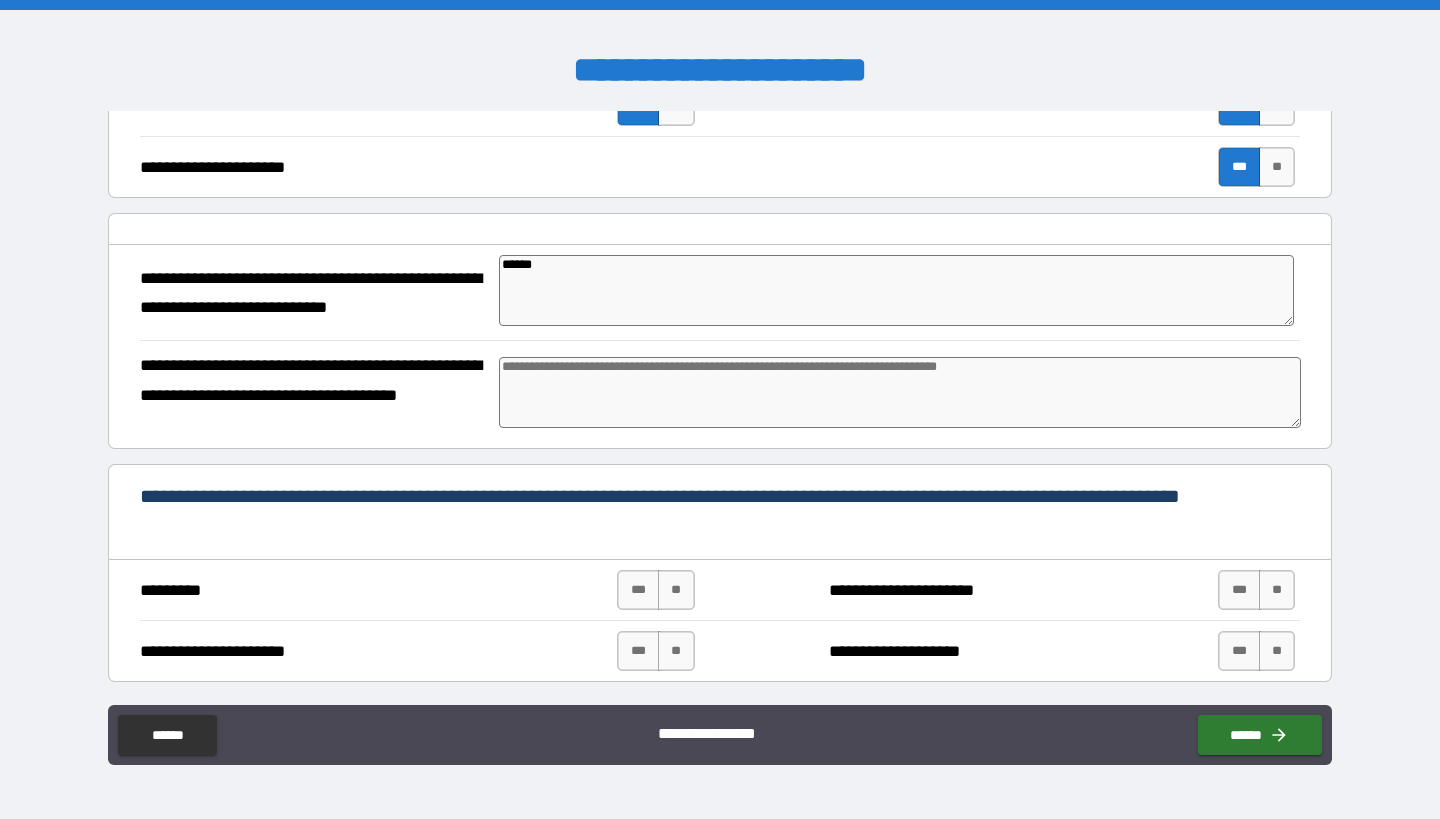 type on "*" 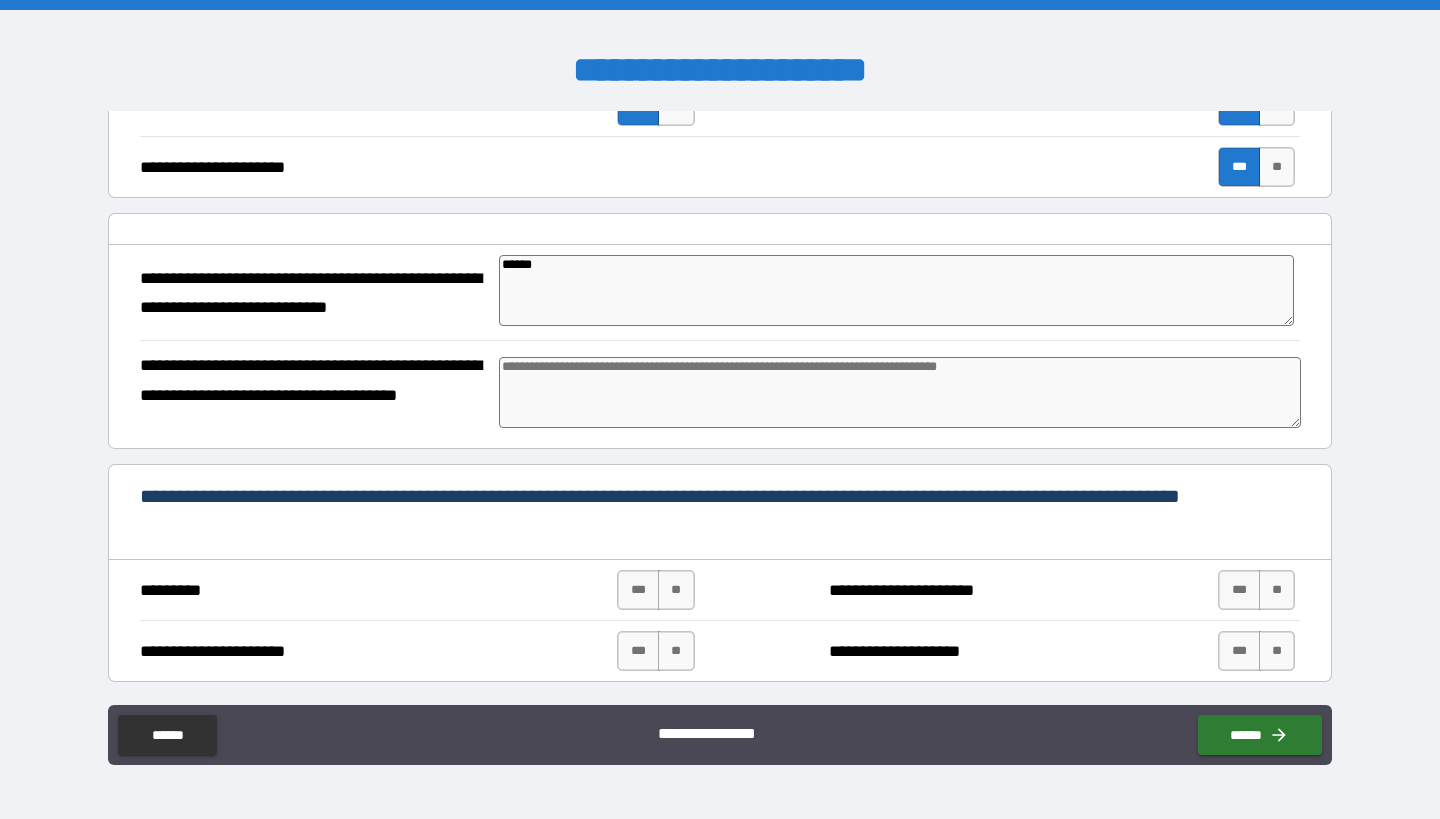 type on "*****" 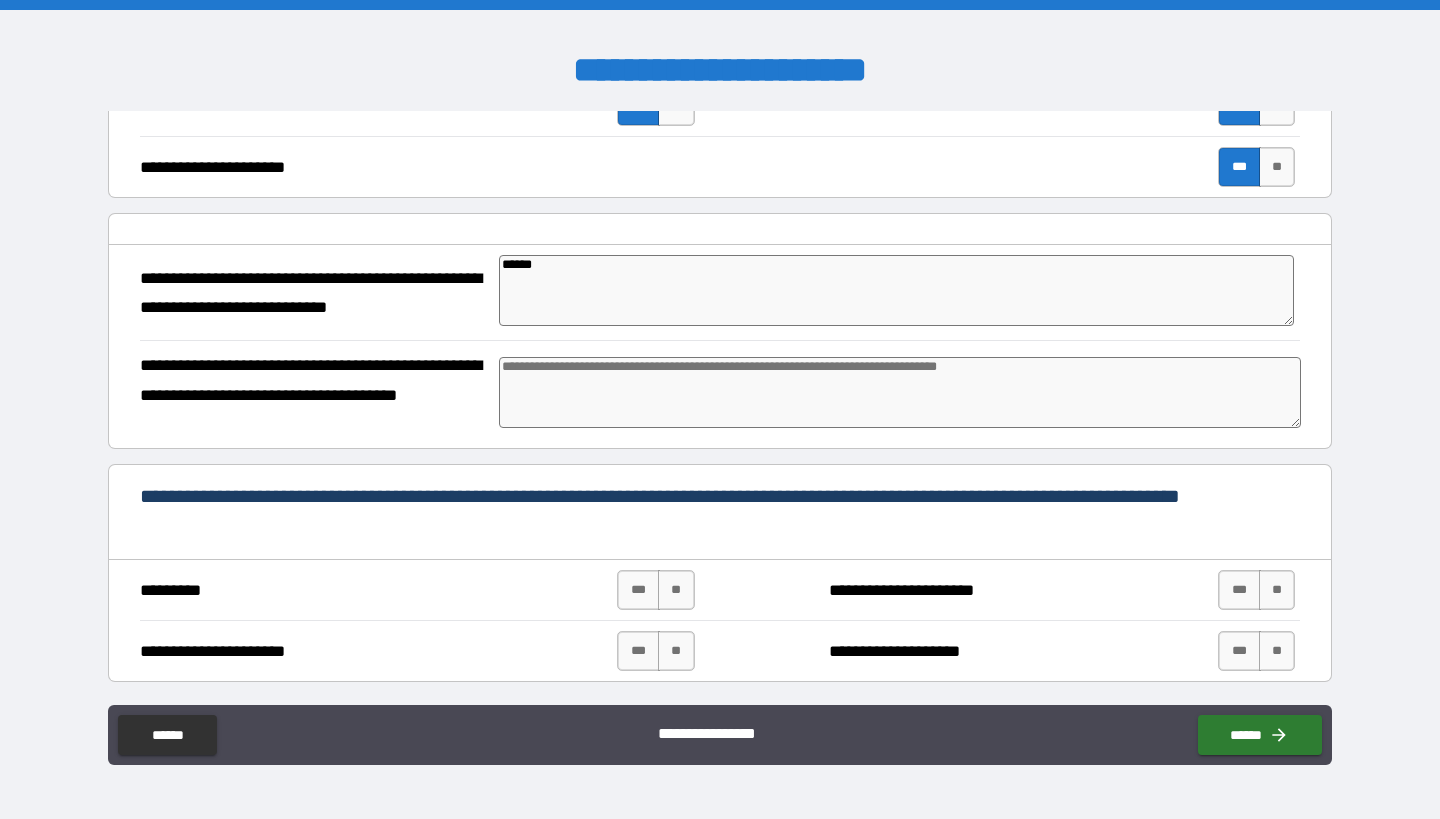 type on "*" 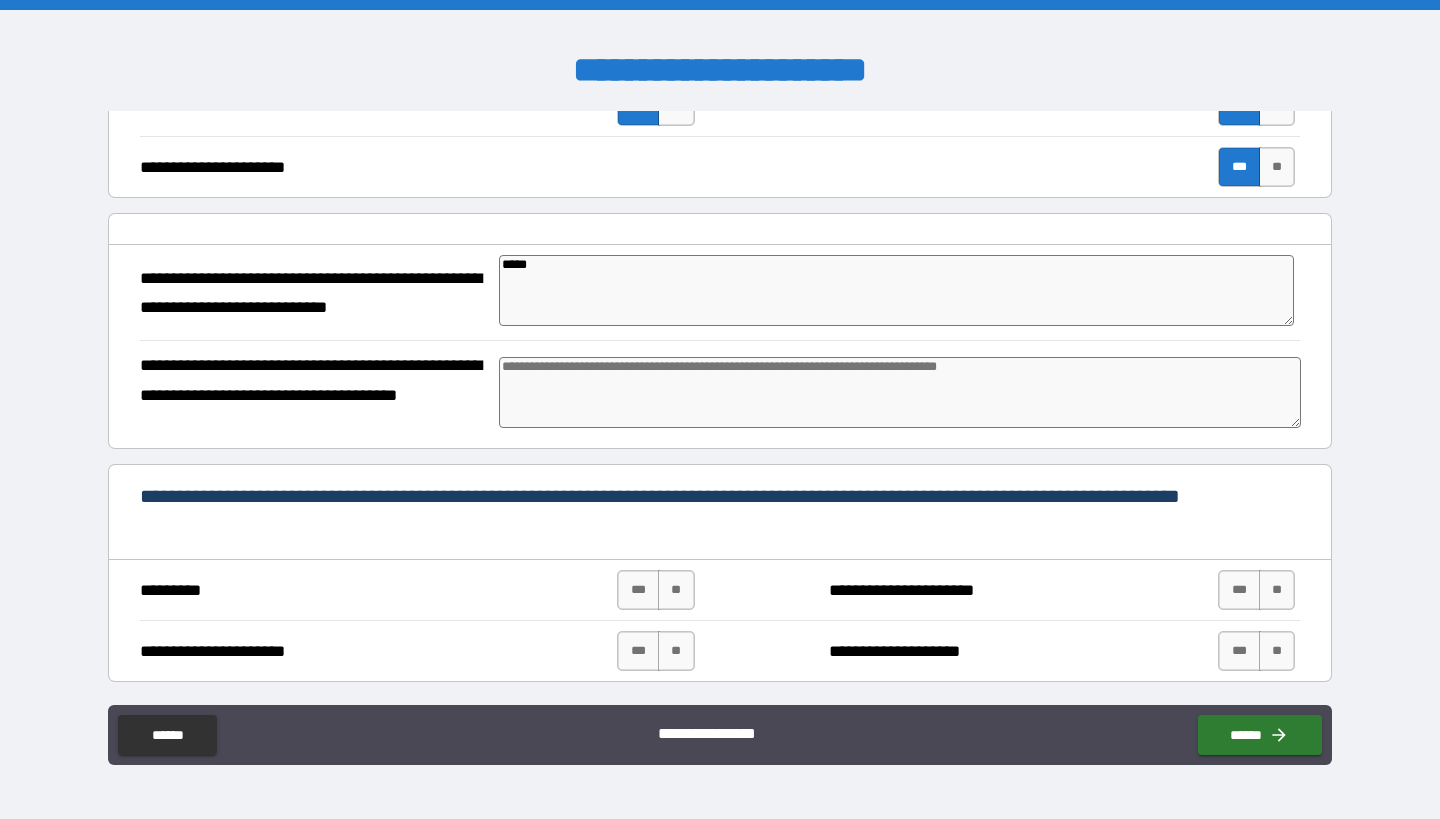 type on "****" 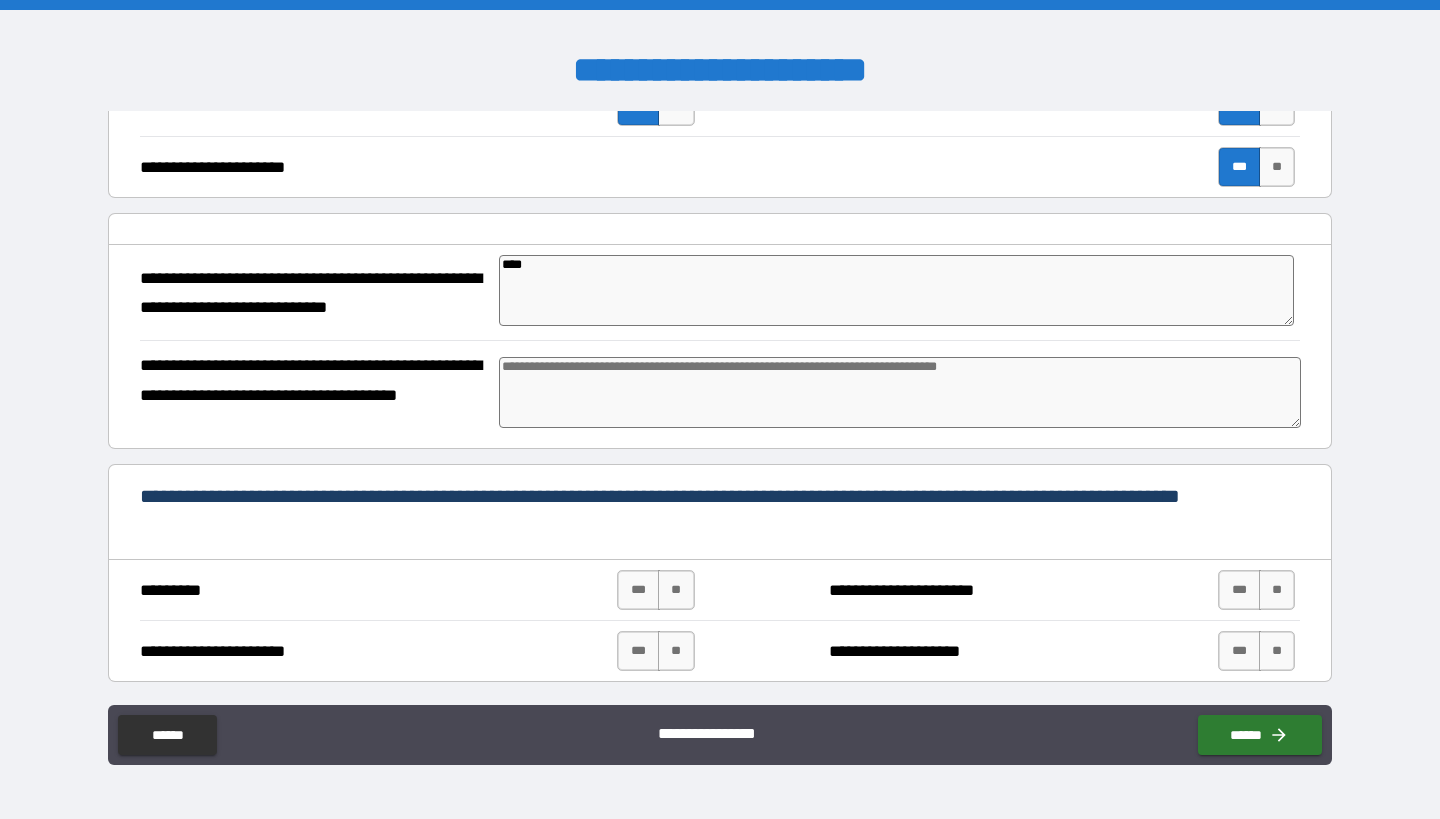 type on "***" 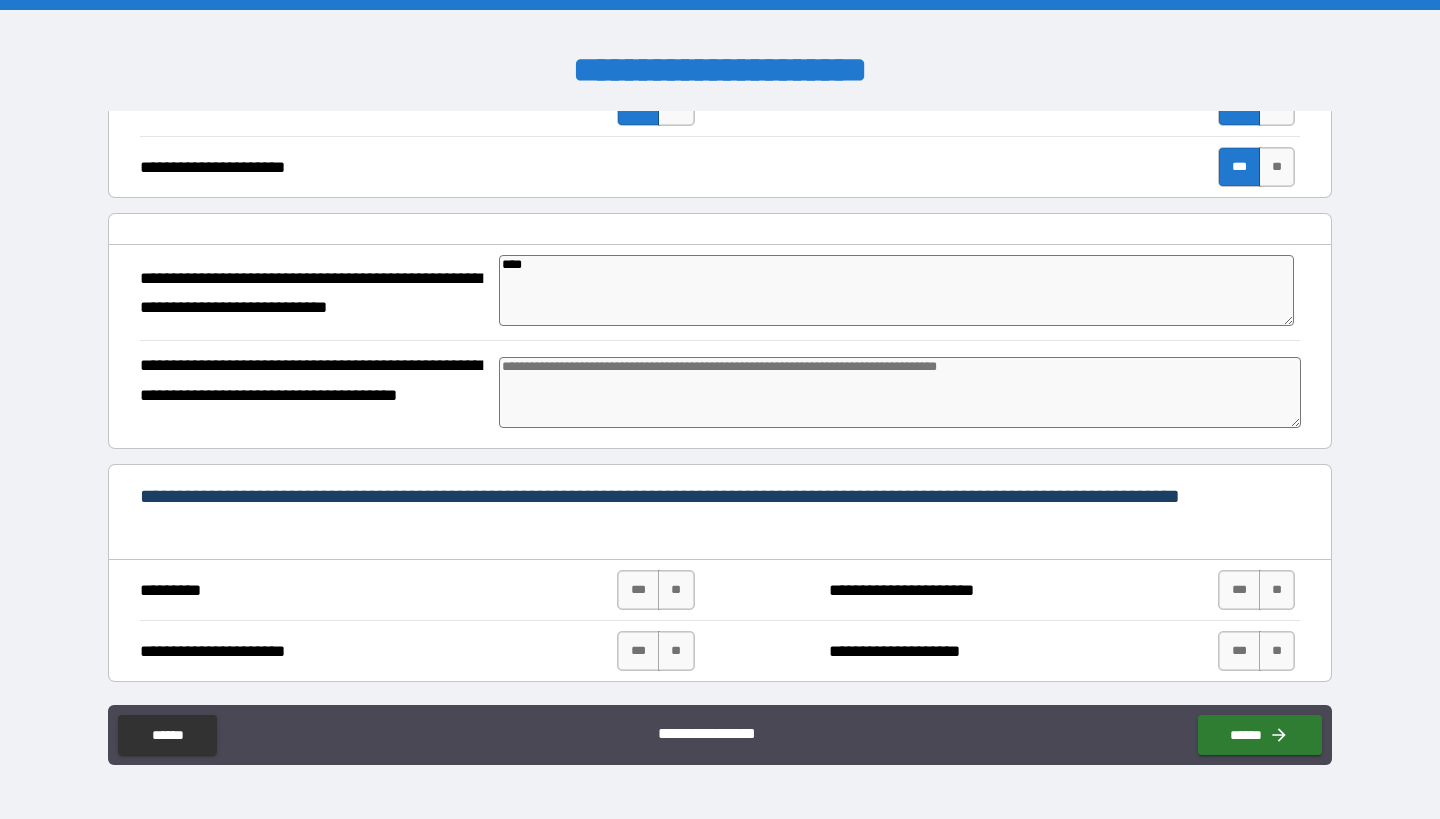 type on "*" 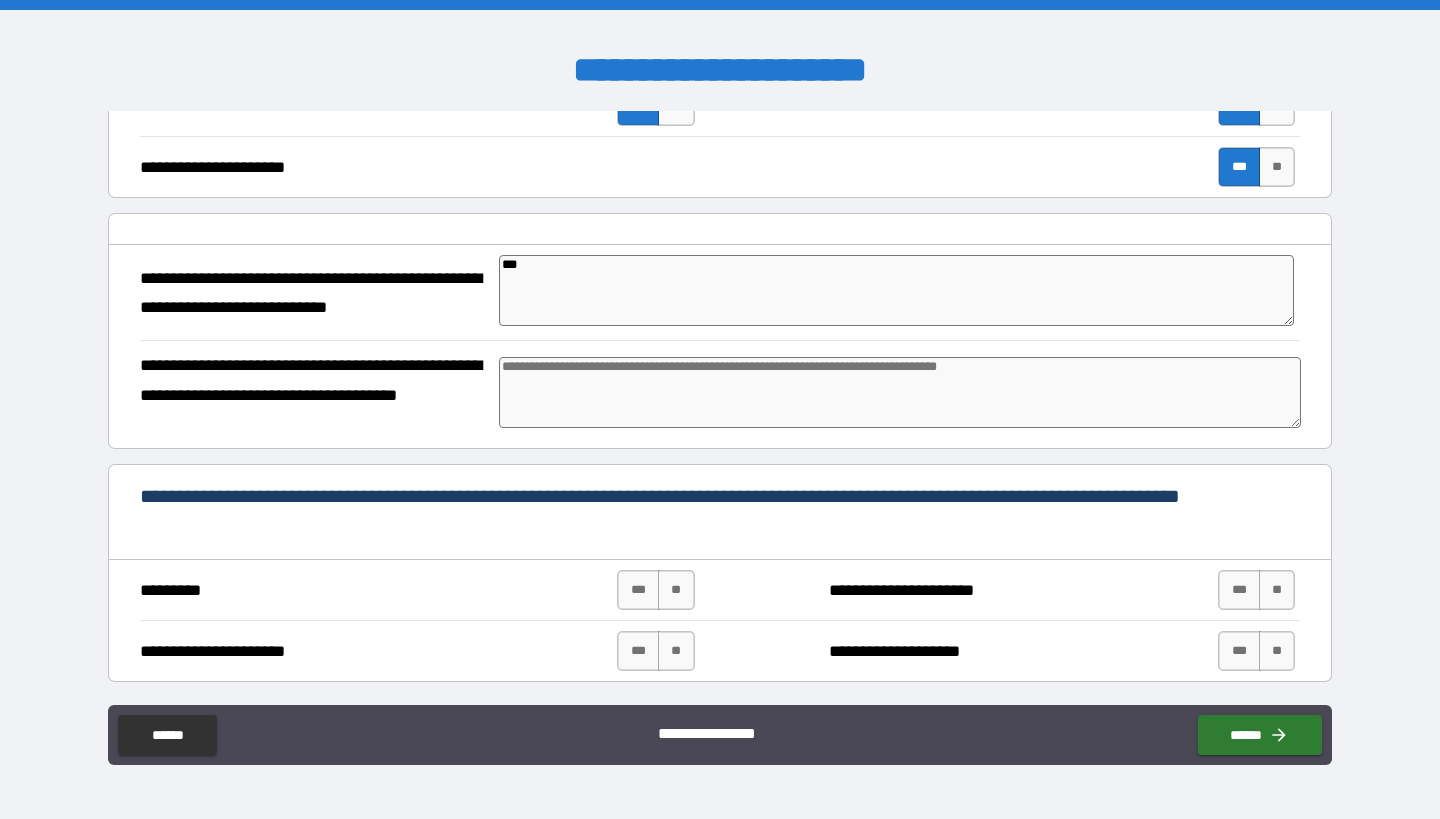 type on "*" 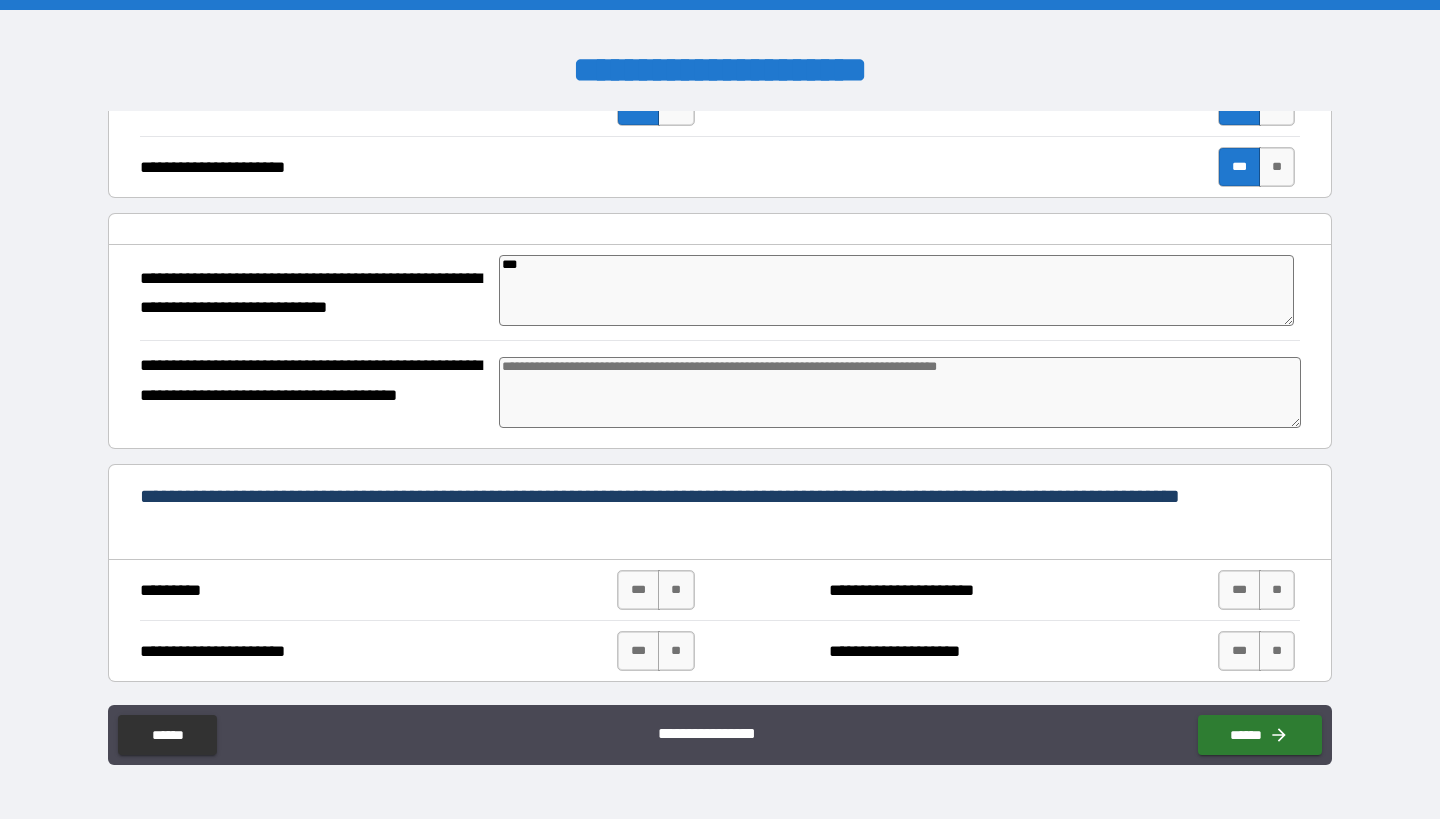 type on "*" 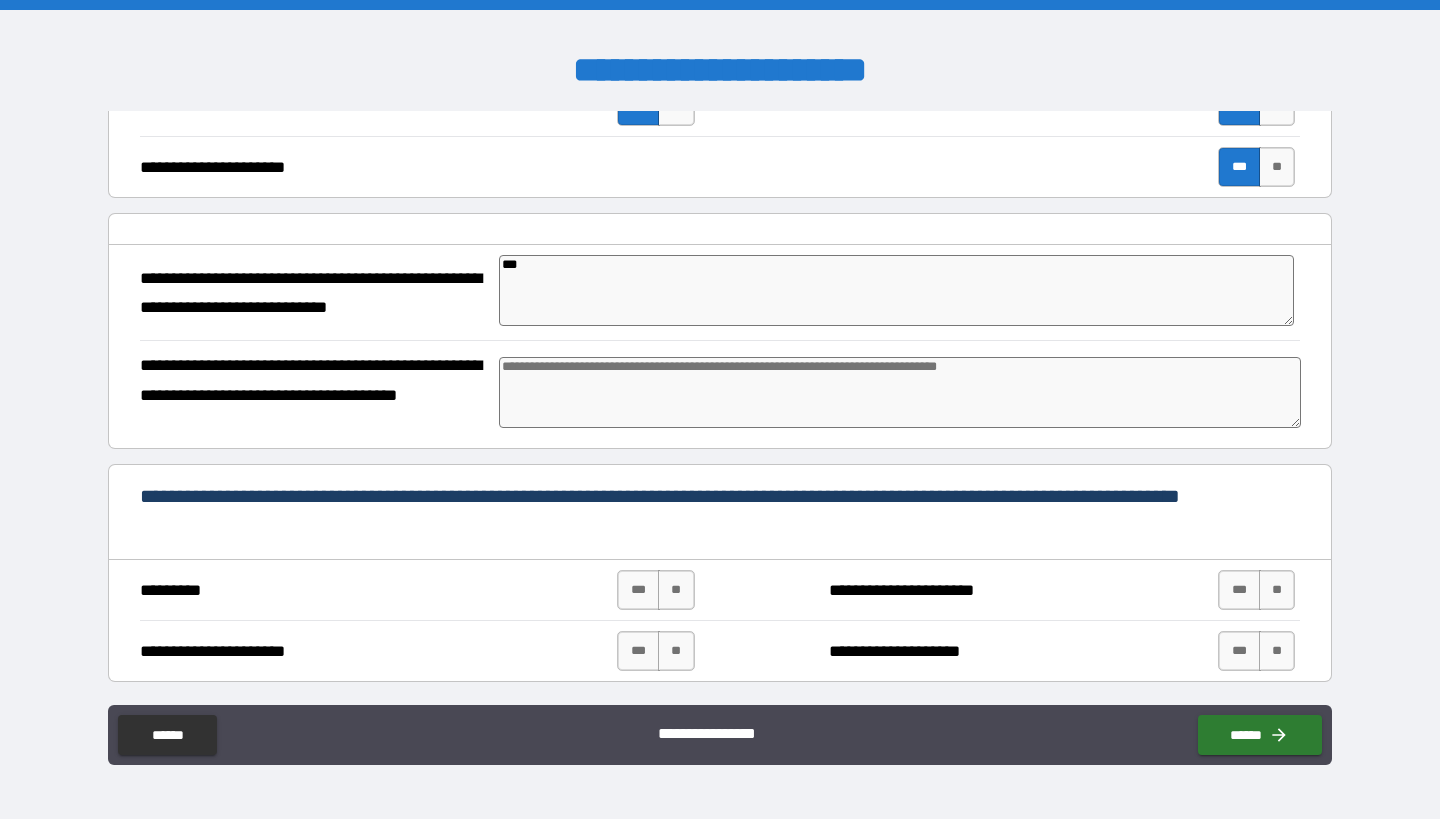 type on "****" 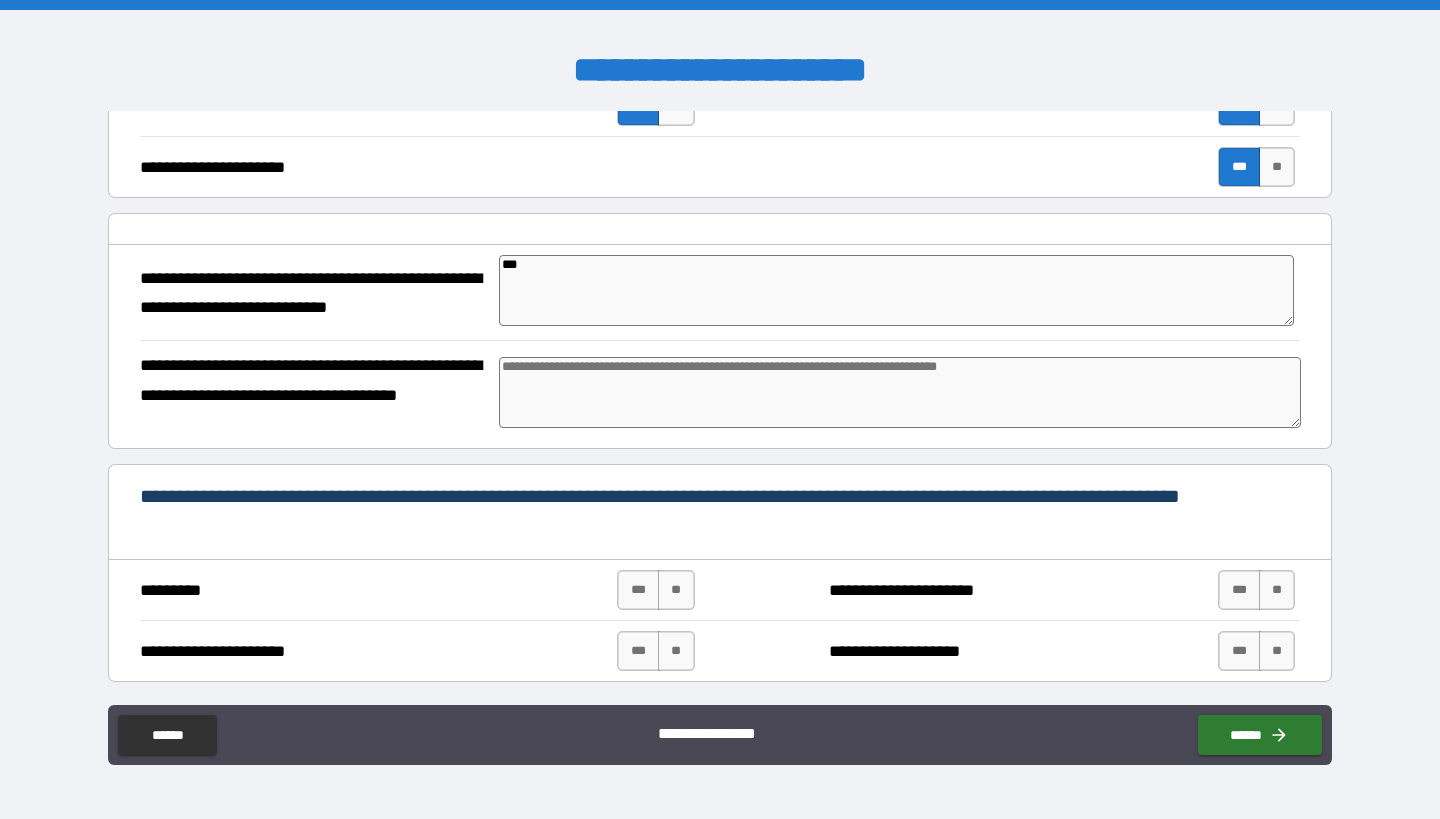 type on "*" 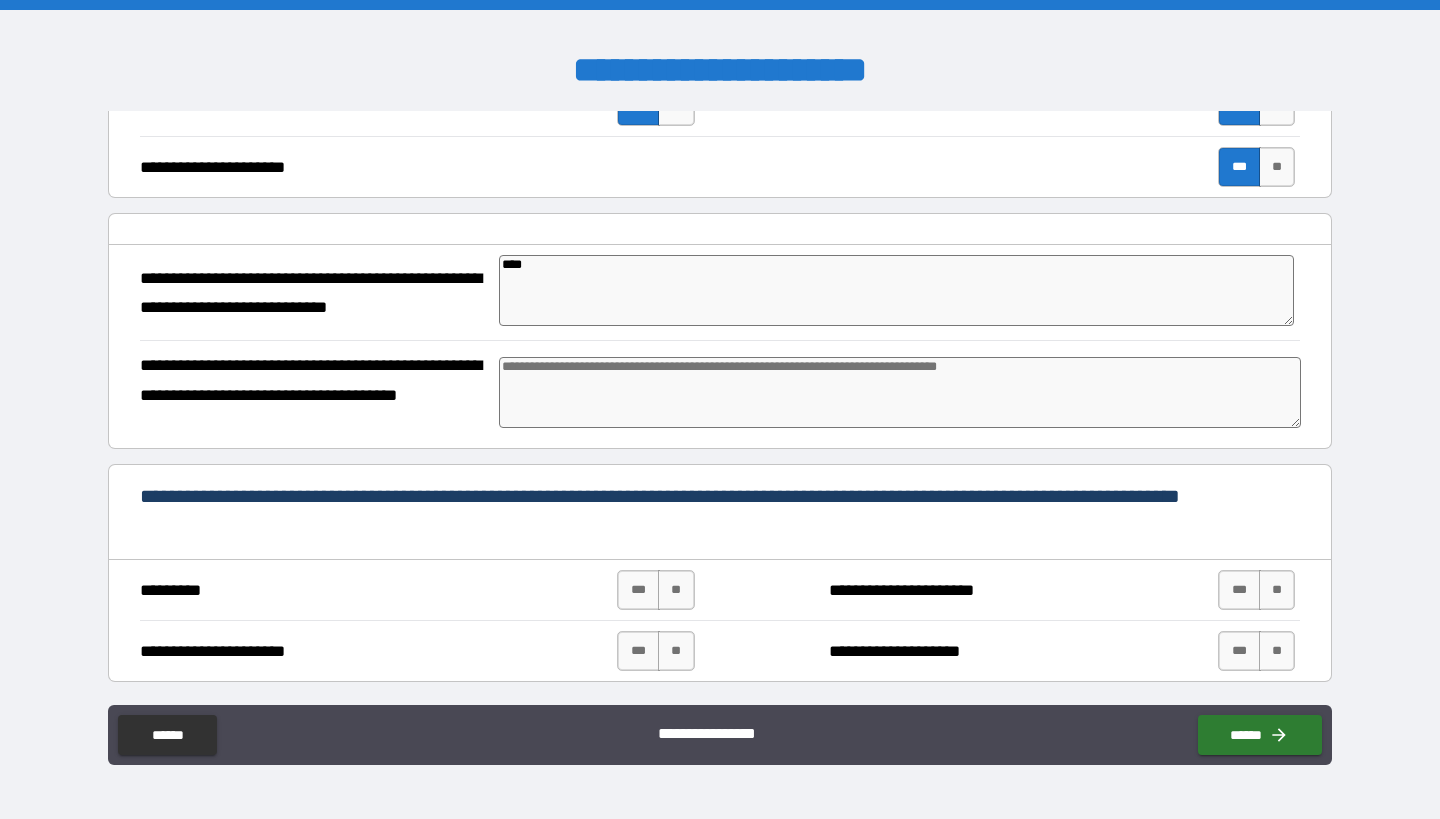 type on "*****" 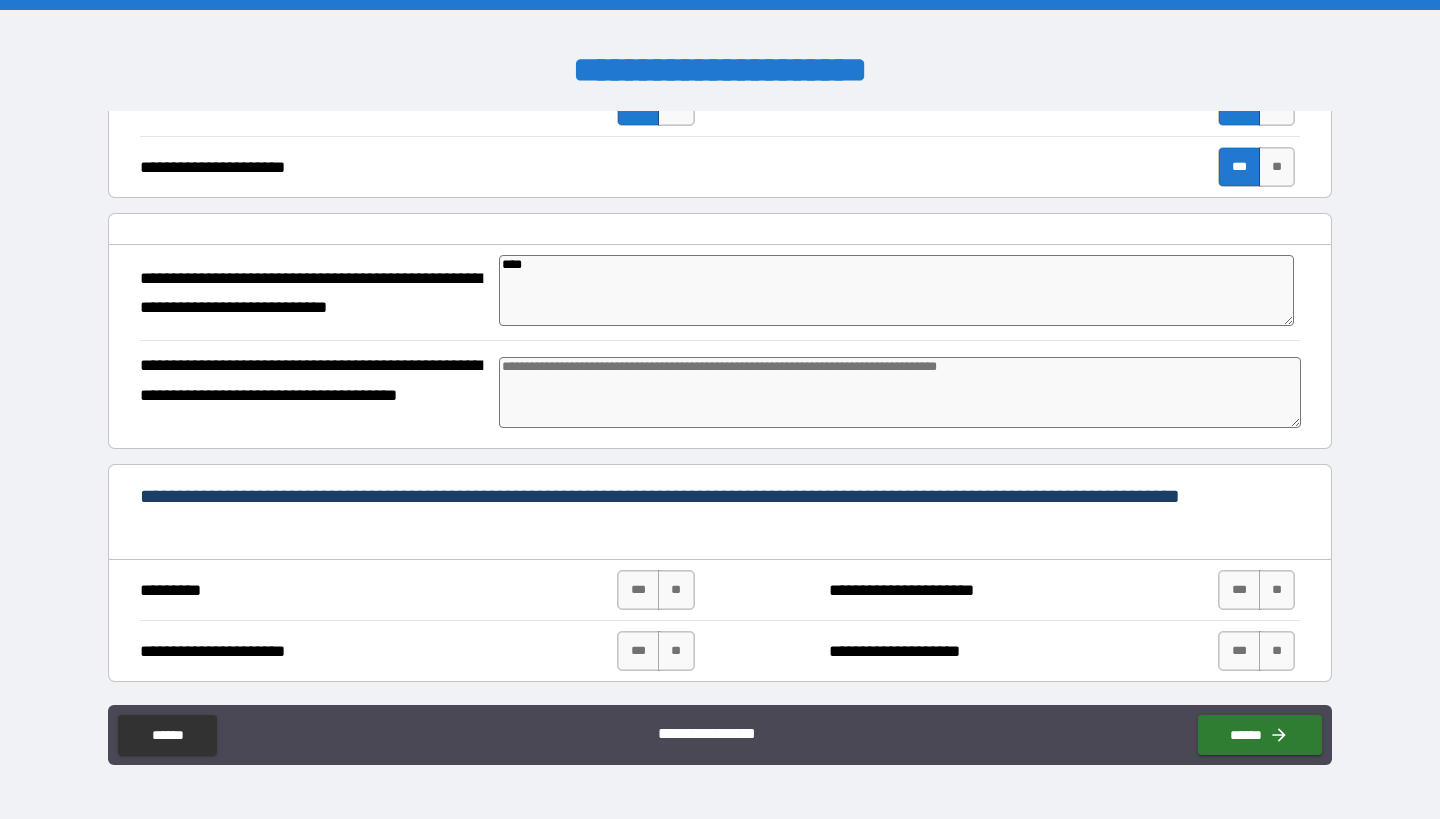 type on "*" 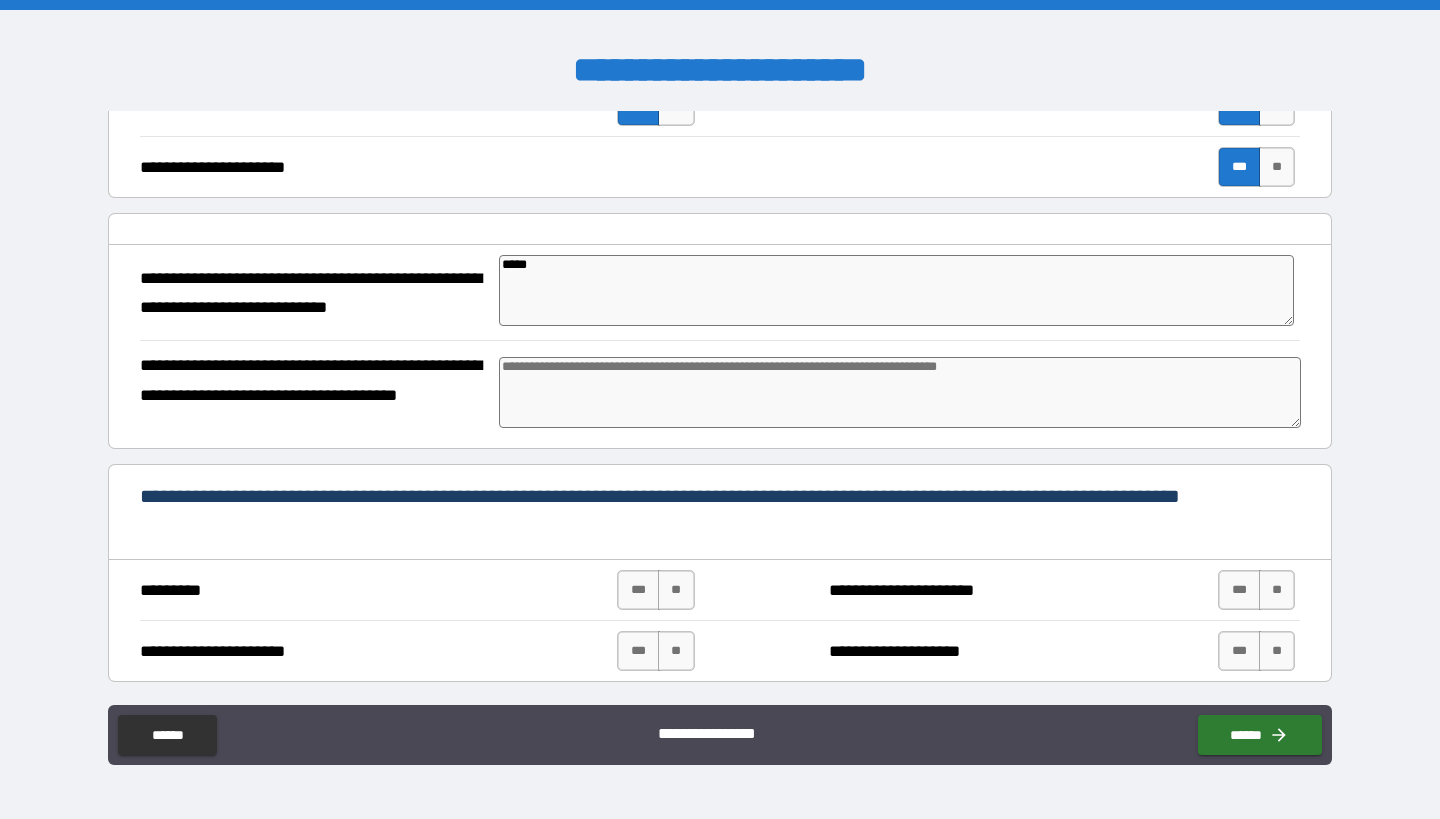 type on "******" 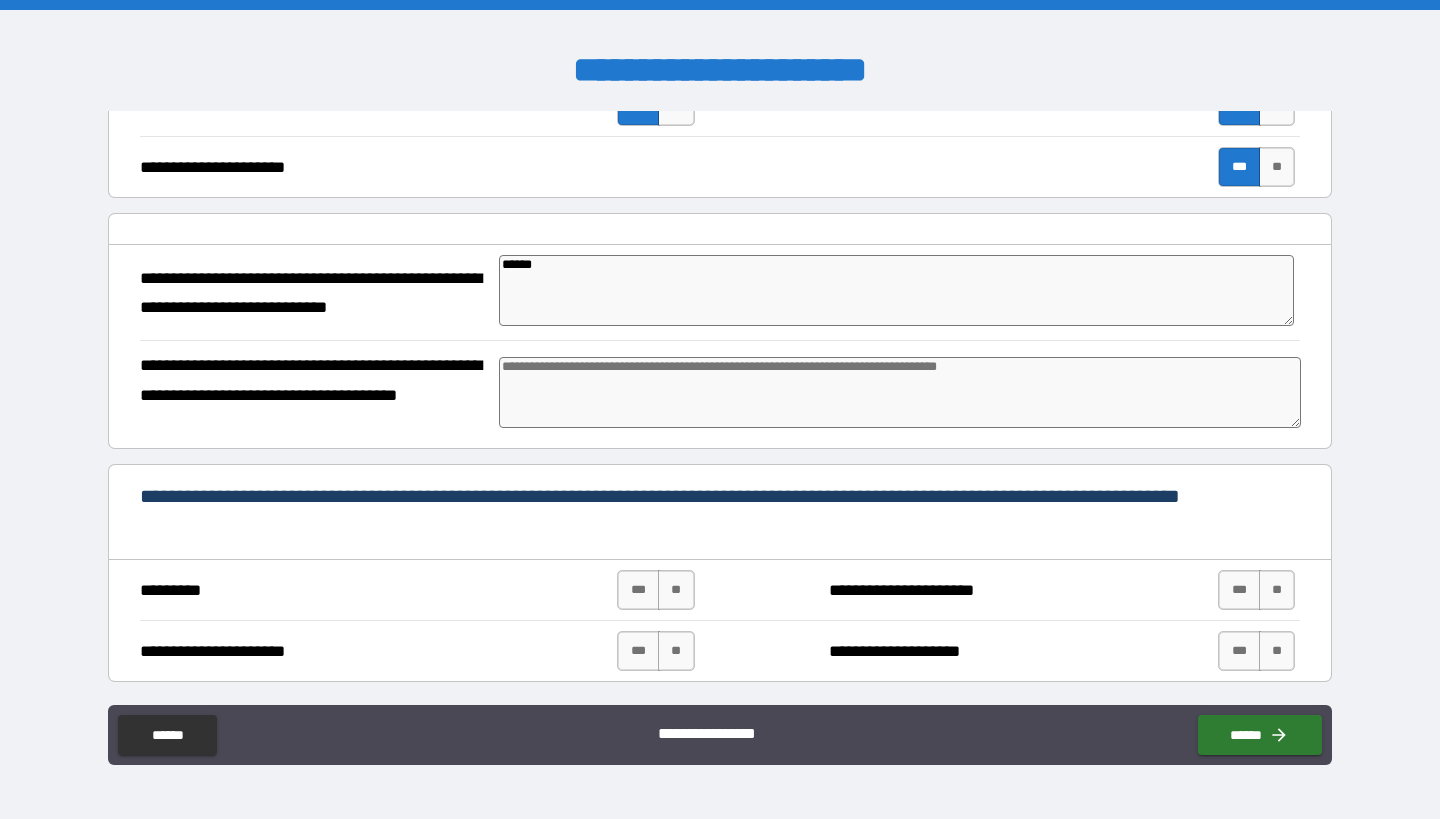 type on "*" 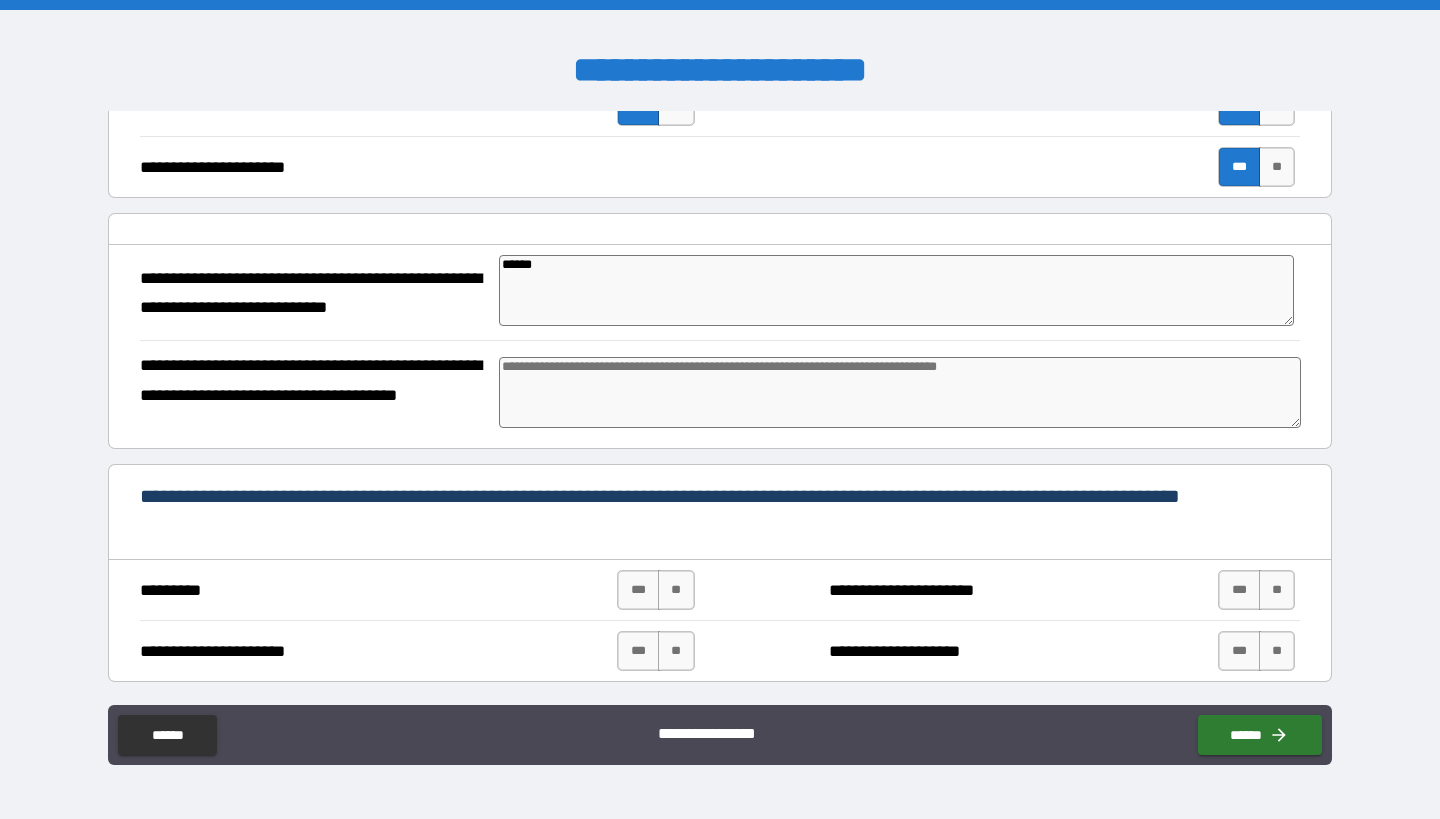 type on "*" 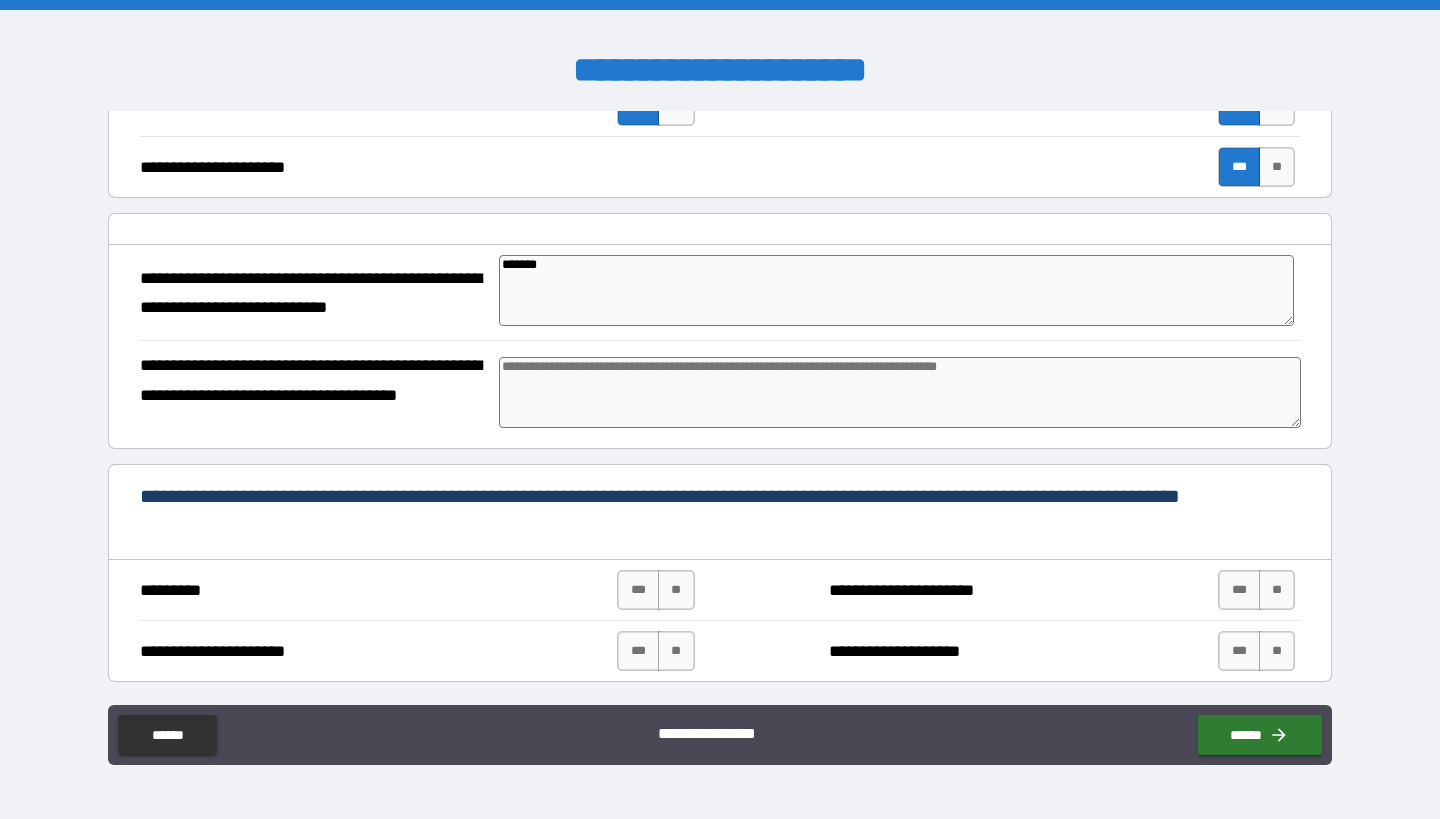 type on "*******" 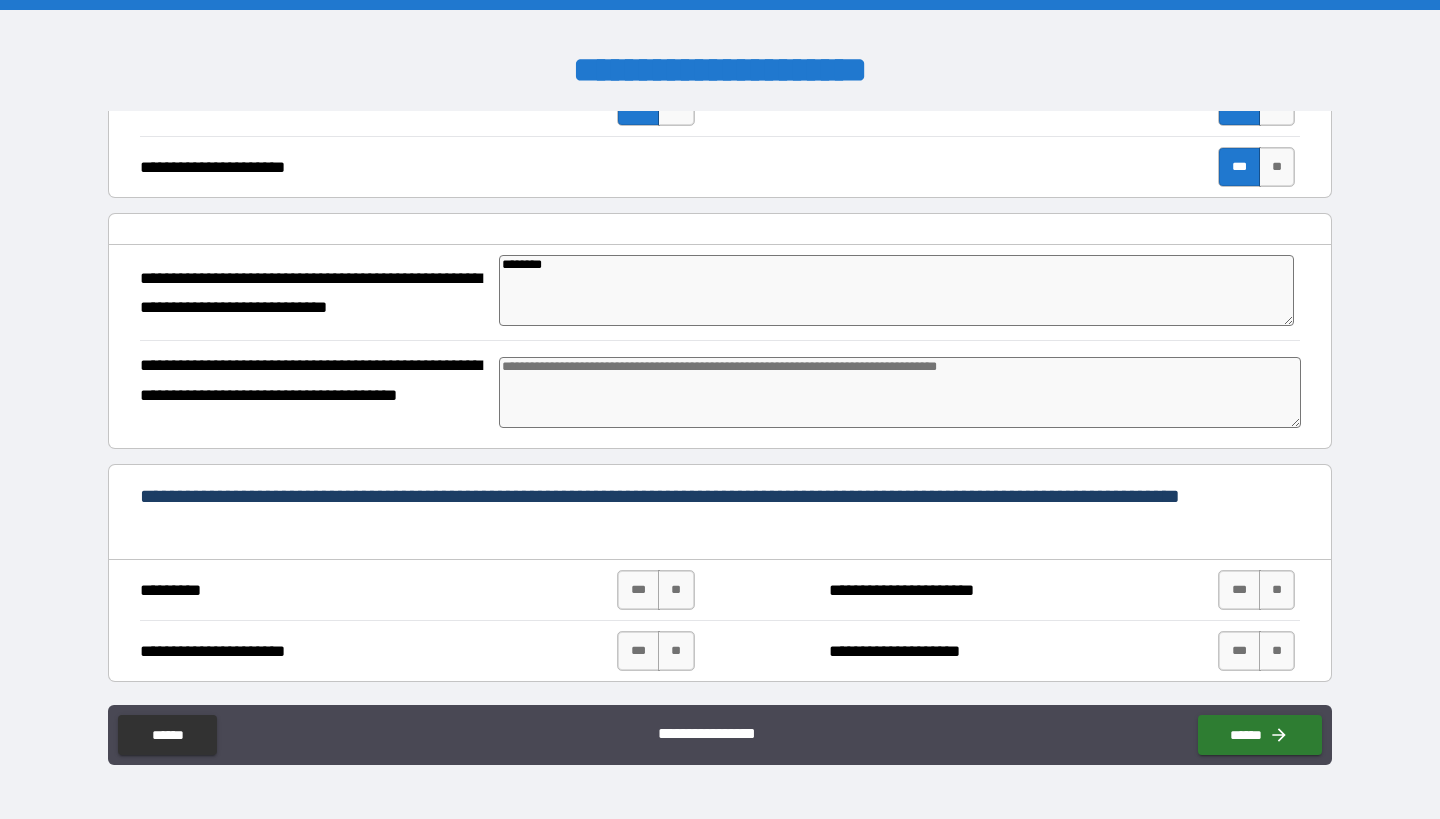 type on "*" 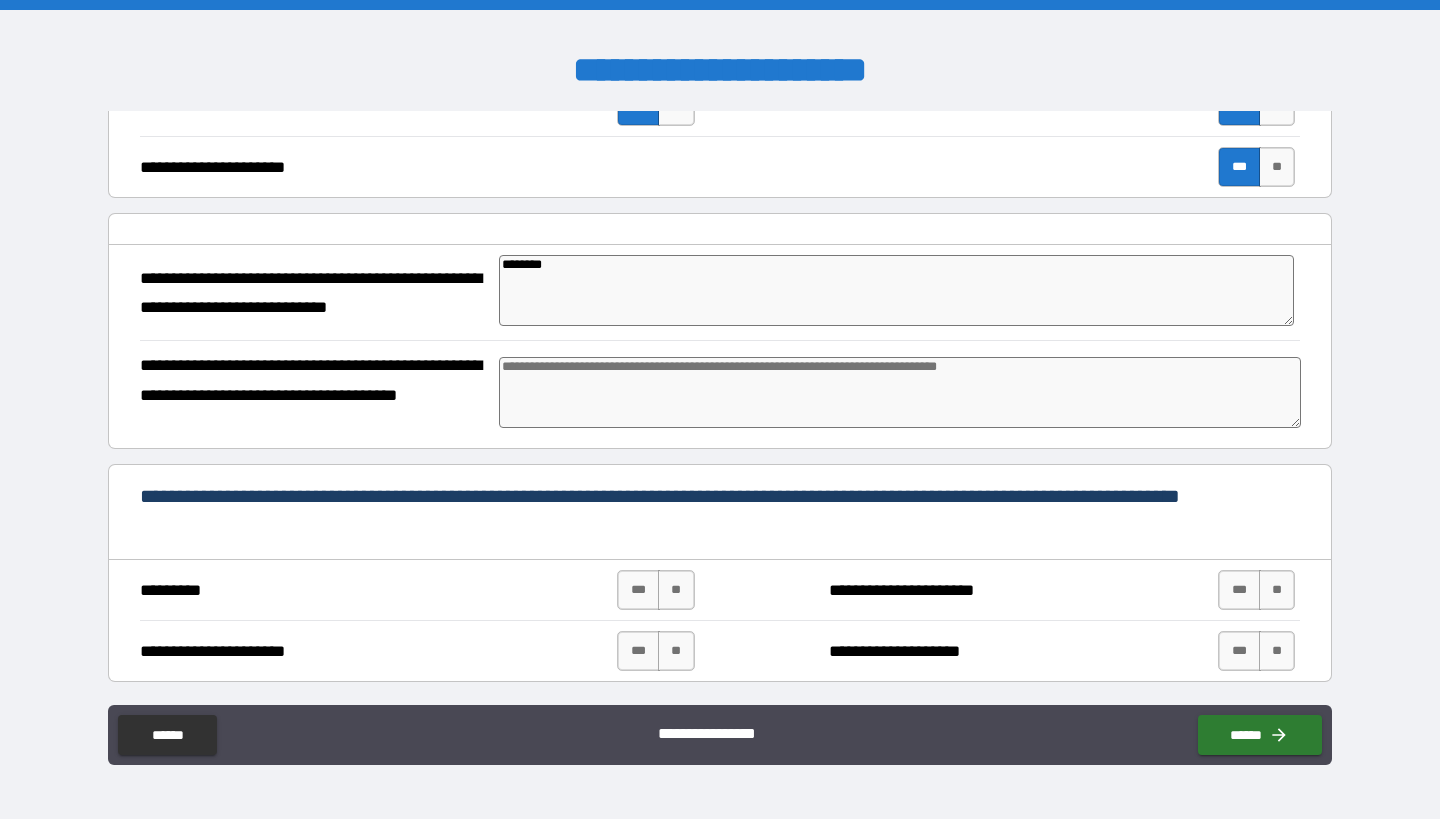 type on "*" 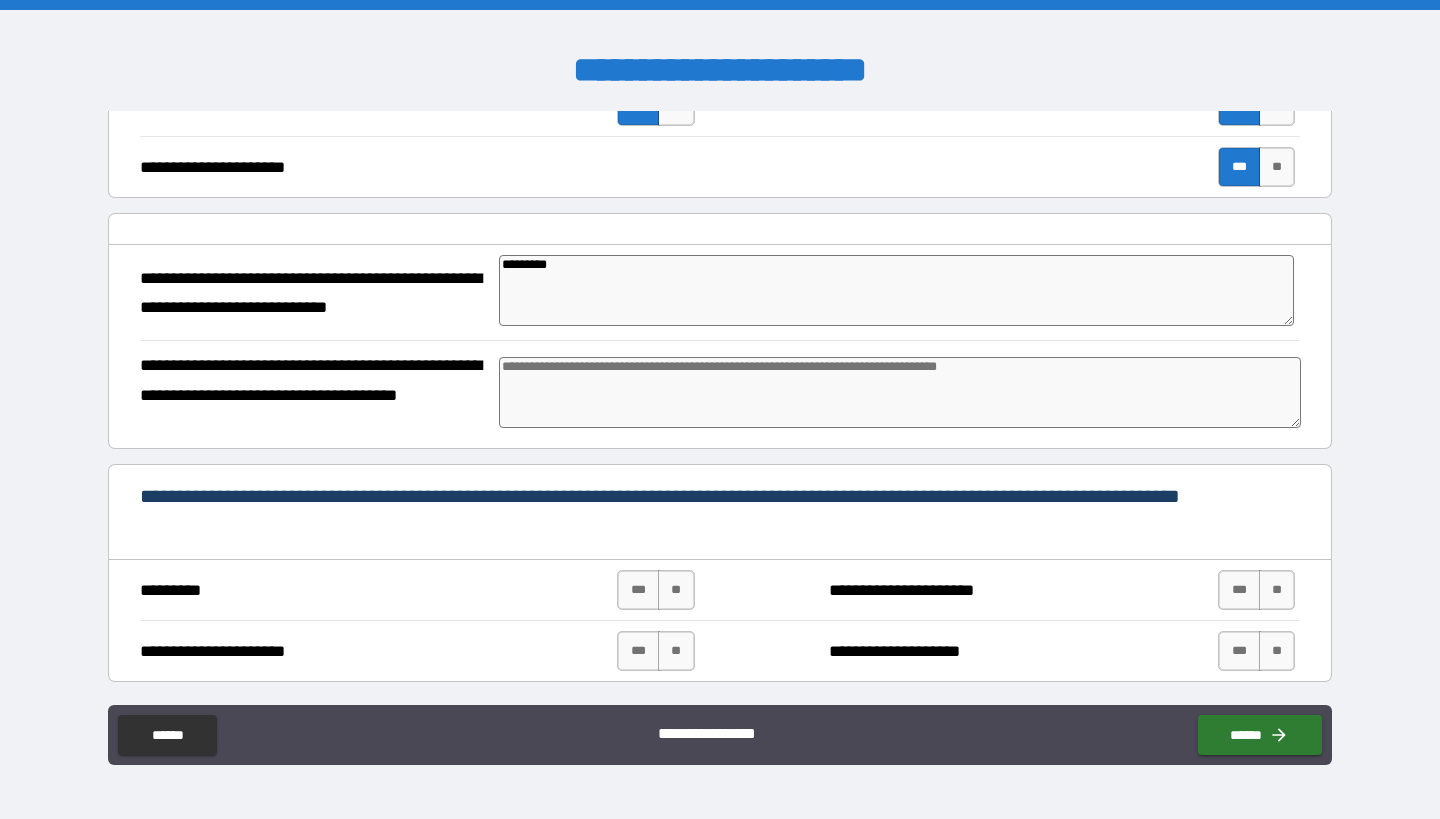type on "**********" 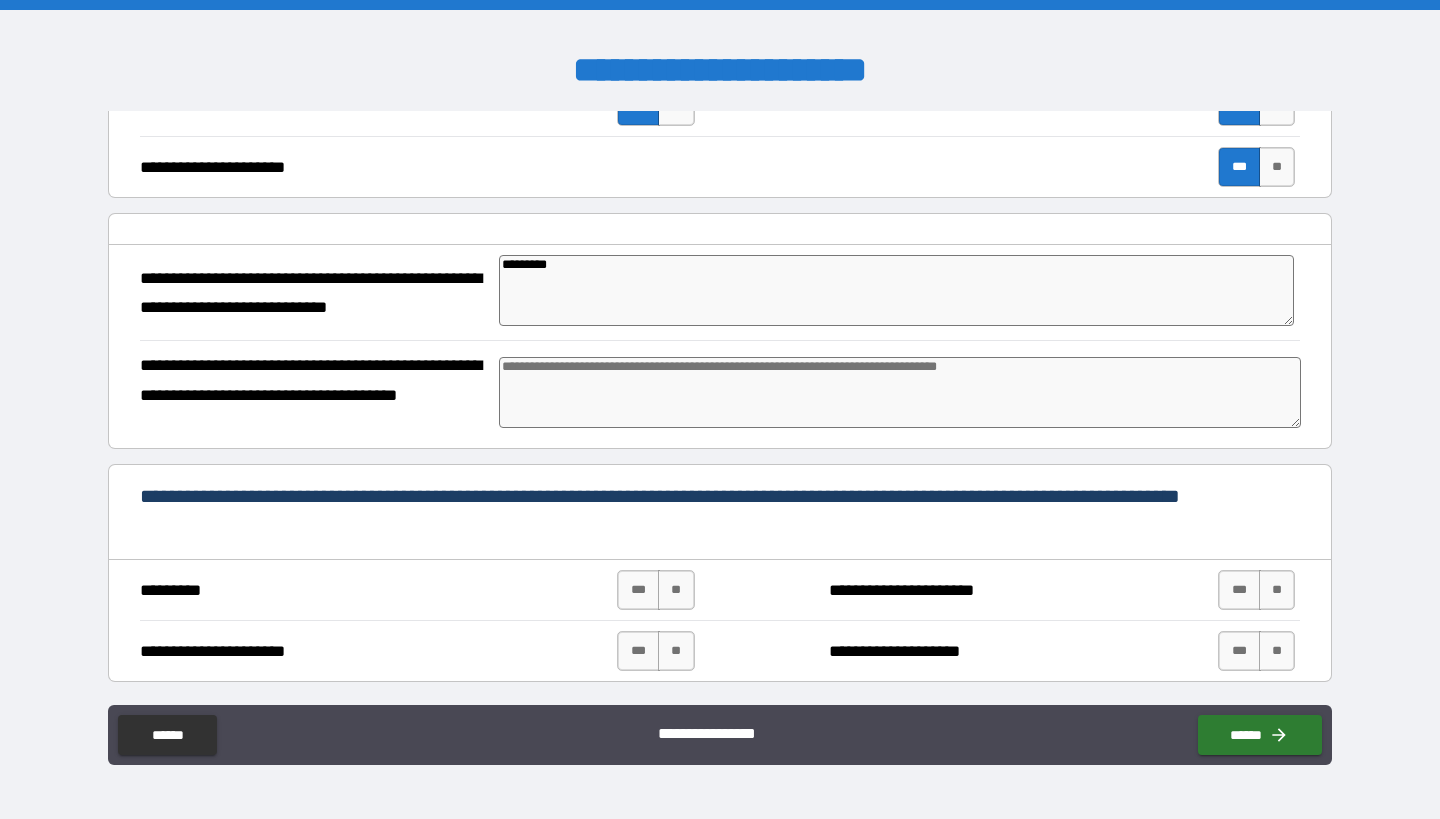 type on "*" 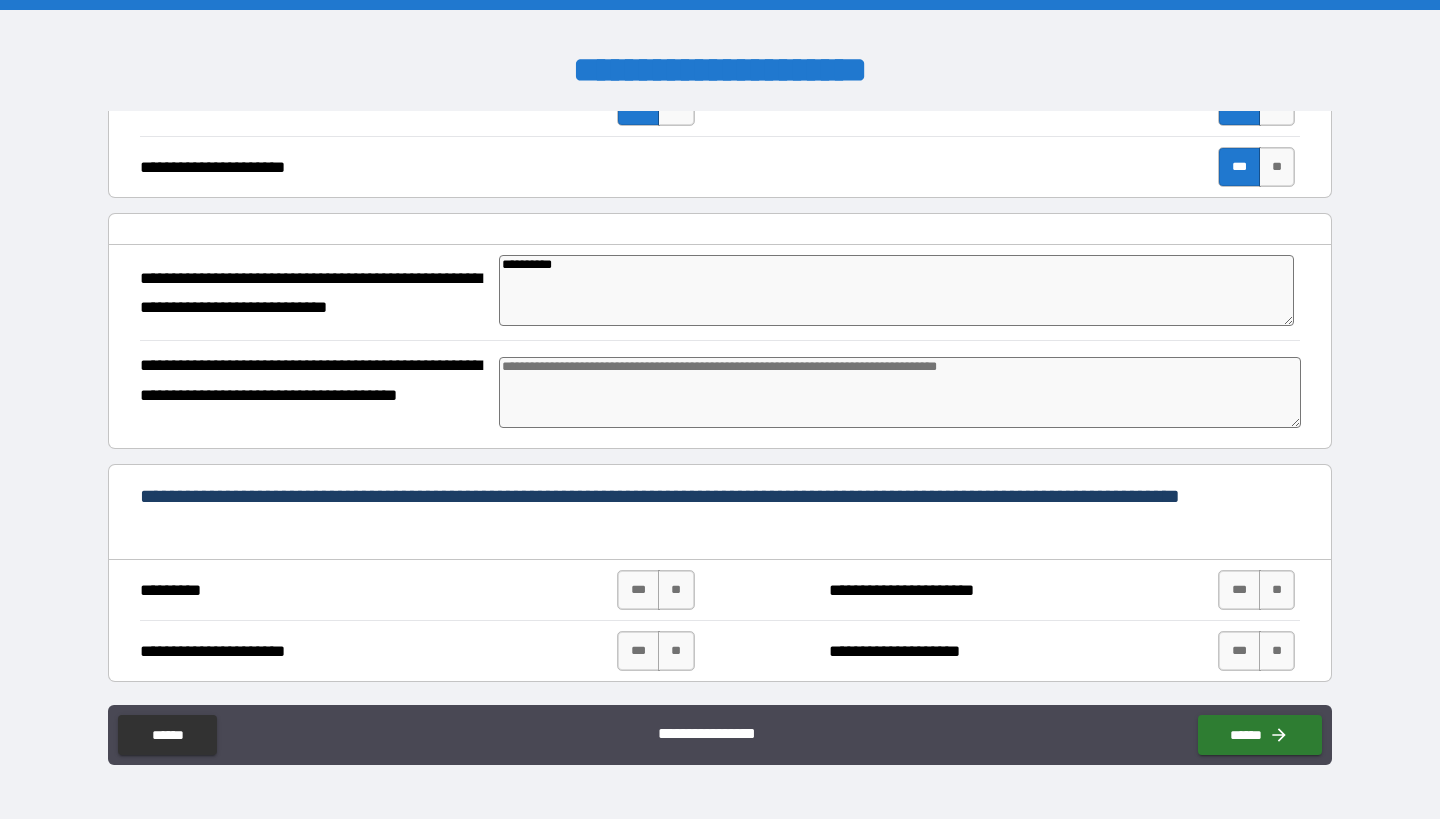 type on "**********" 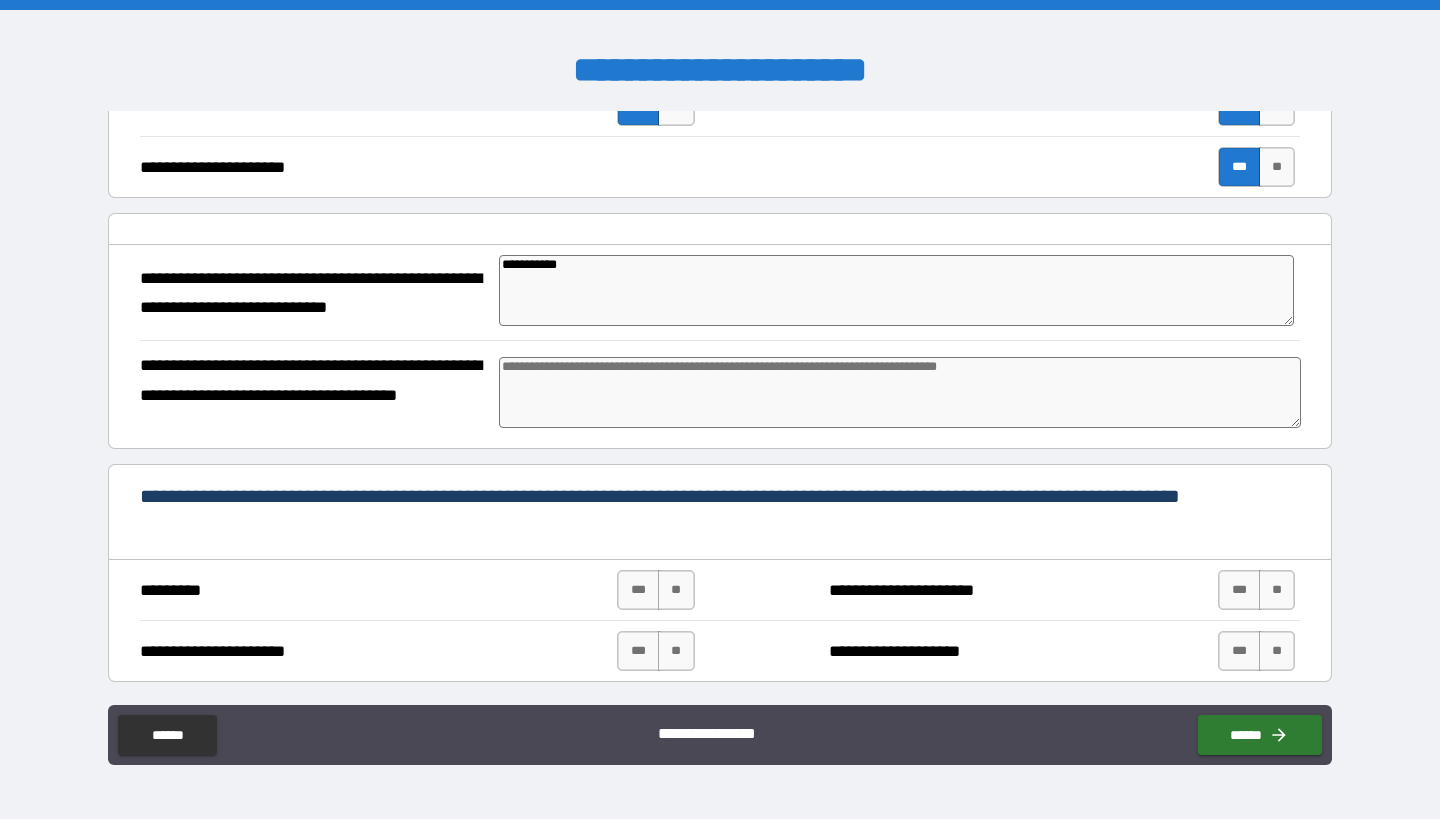 type on "*" 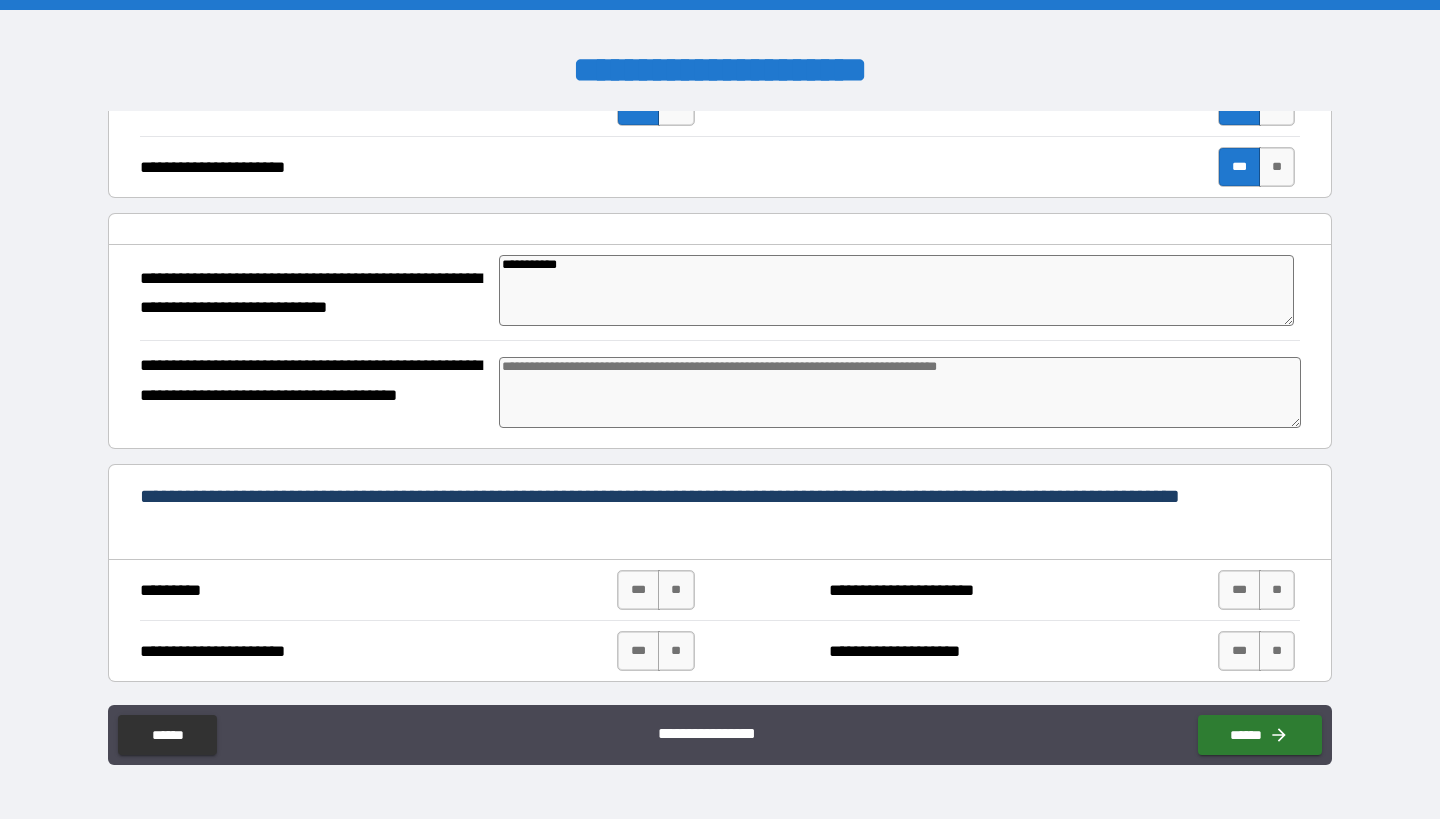 type on "*" 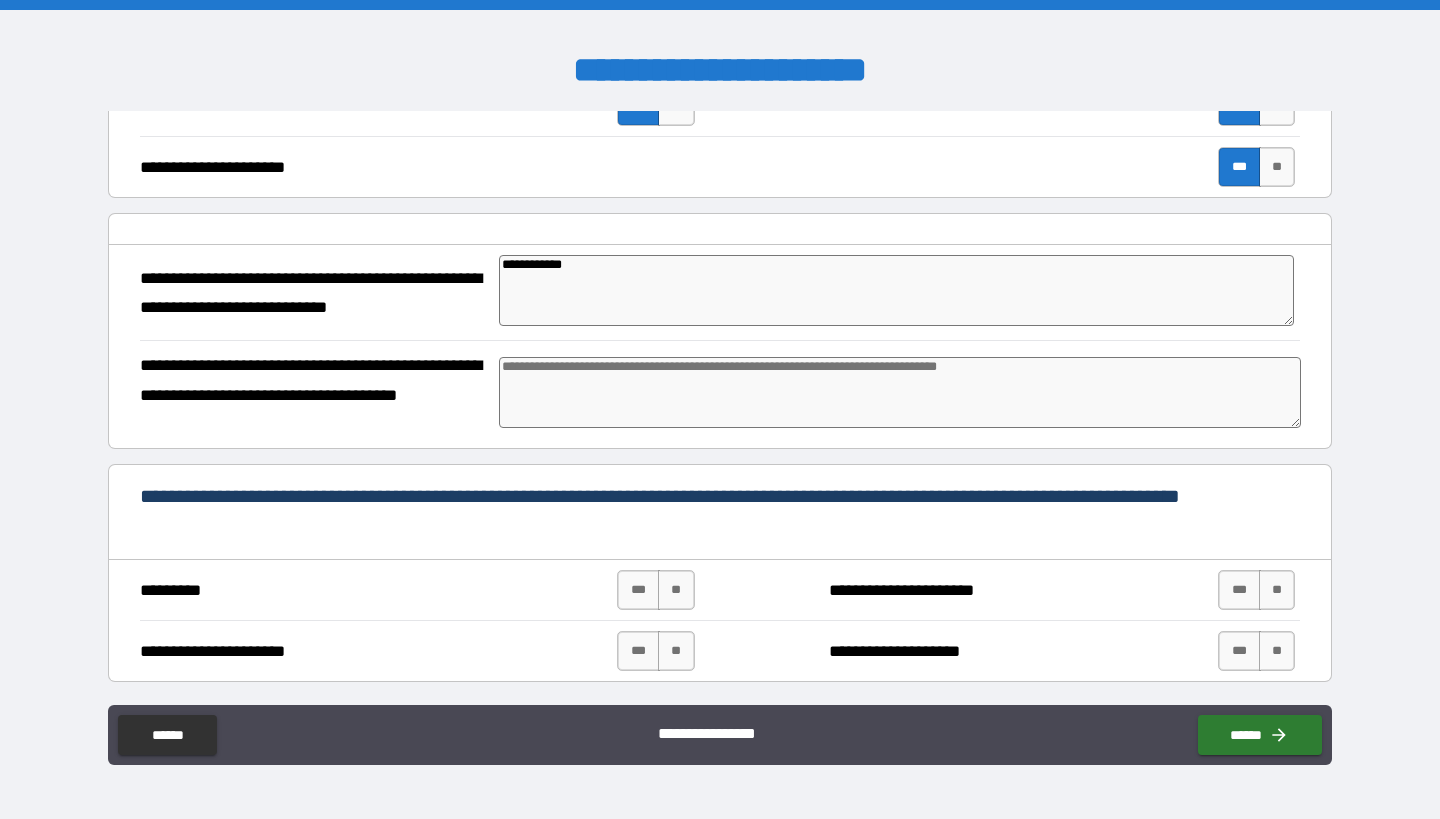 type on "*" 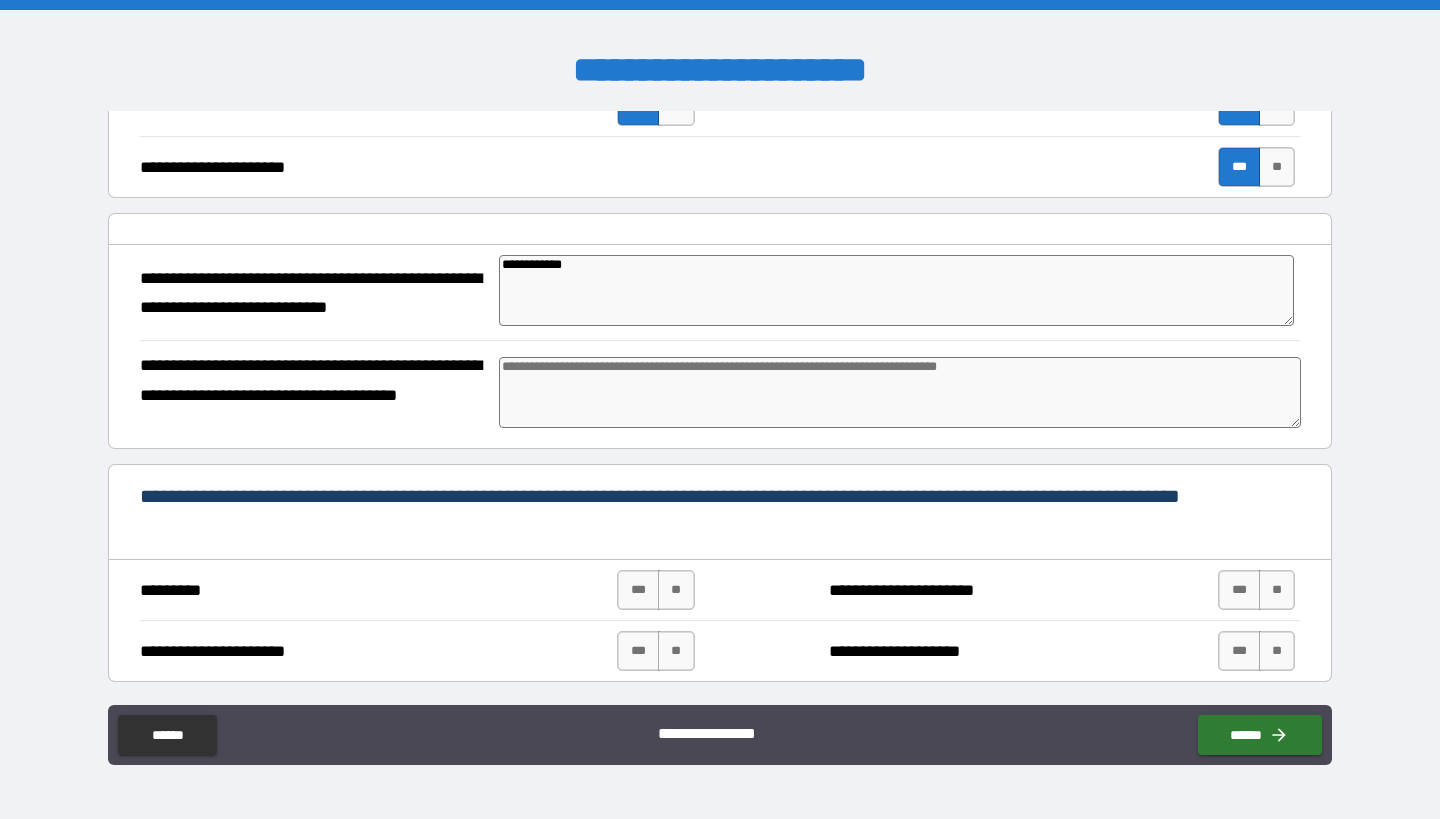 type on "*" 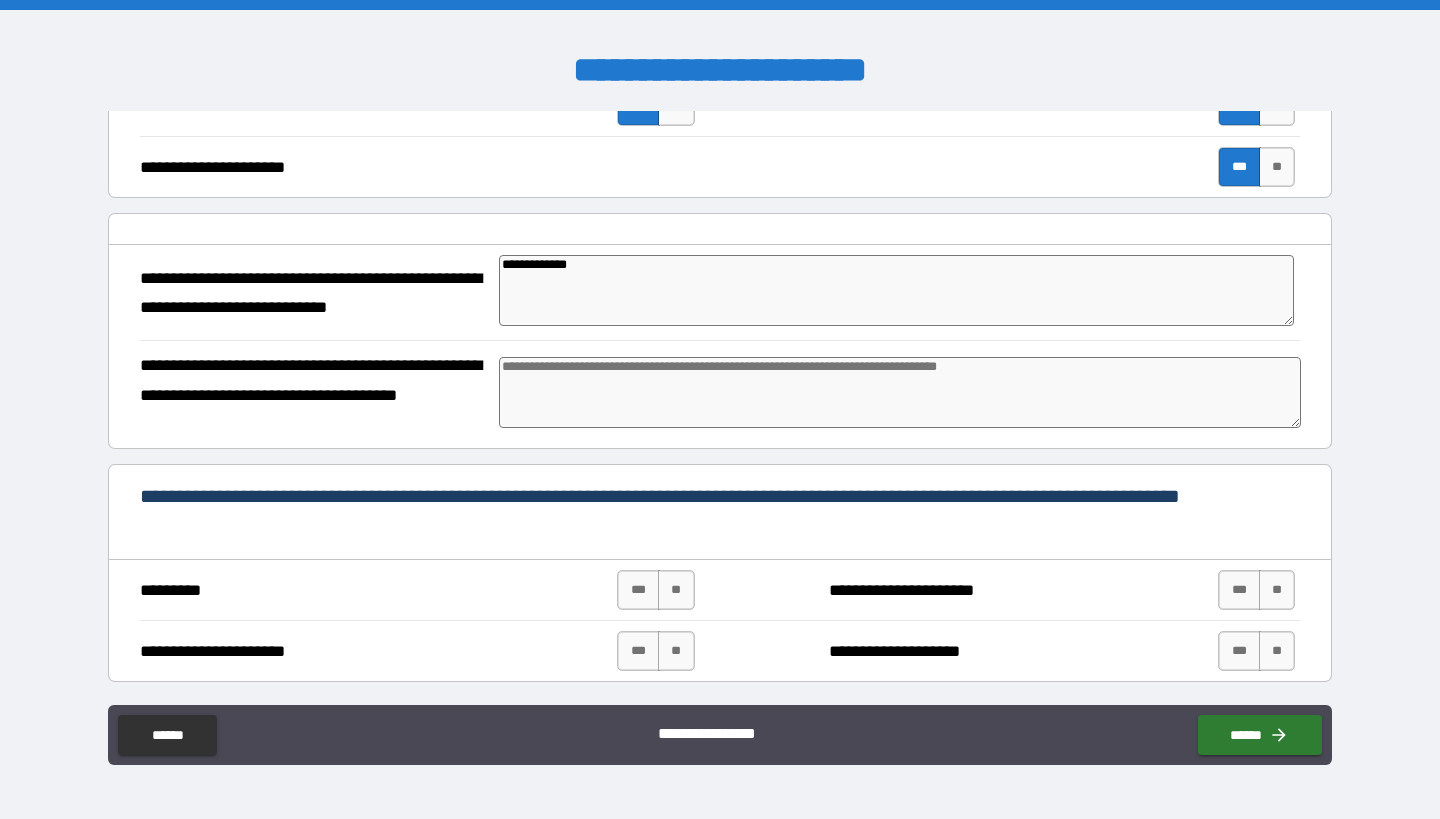 type on "*" 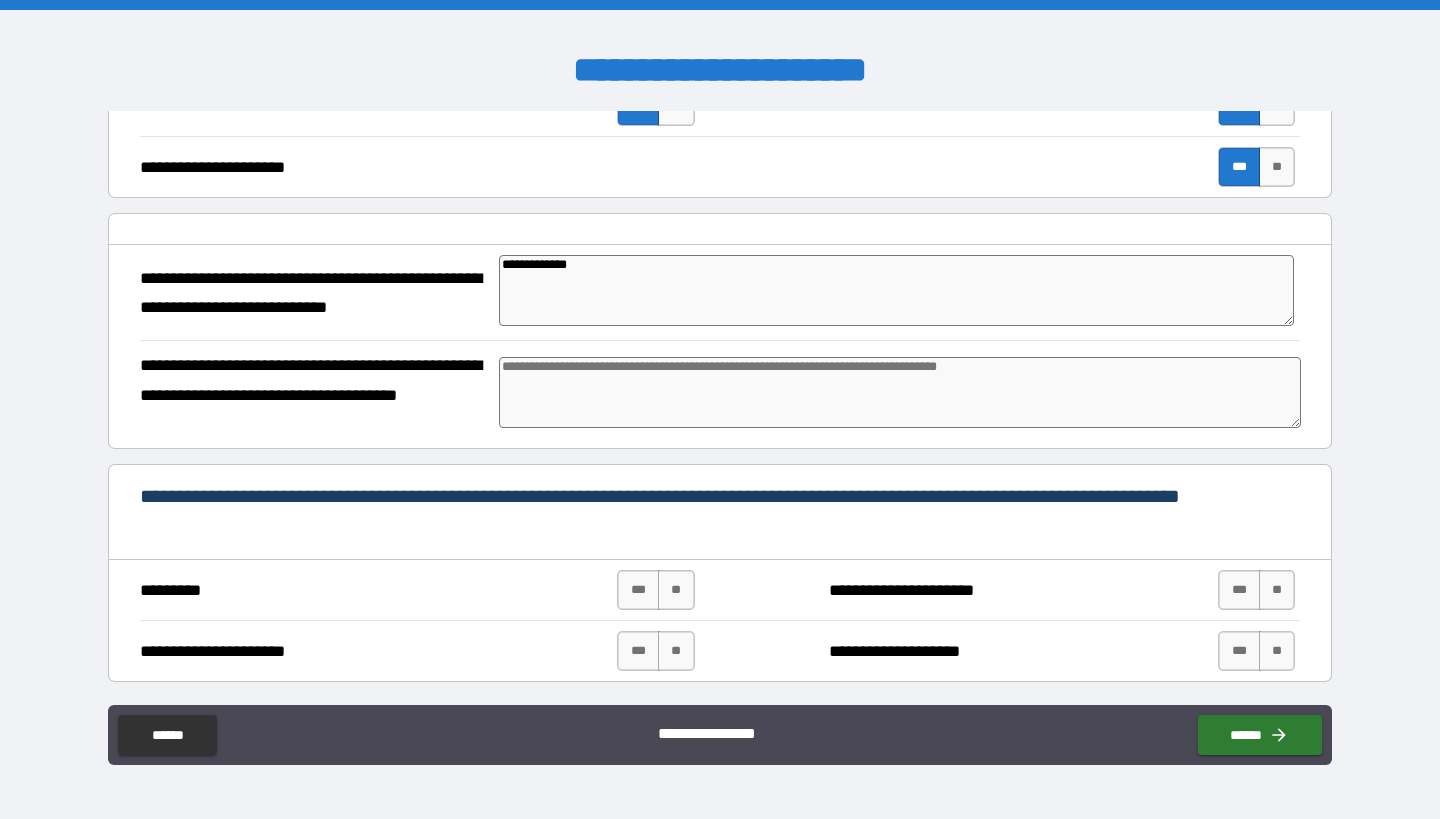 type on "*" 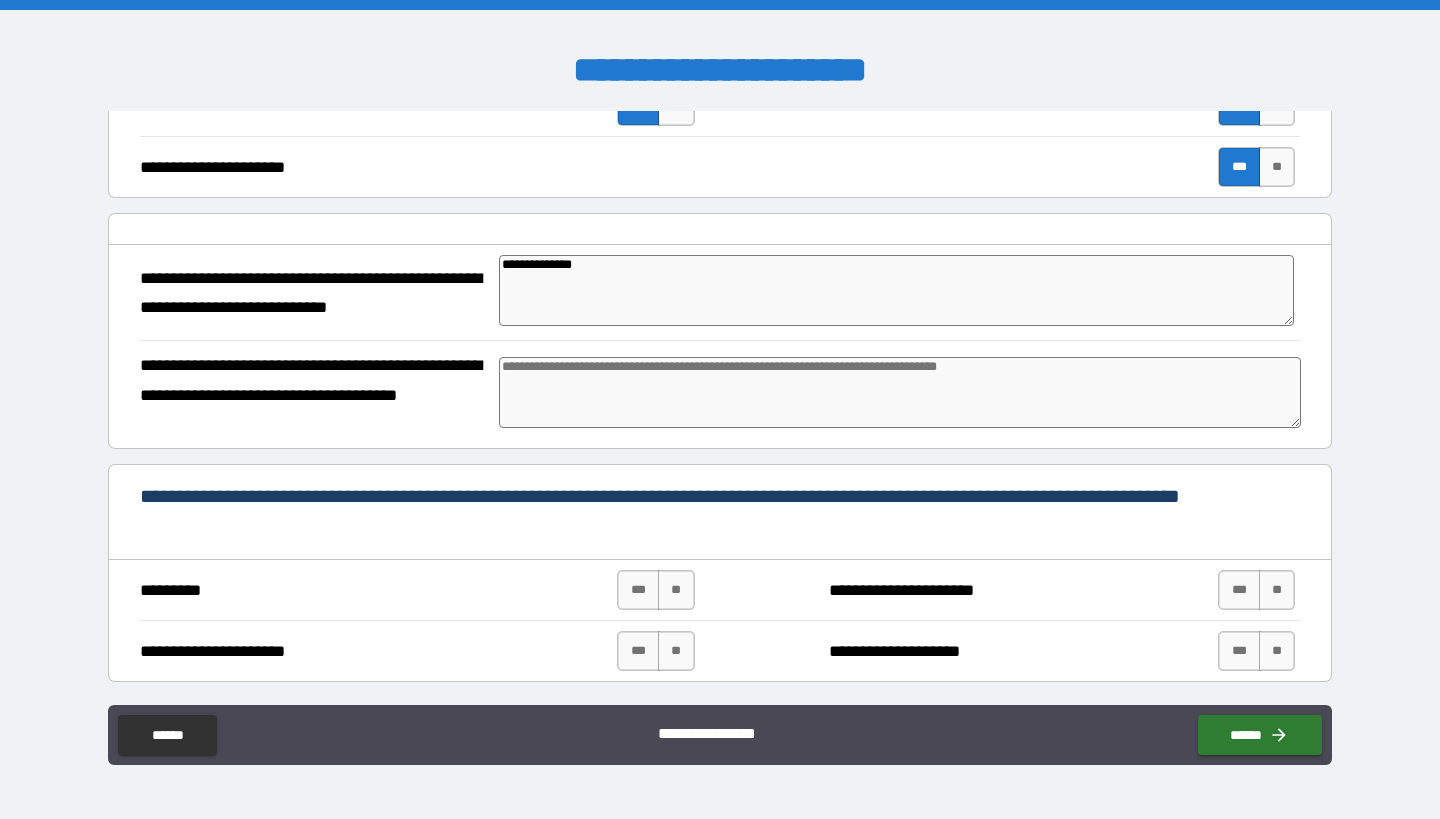 type on "**********" 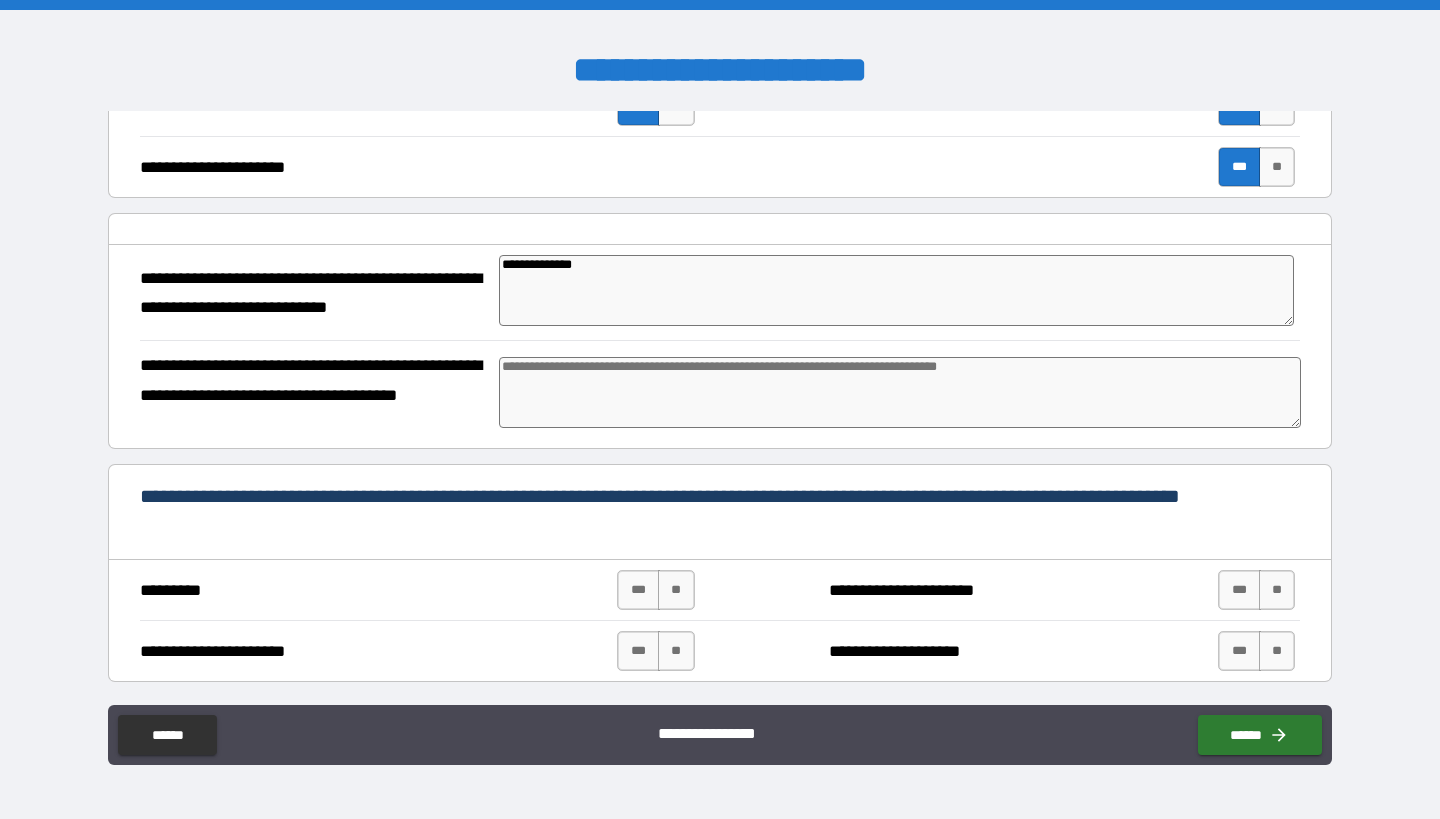type on "*" 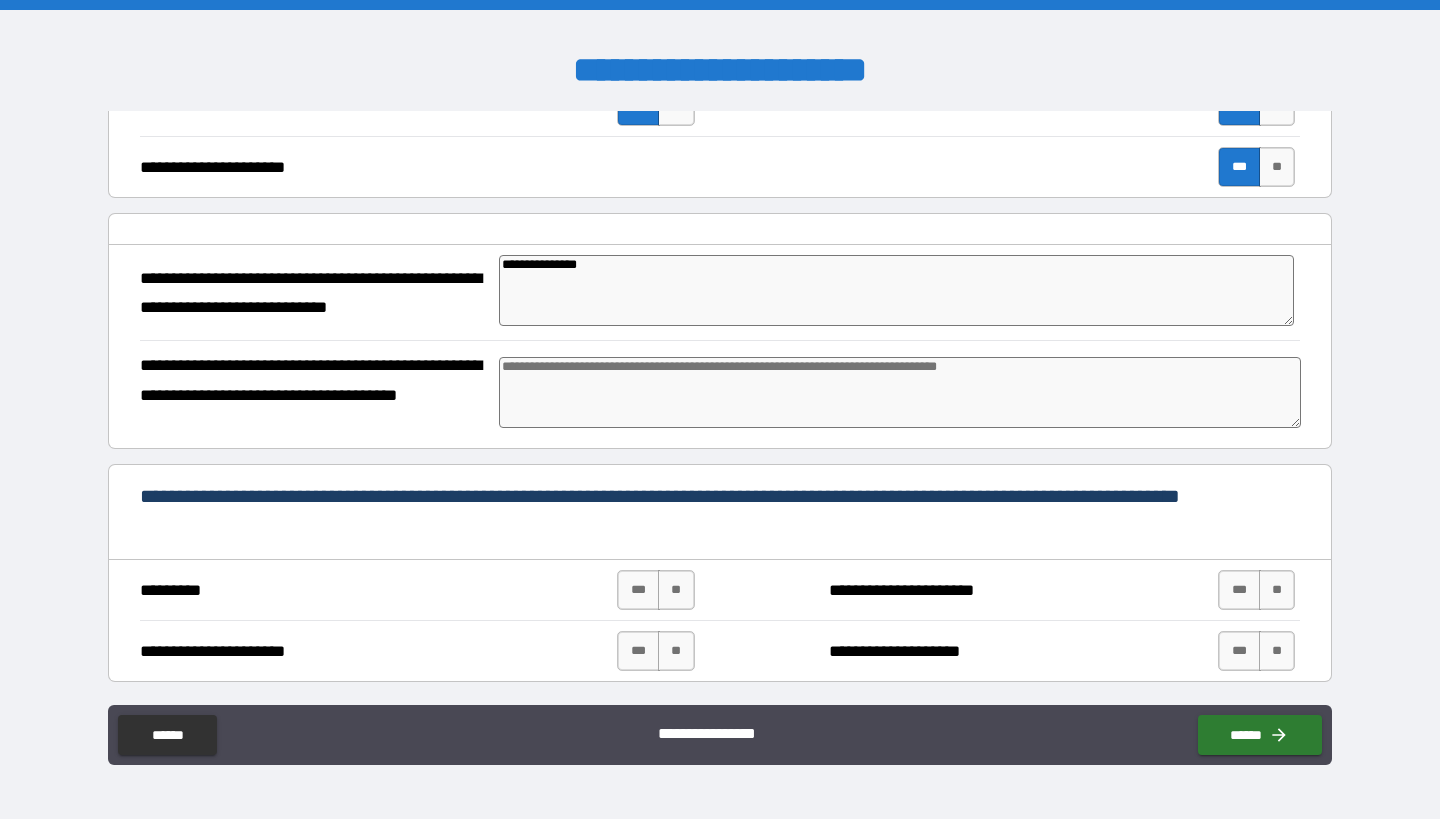 type on "**********" 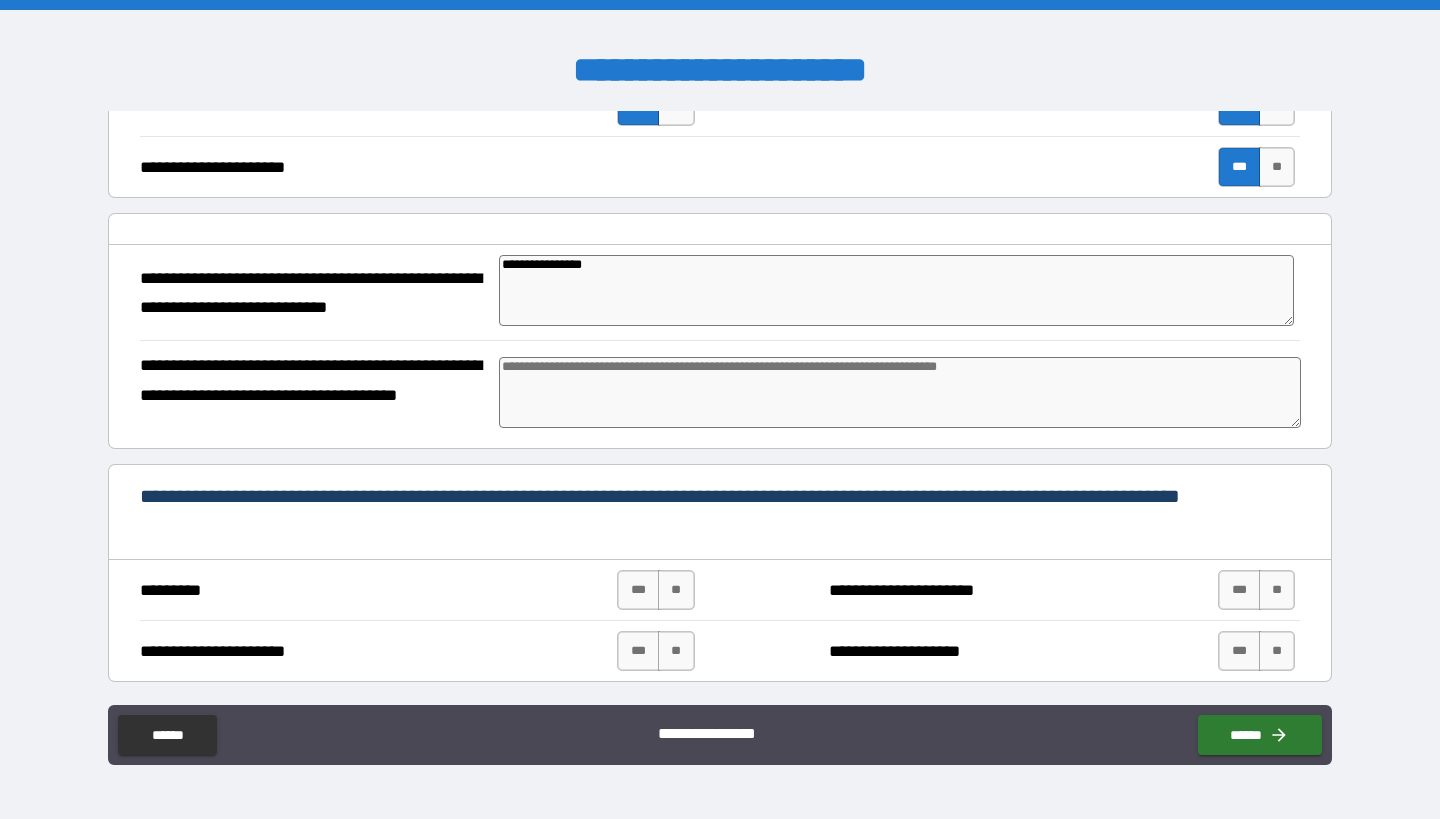 type on "**********" 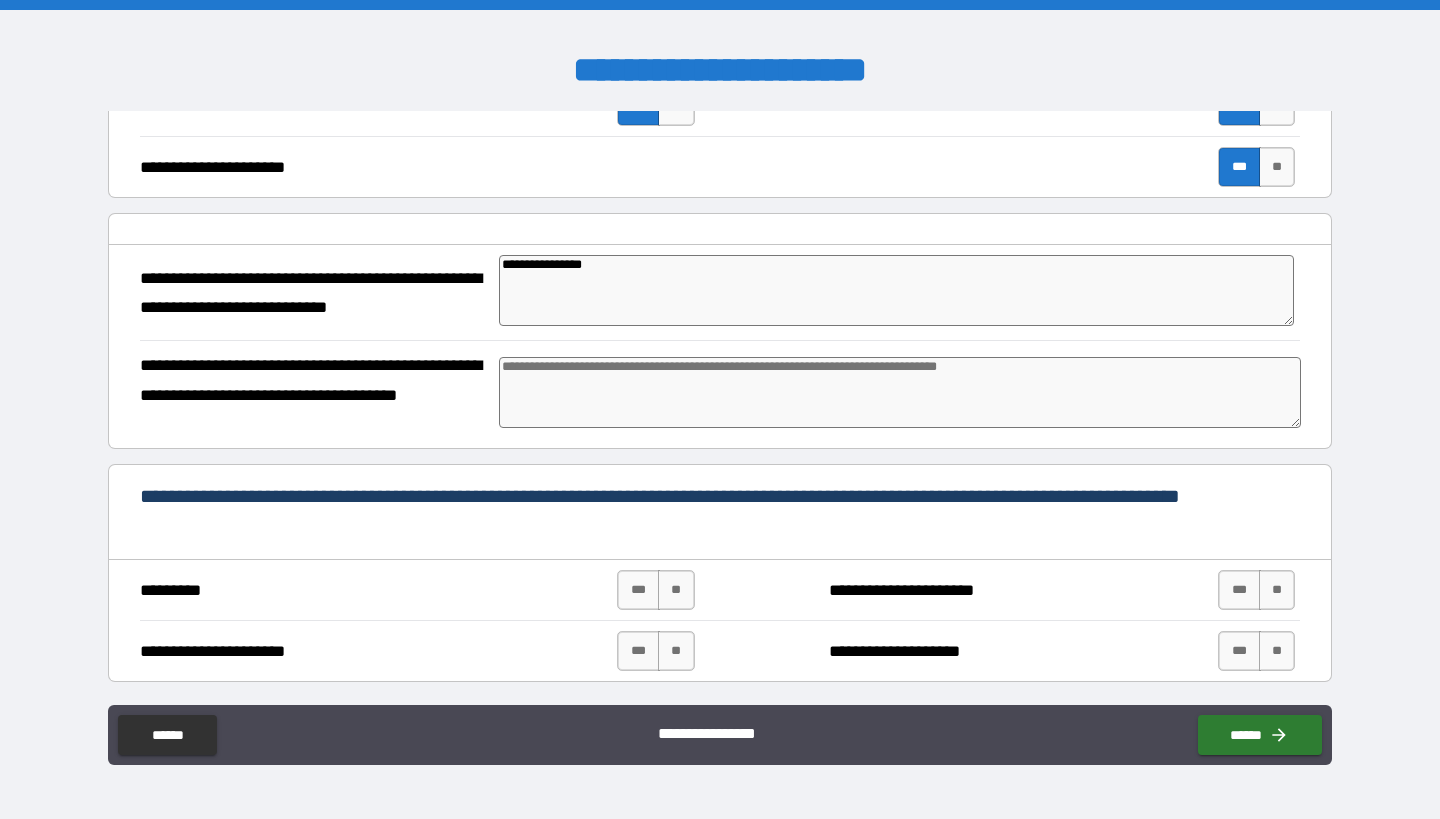 type on "*" 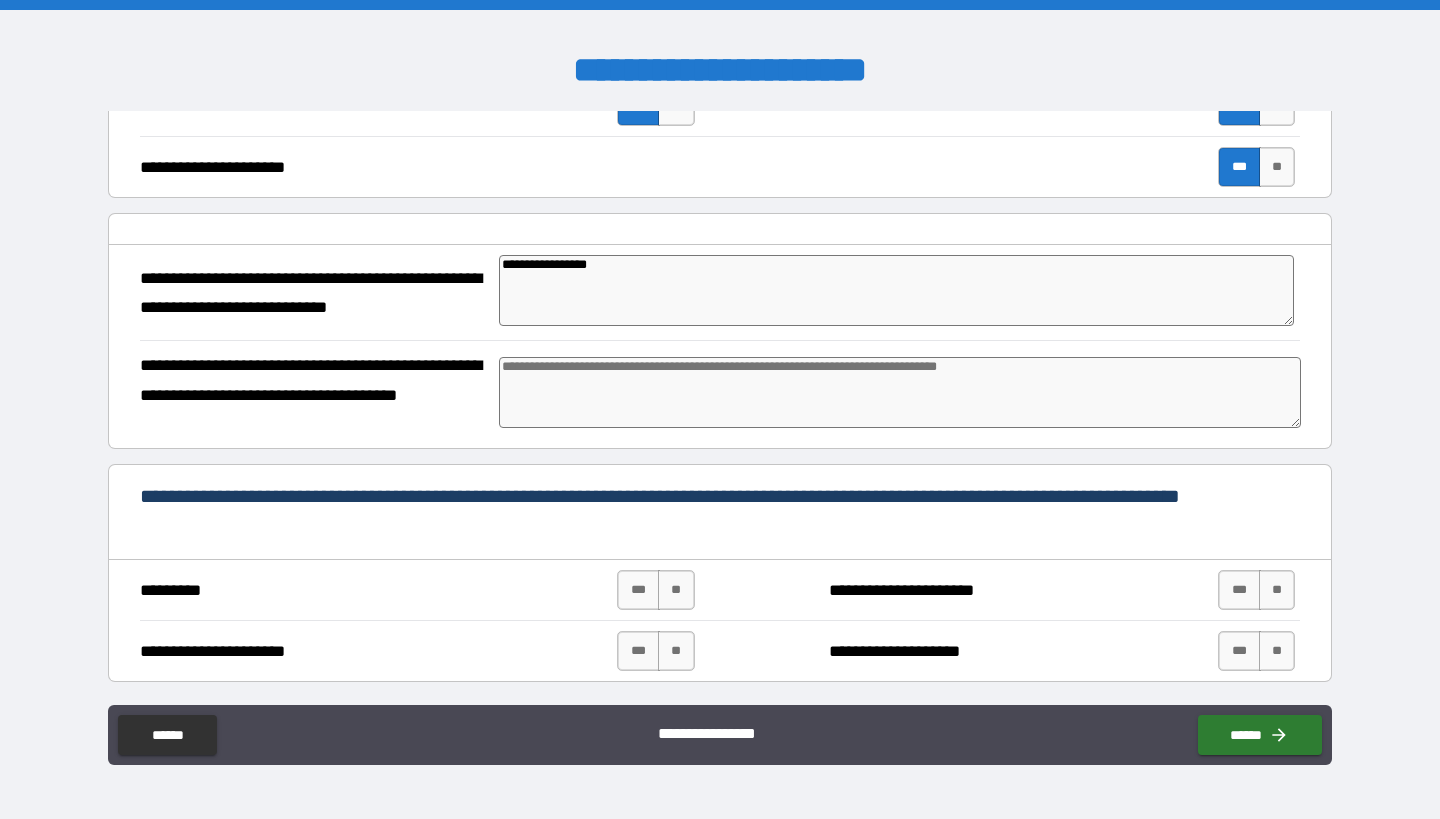type on "**********" 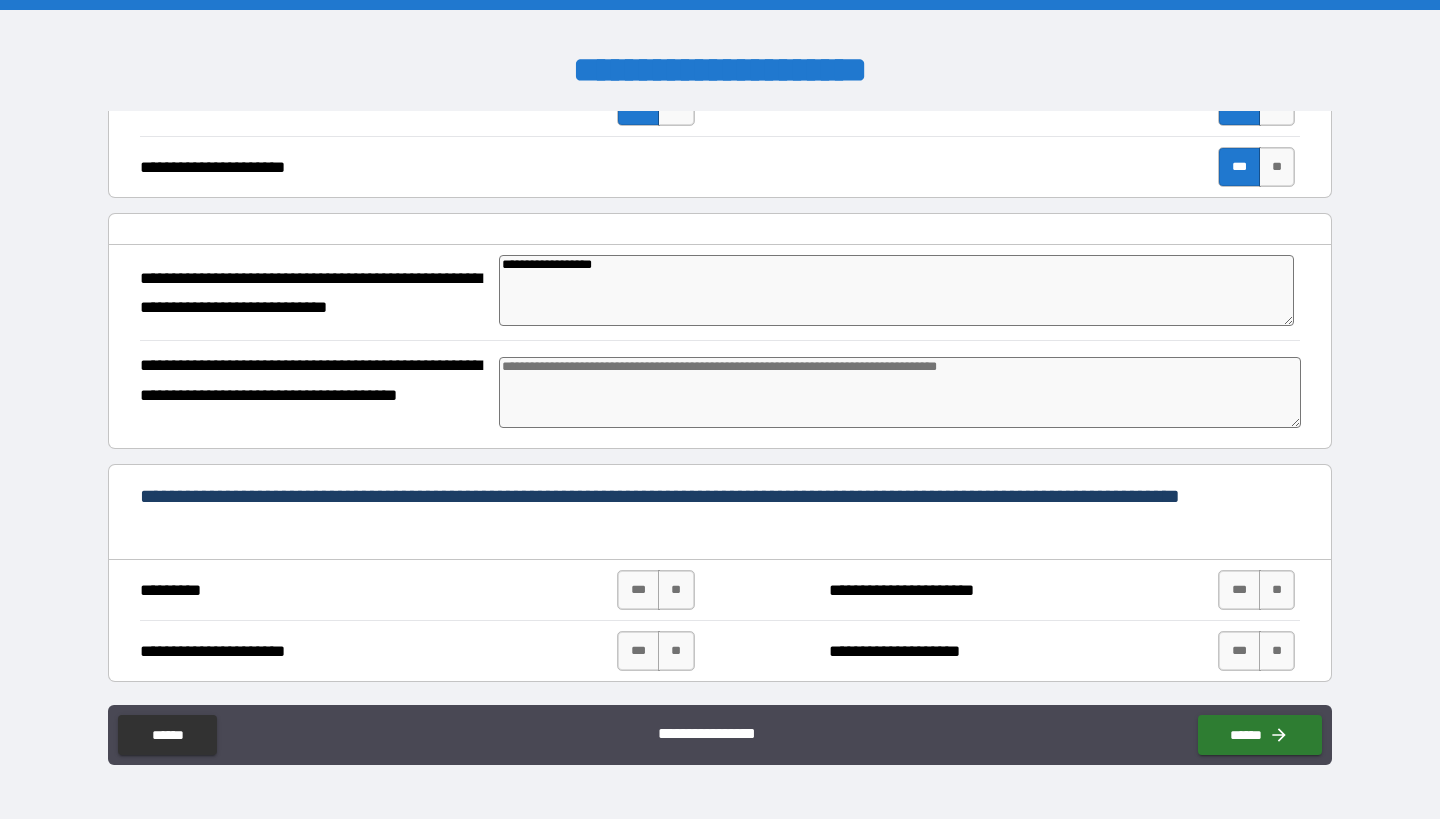 type on "*" 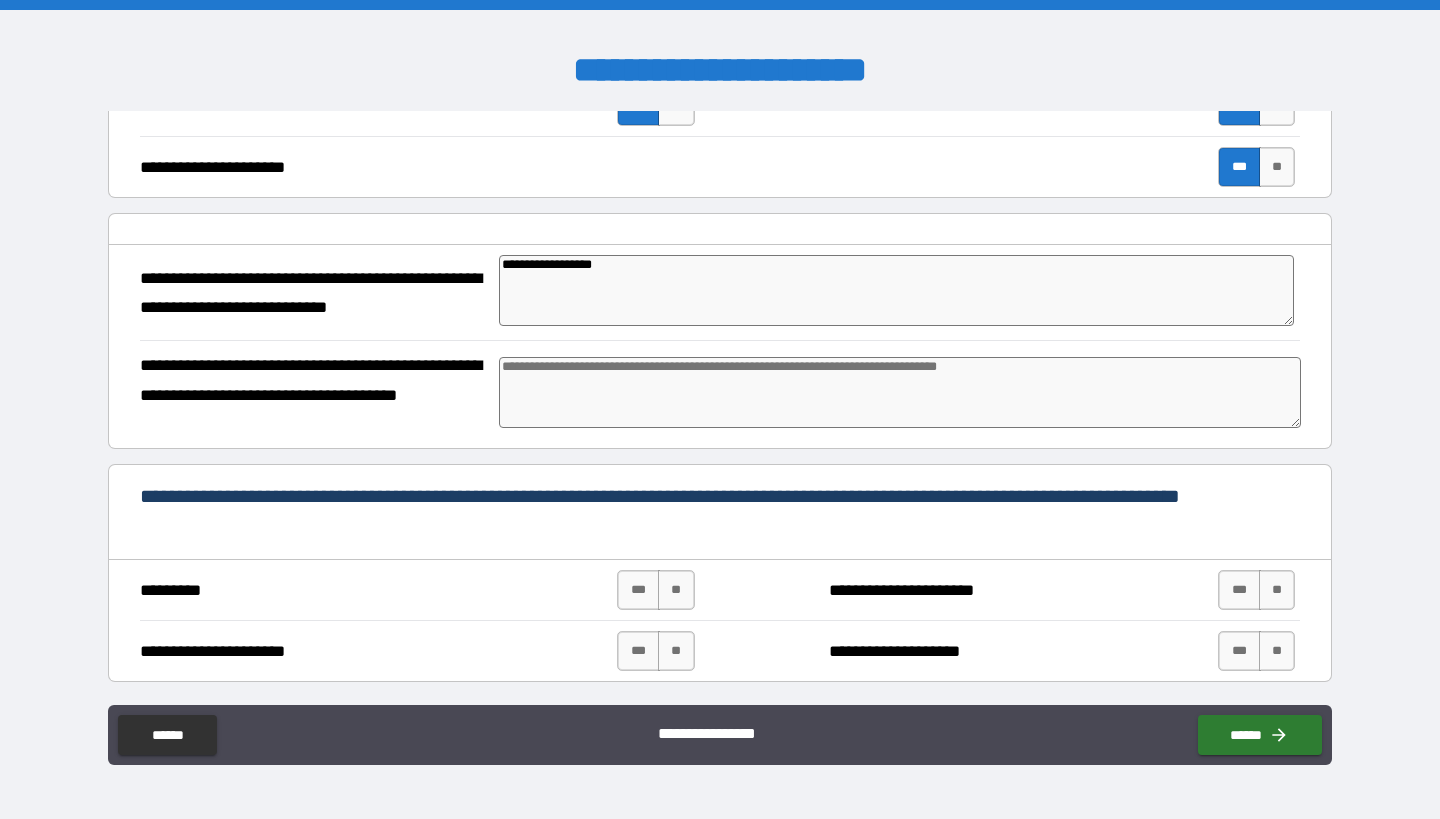 type on "*" 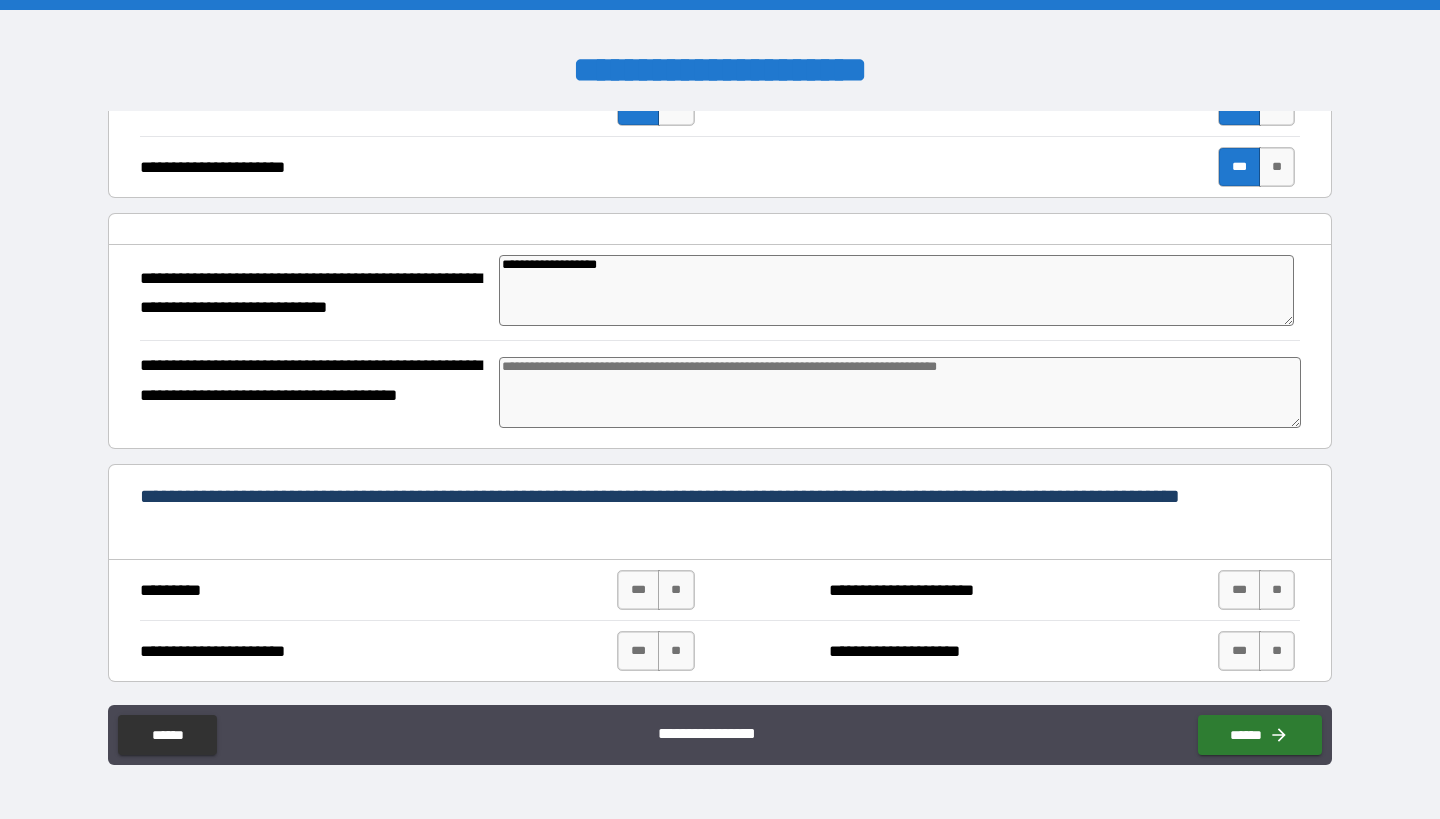 type on "**********" 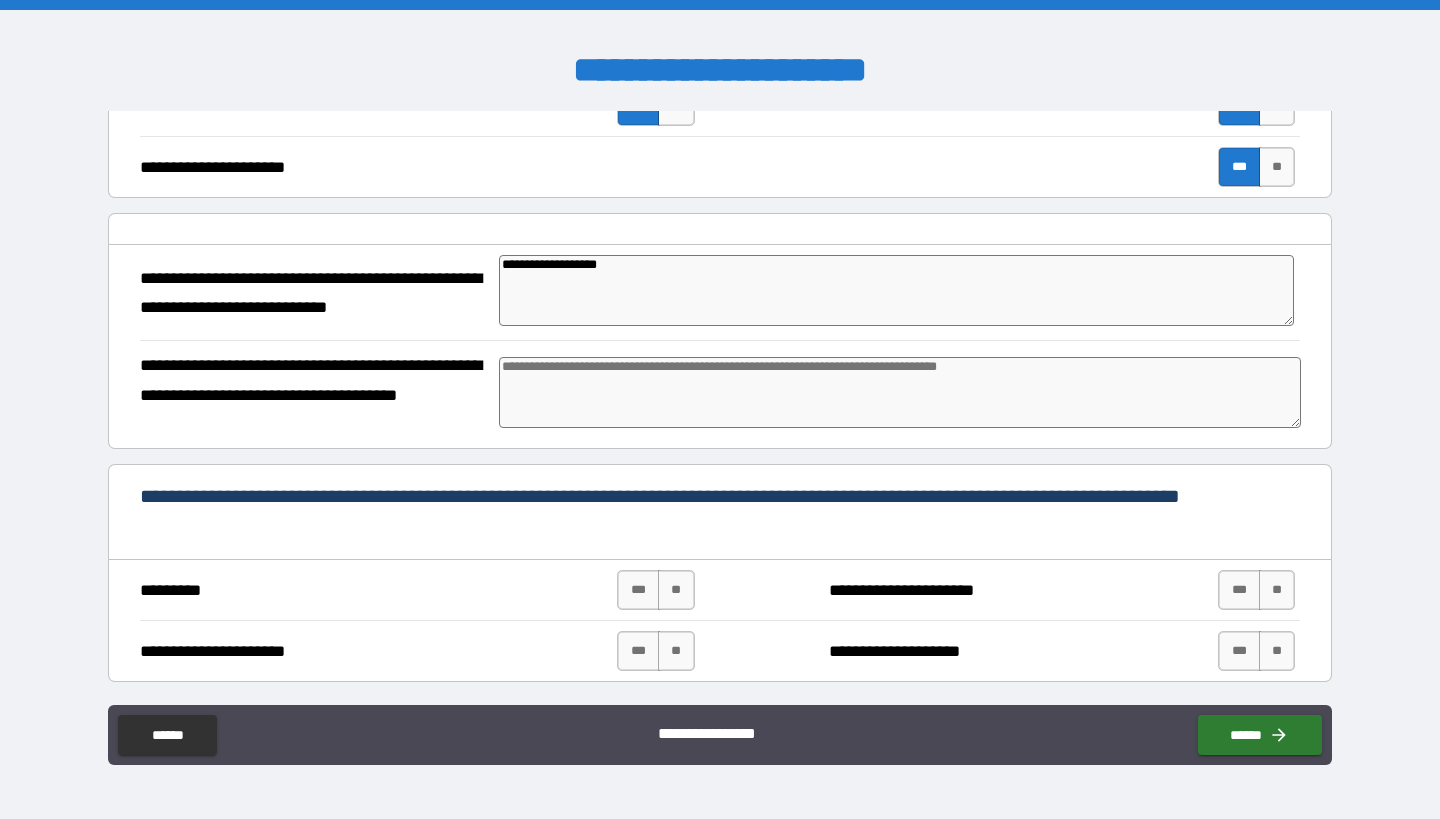 type on "*" 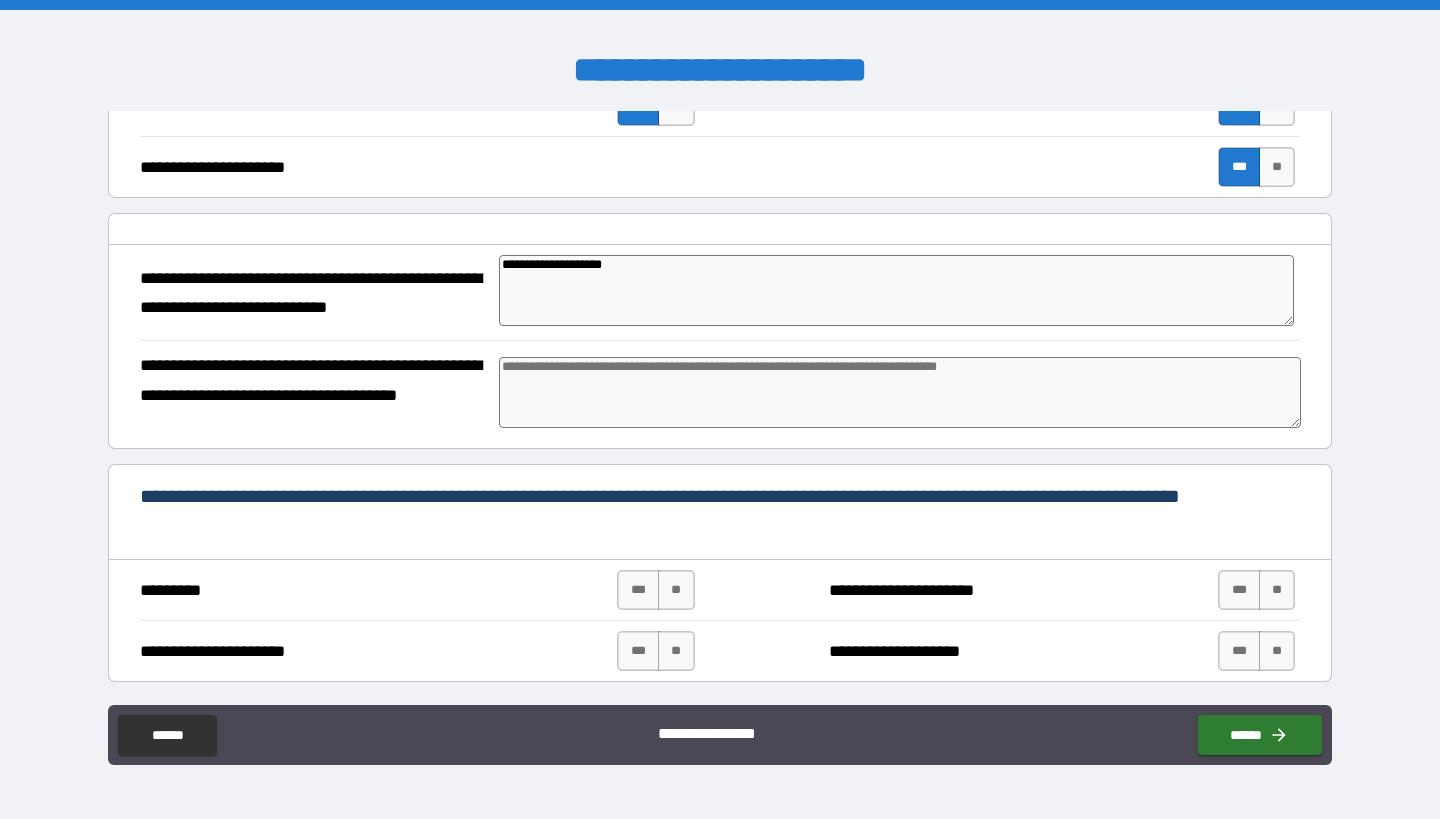 type on "**********" 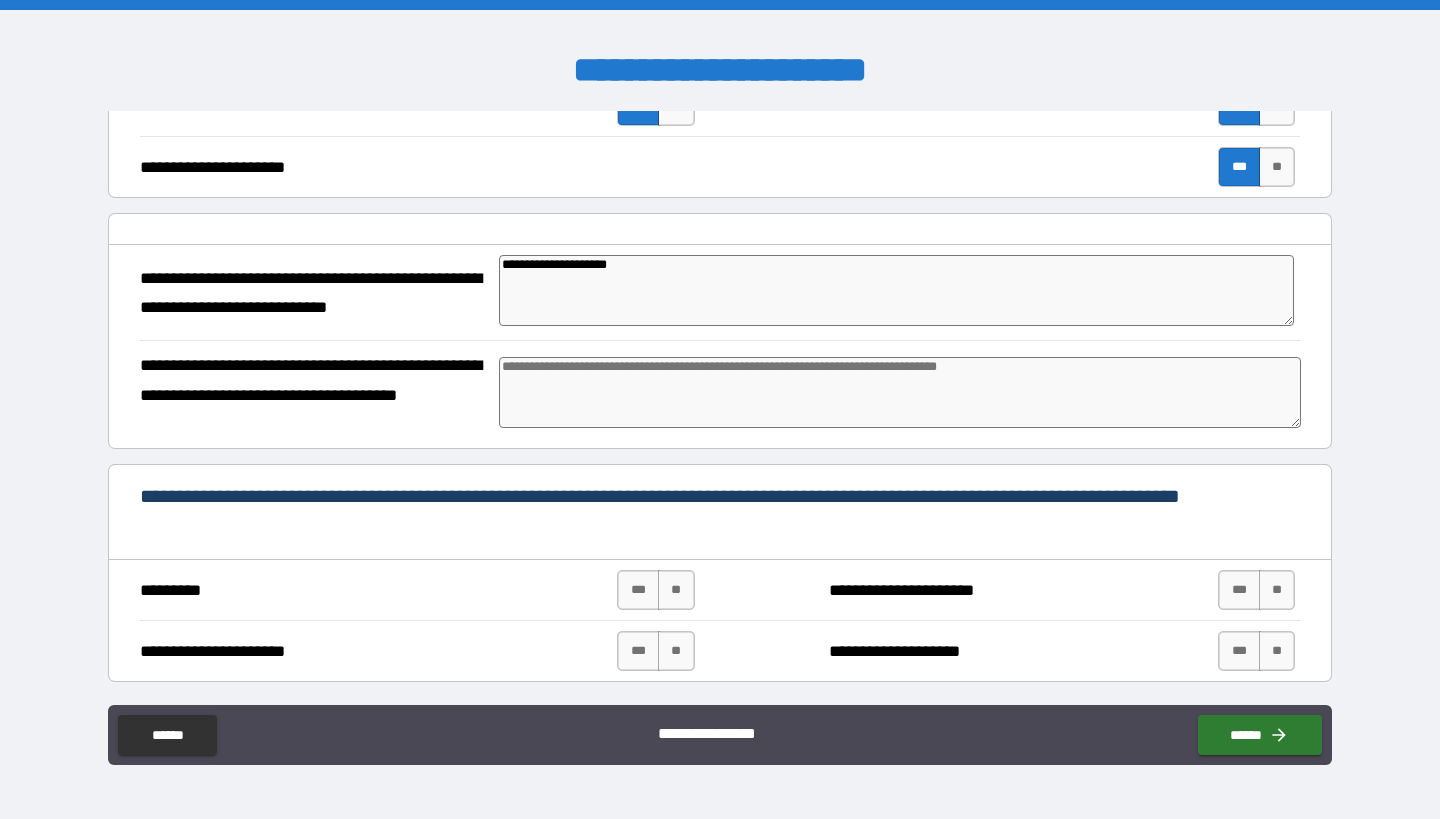 type on "**********" 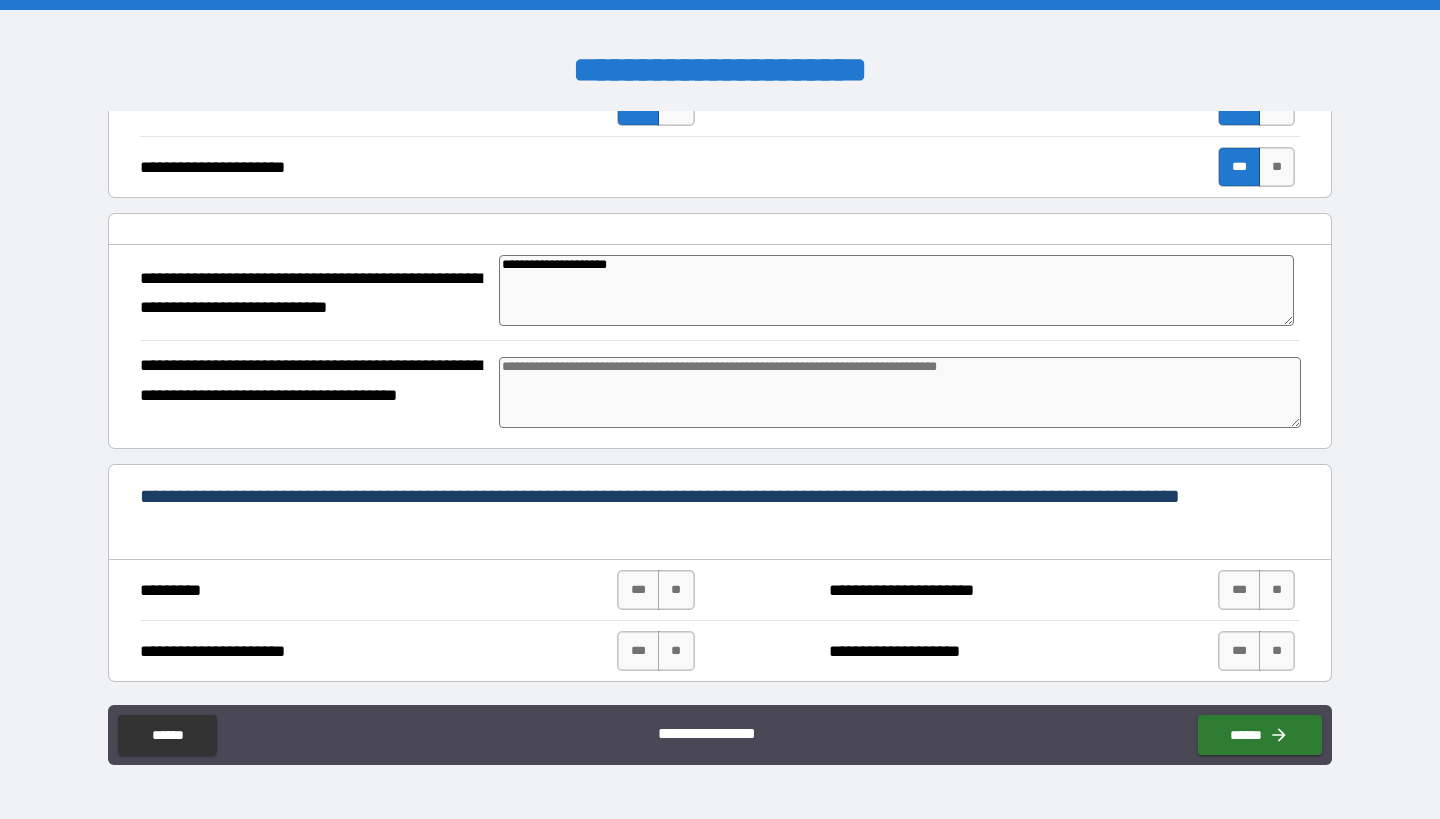 type on "*" 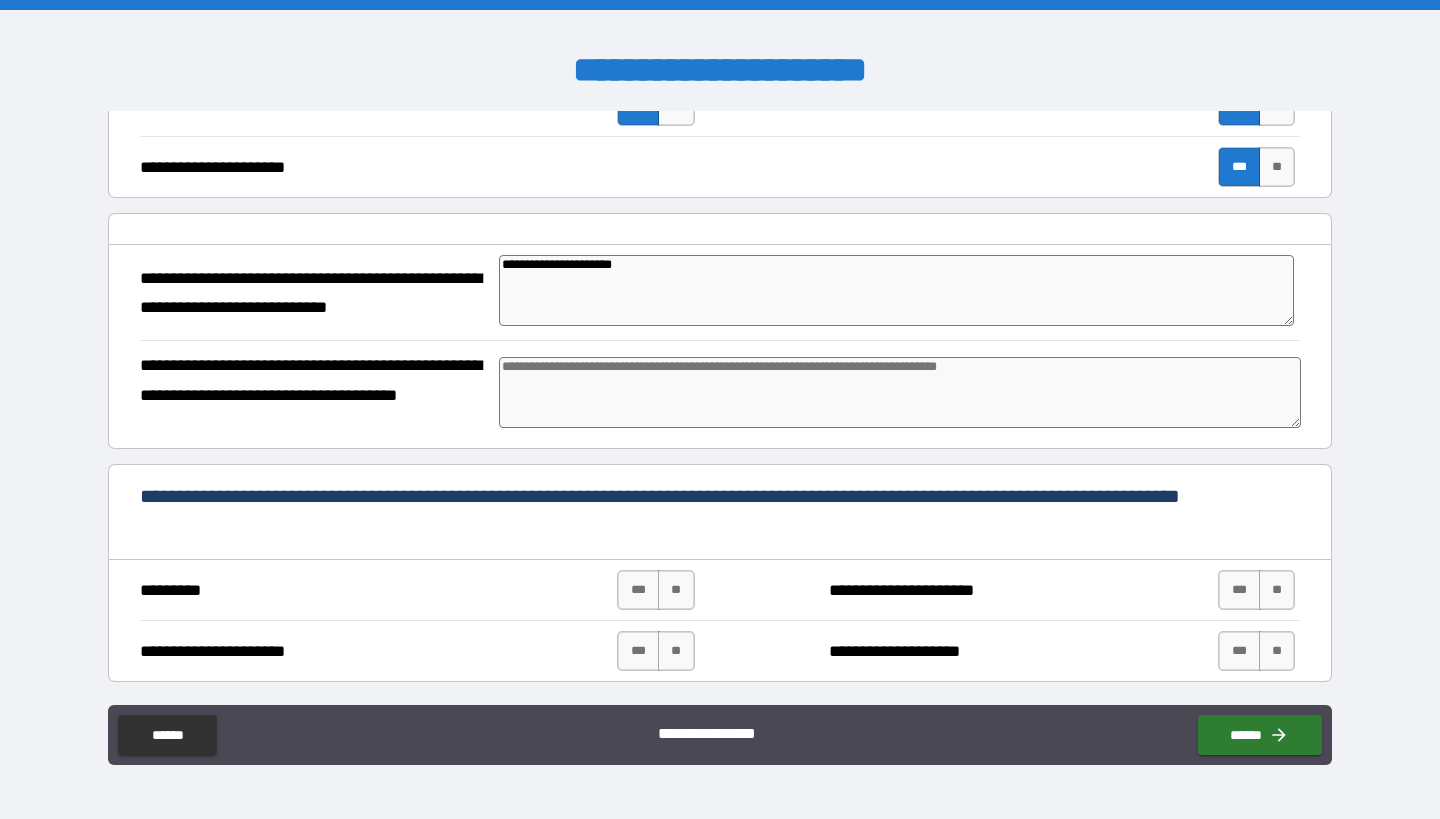 type on "*" 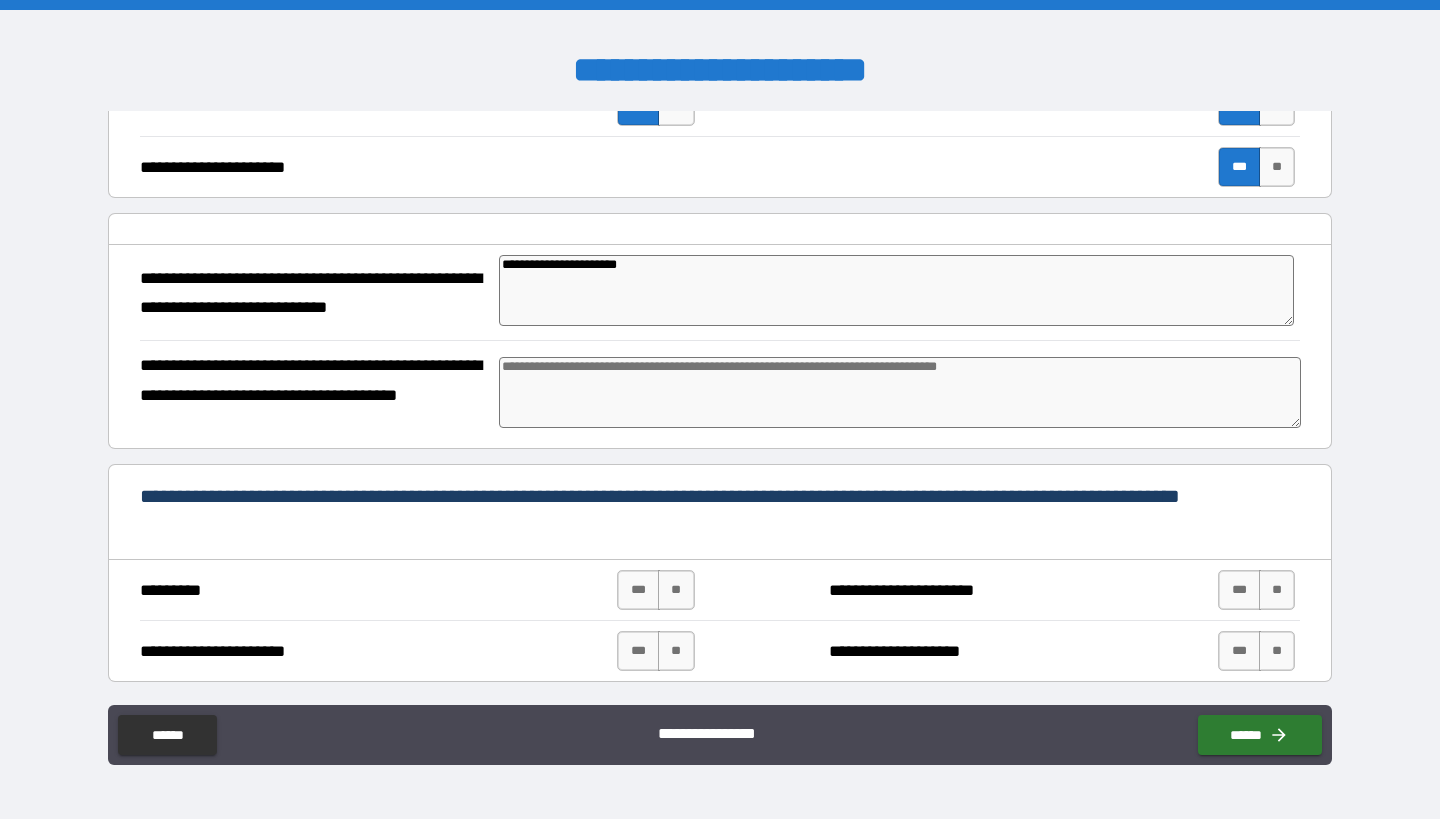 type on "**********" 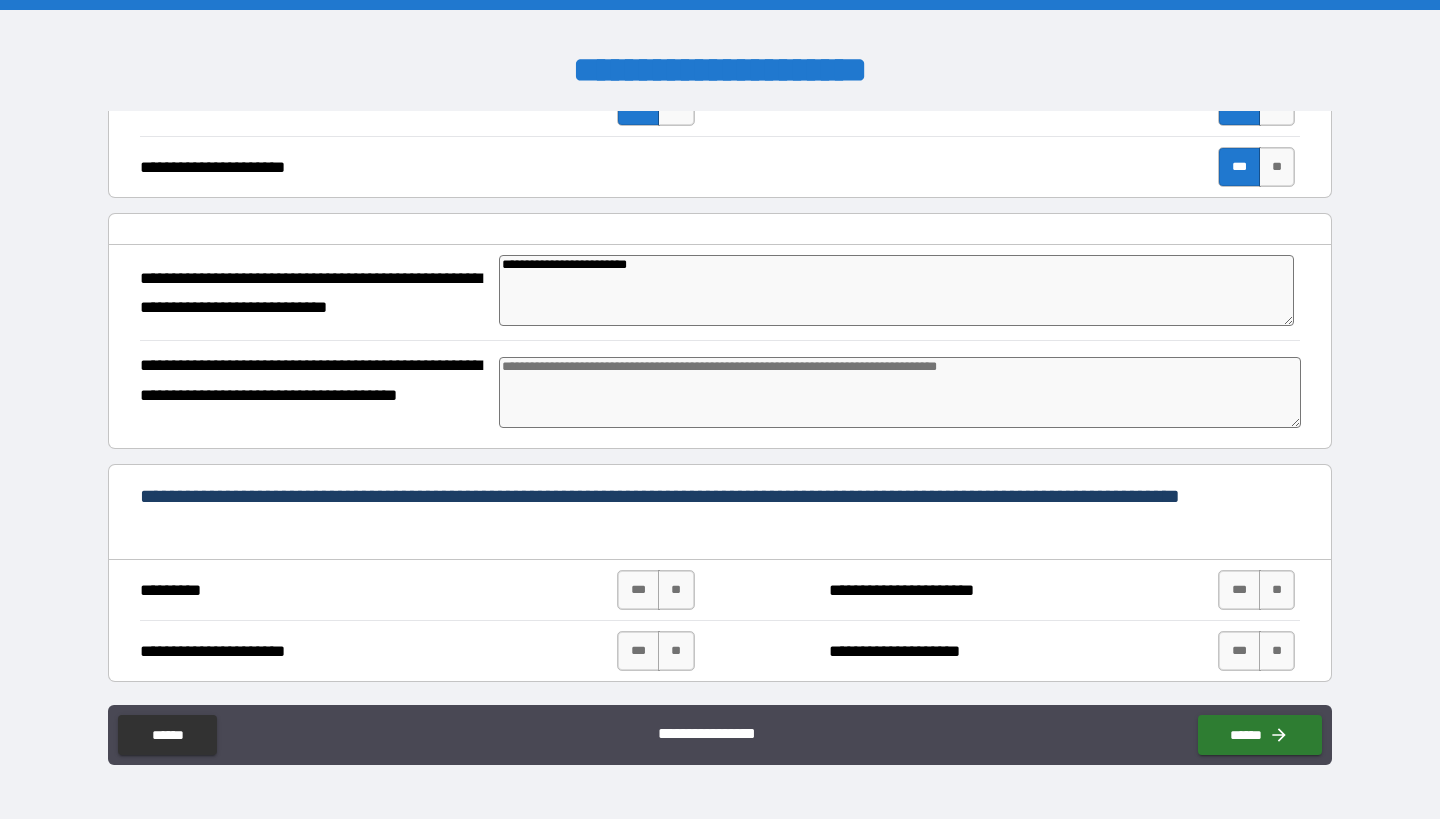 click at bounding box center [900, 392] 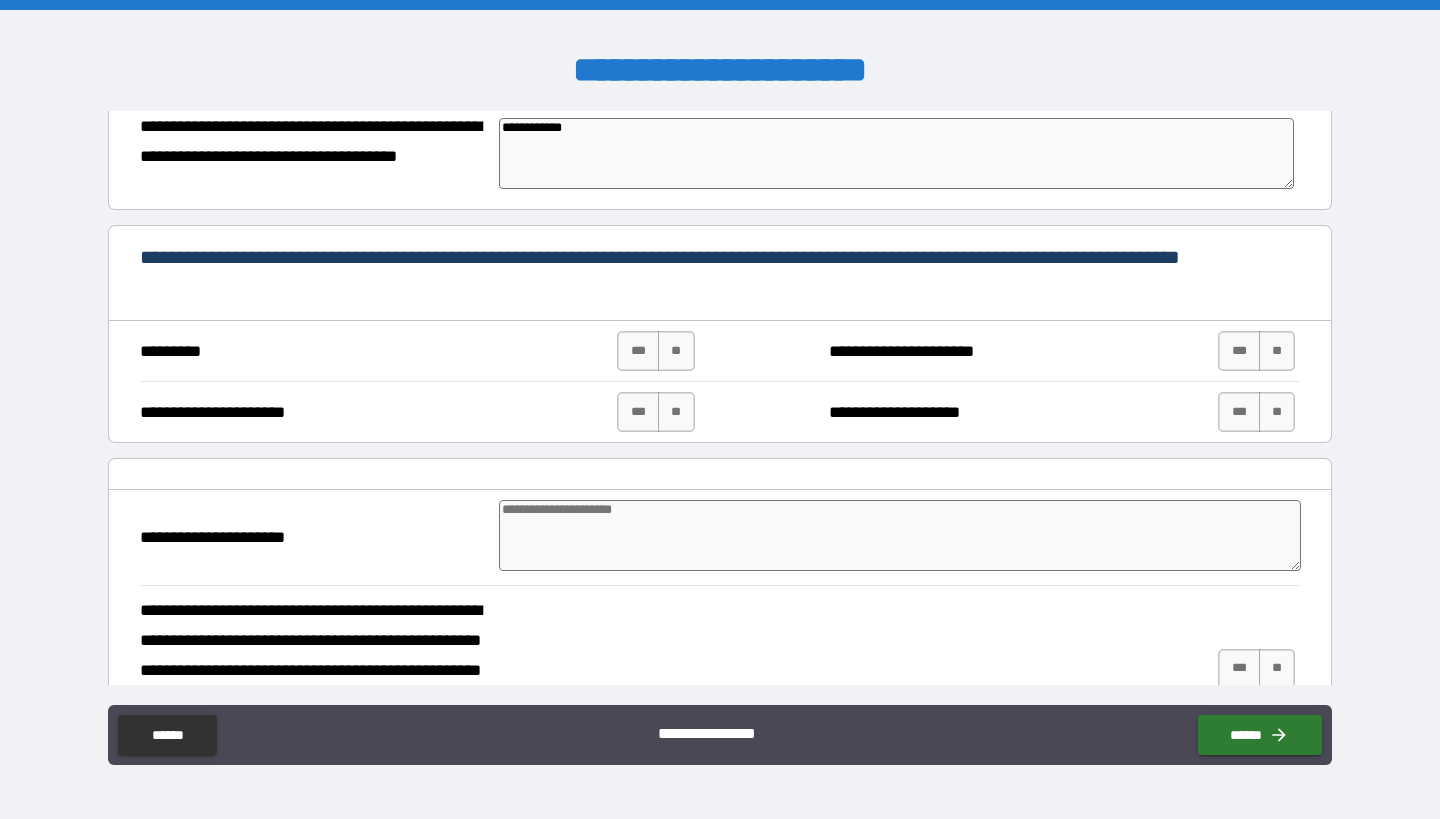 scroll, scrollTop: 765, scrollLeft: 0, axis: vertical 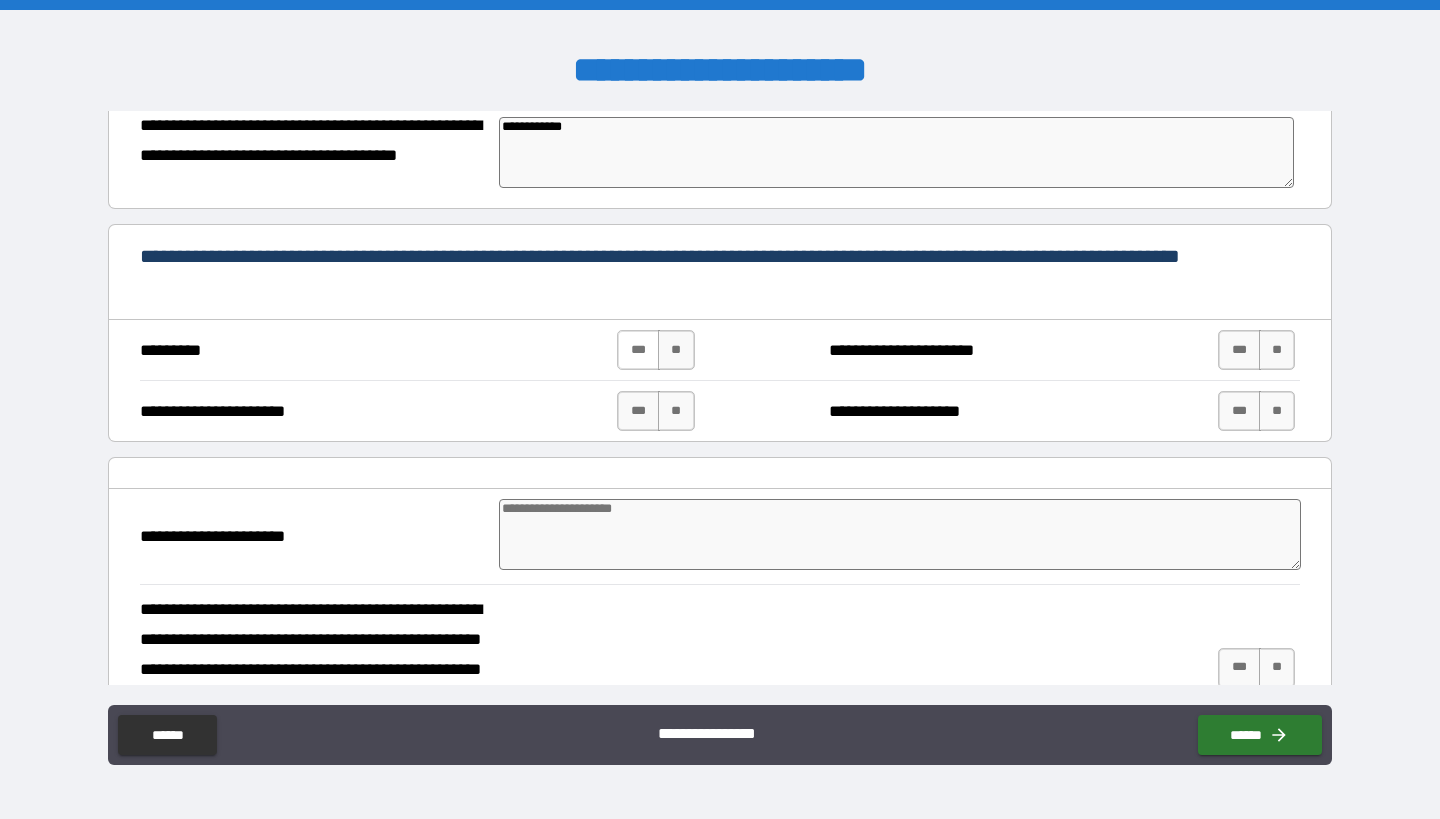 click on "***" at bounding box center [638, 350] 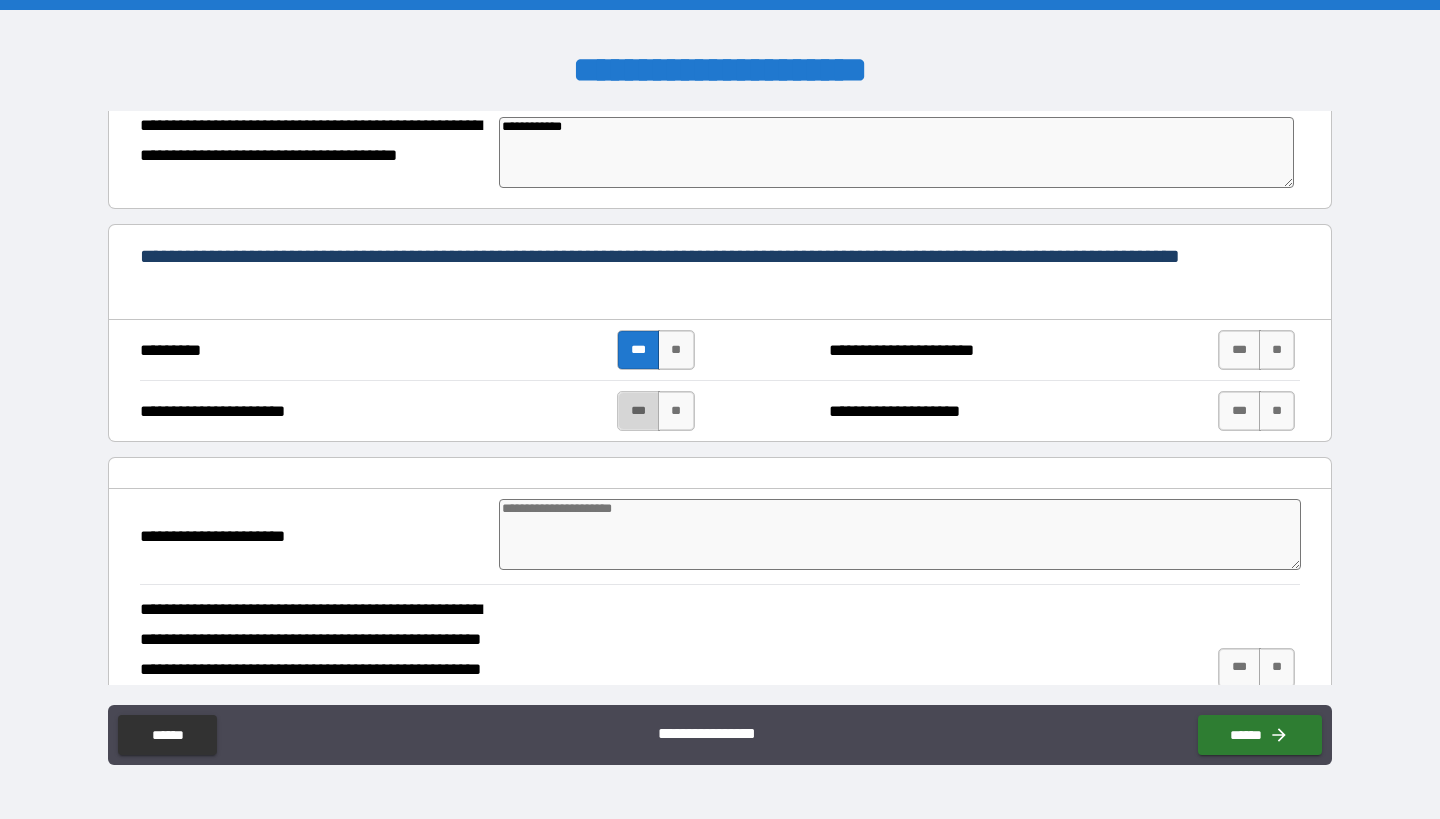click on "***" at bounding box center (638, 411) 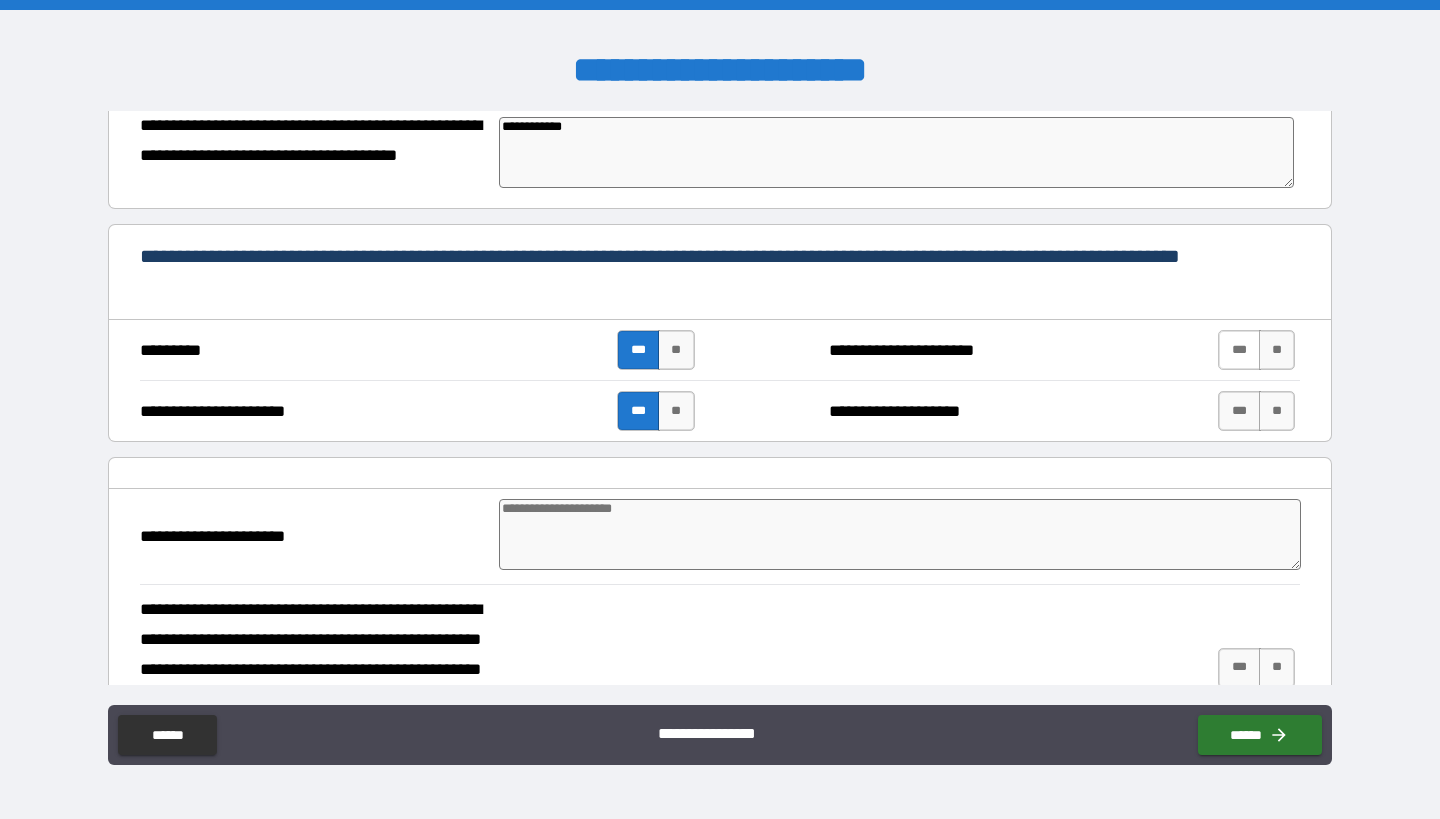 click on "***" at bounding box center [1239, 350] 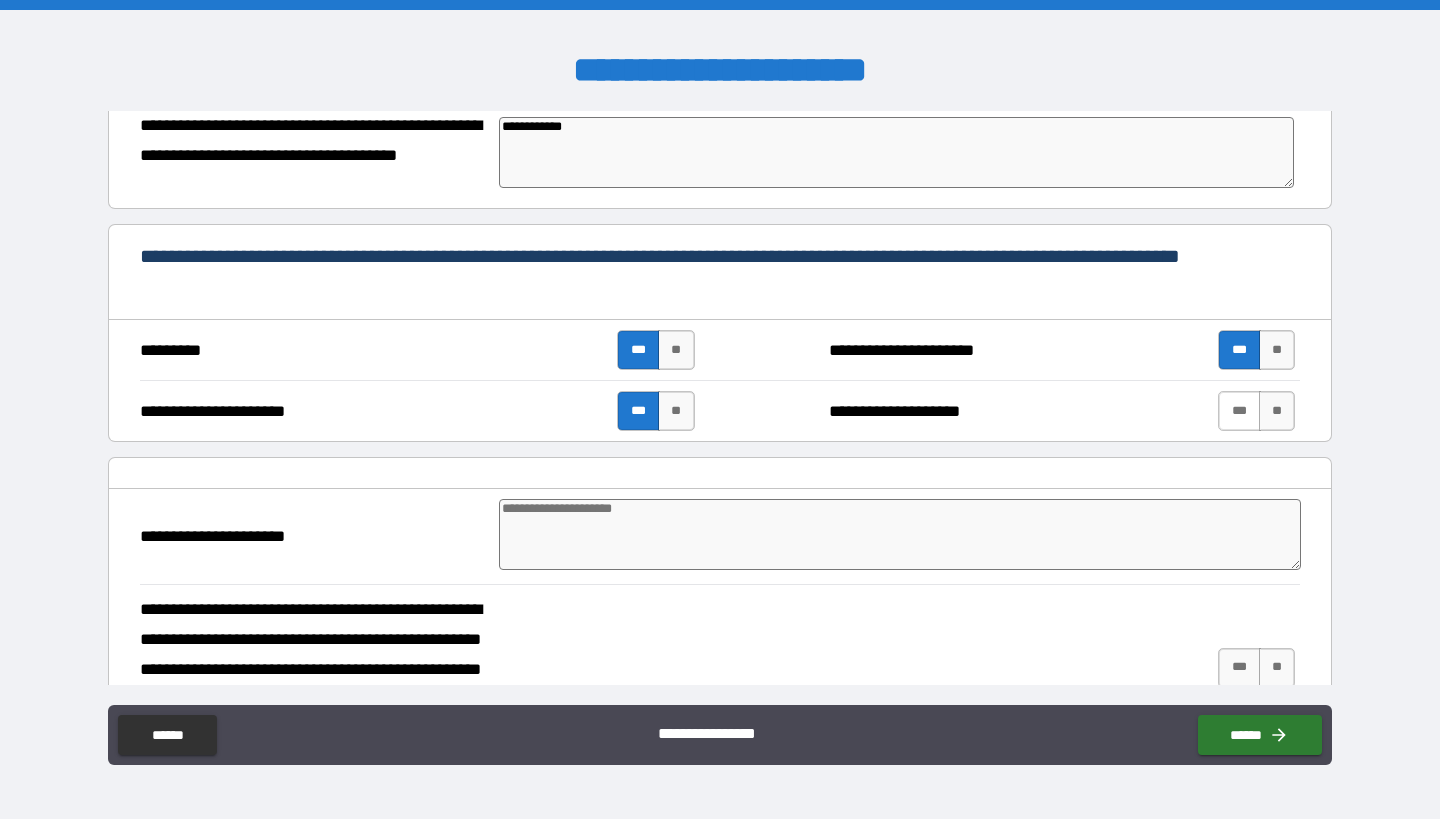 click on "***" at bounding box center [1239, 411] 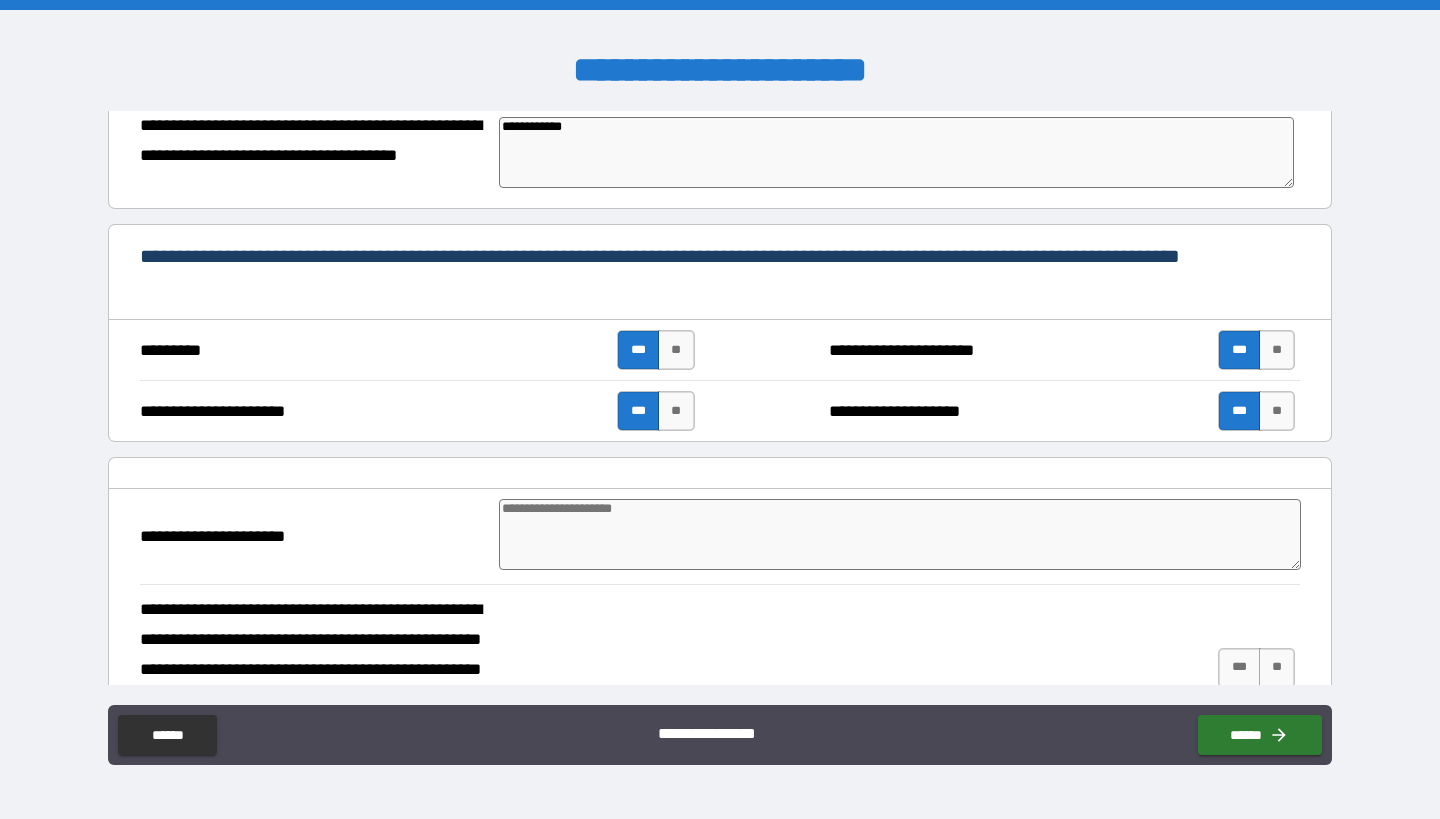 click at bounding box center (900, 534) 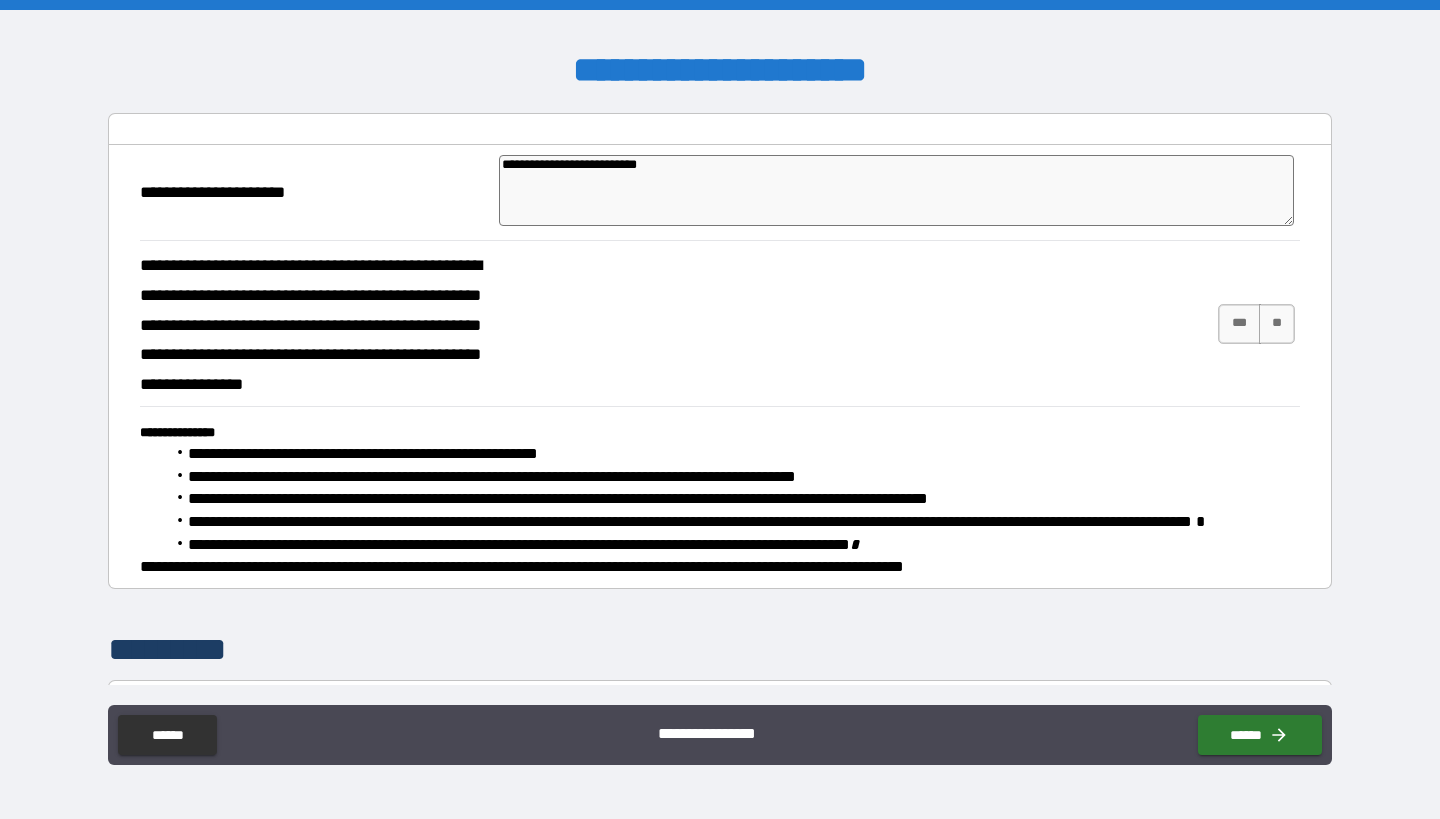 scroll, scrollTop: 1111, scrollLeft: 0, axis: vertical 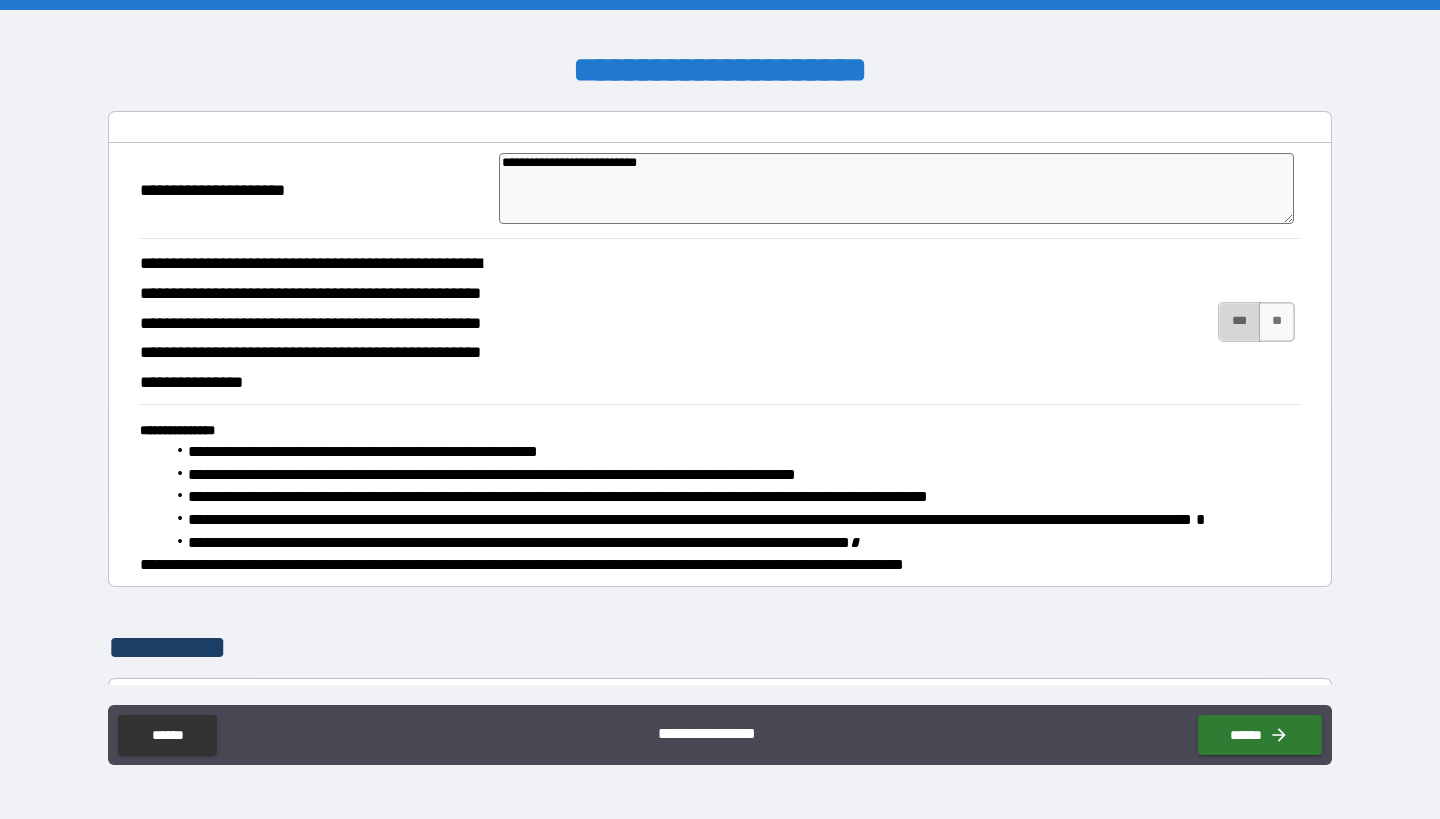 click on "***" at bounding box center [1239, 322] 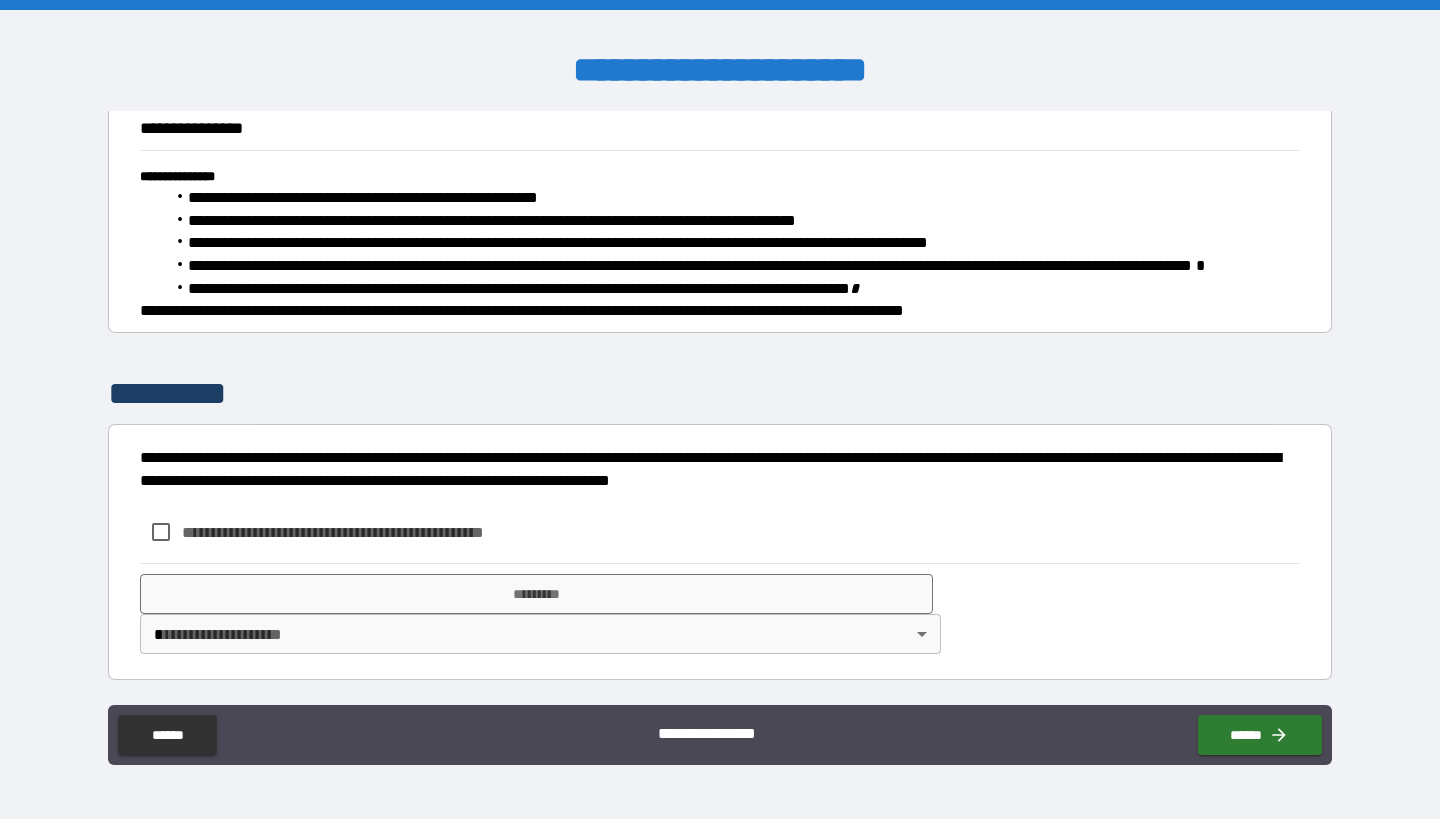 scroll, scrollTop: 1383, scrollLeft: 0, axis: vertical 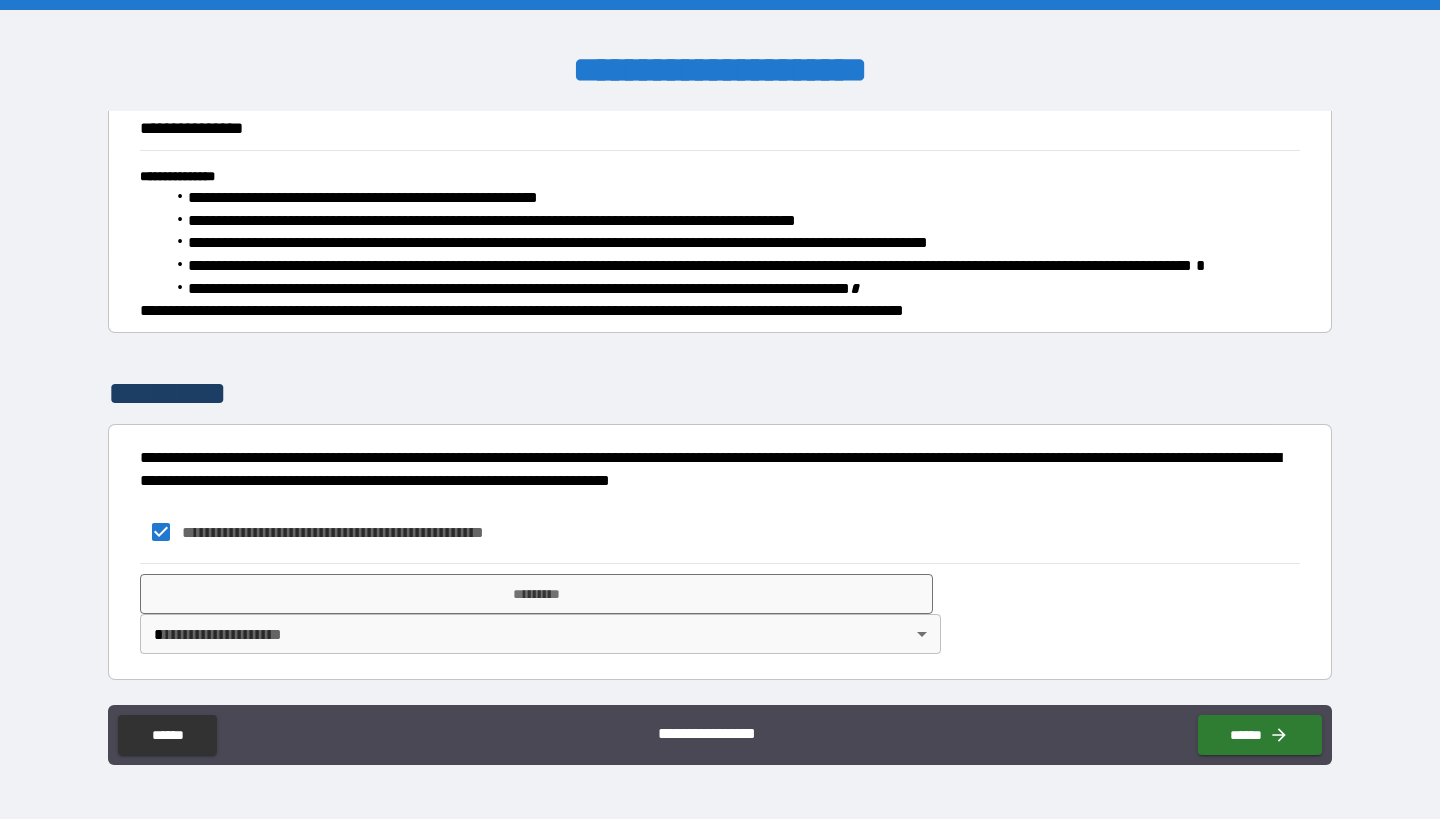 click on "**********" at bounding box center [720, 409] 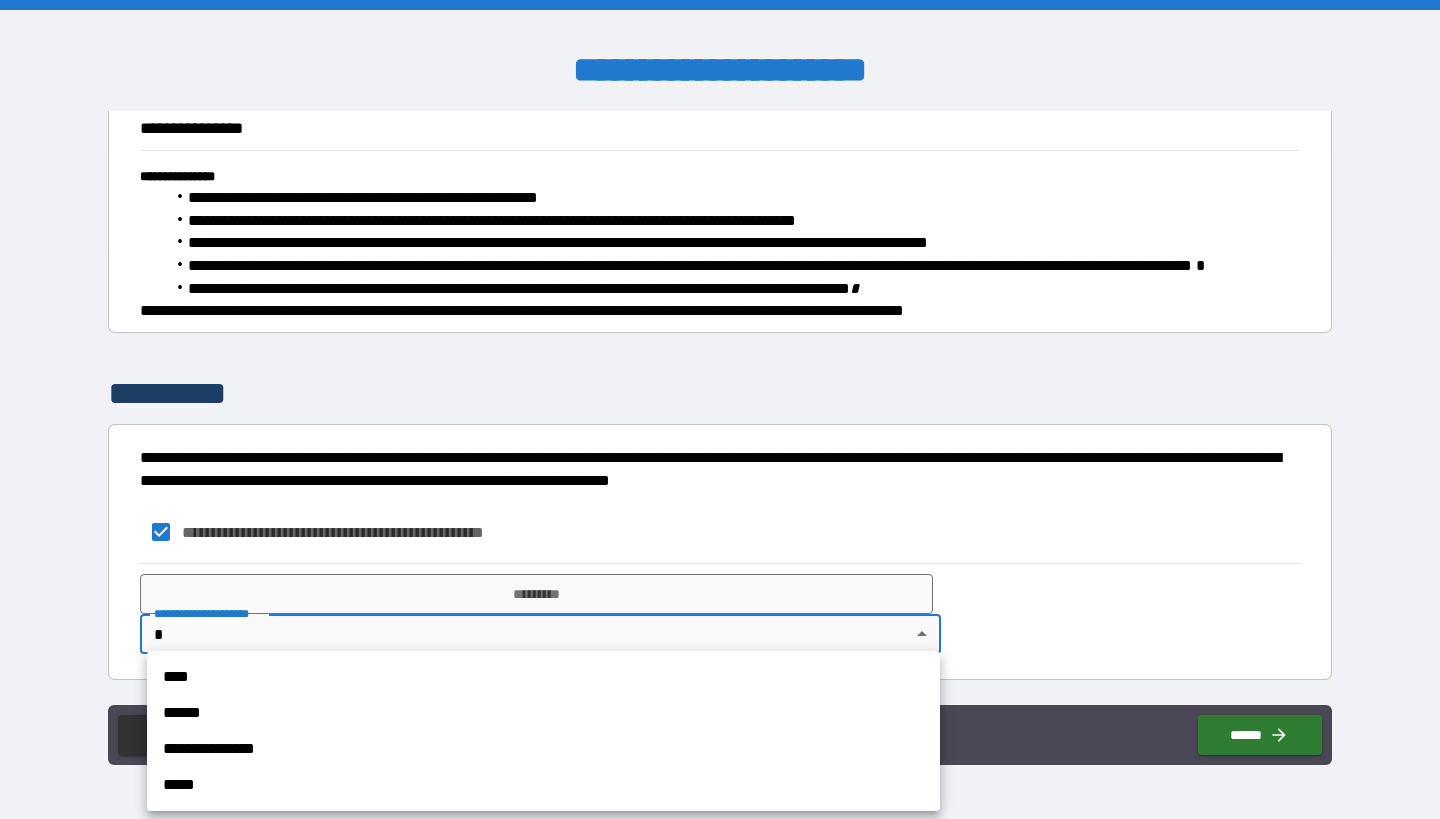 click on "****" at bounding box center [543, 677] 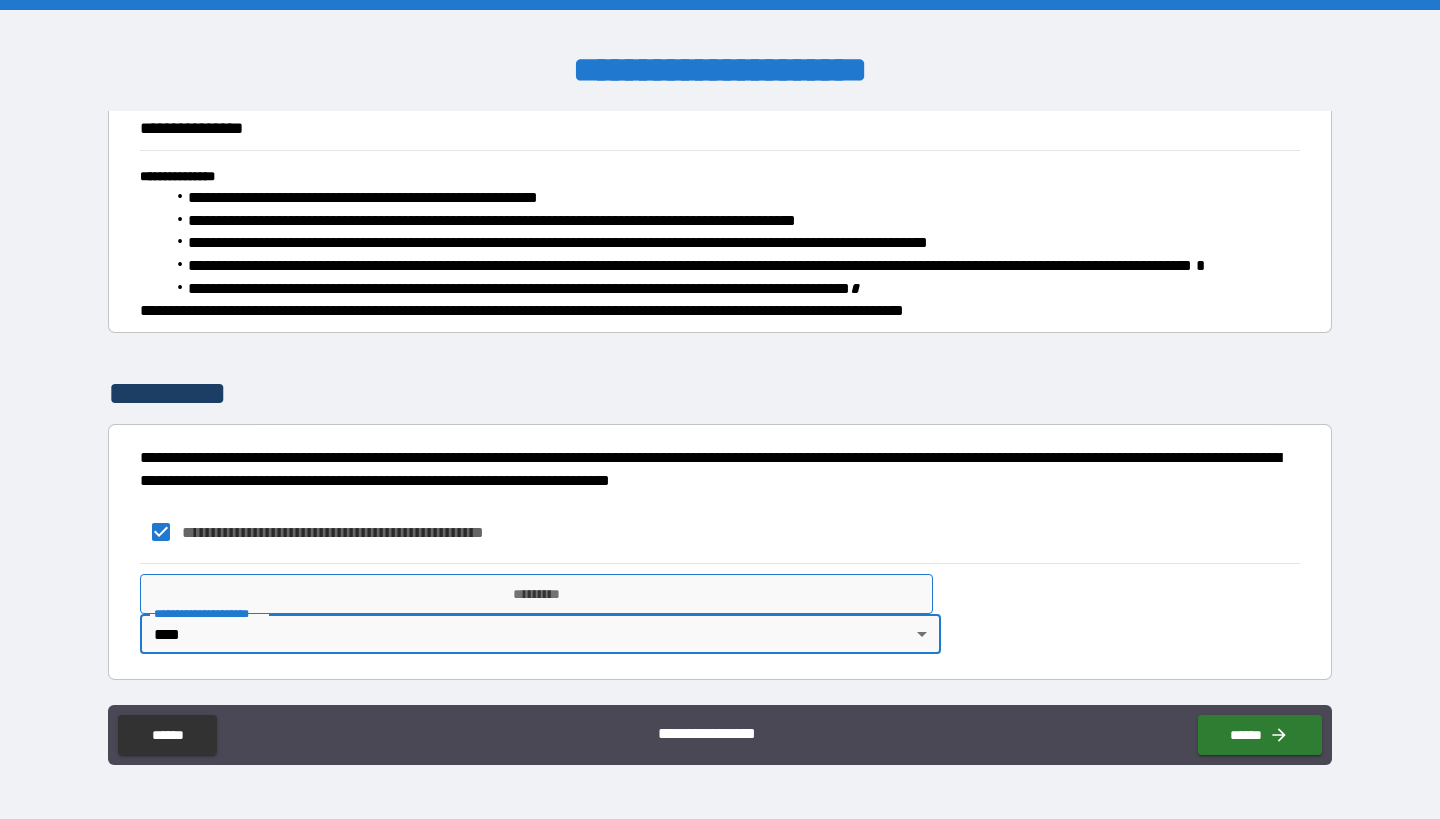 click on "*********" at bounding box center (536, 594) 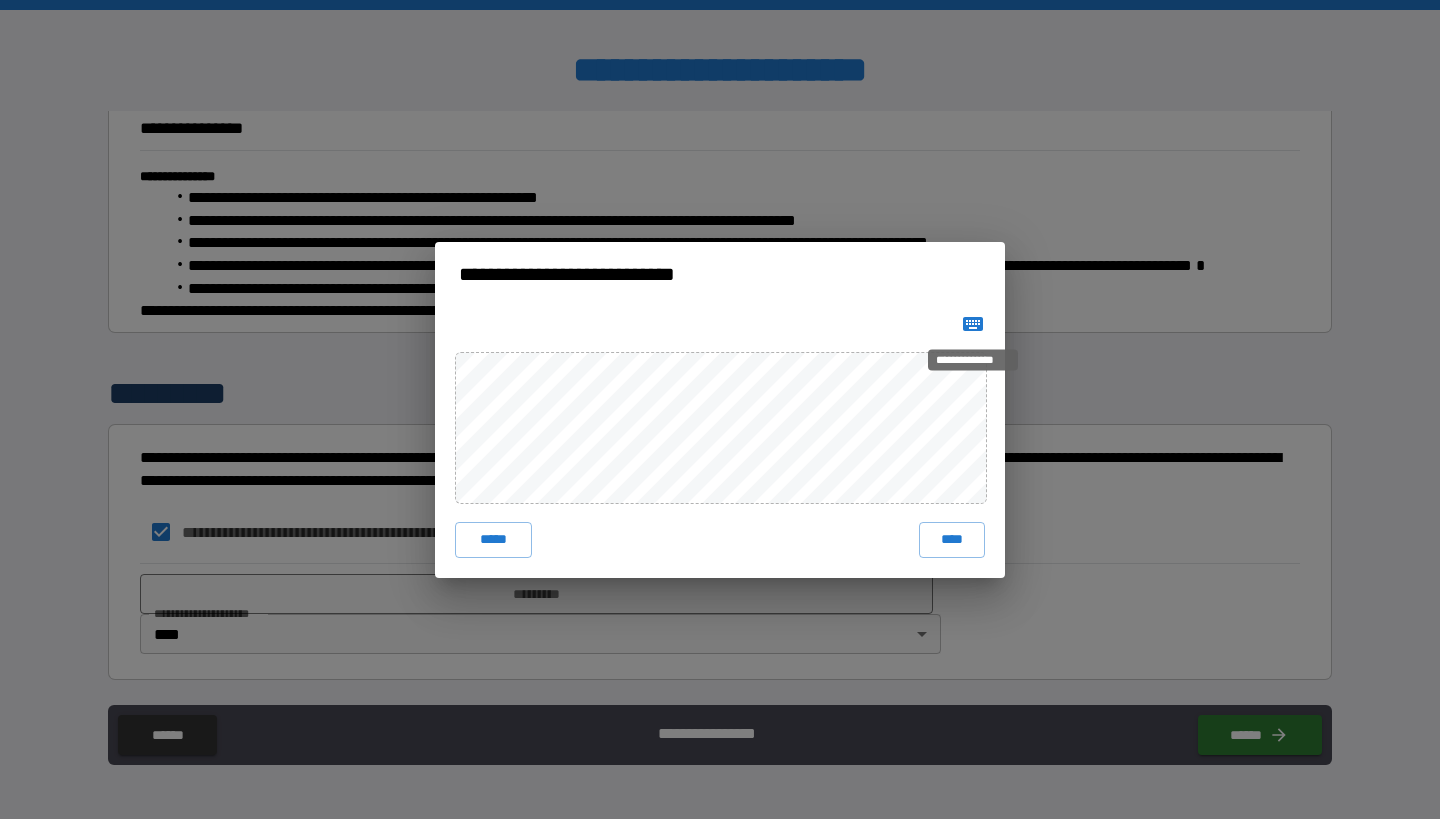click 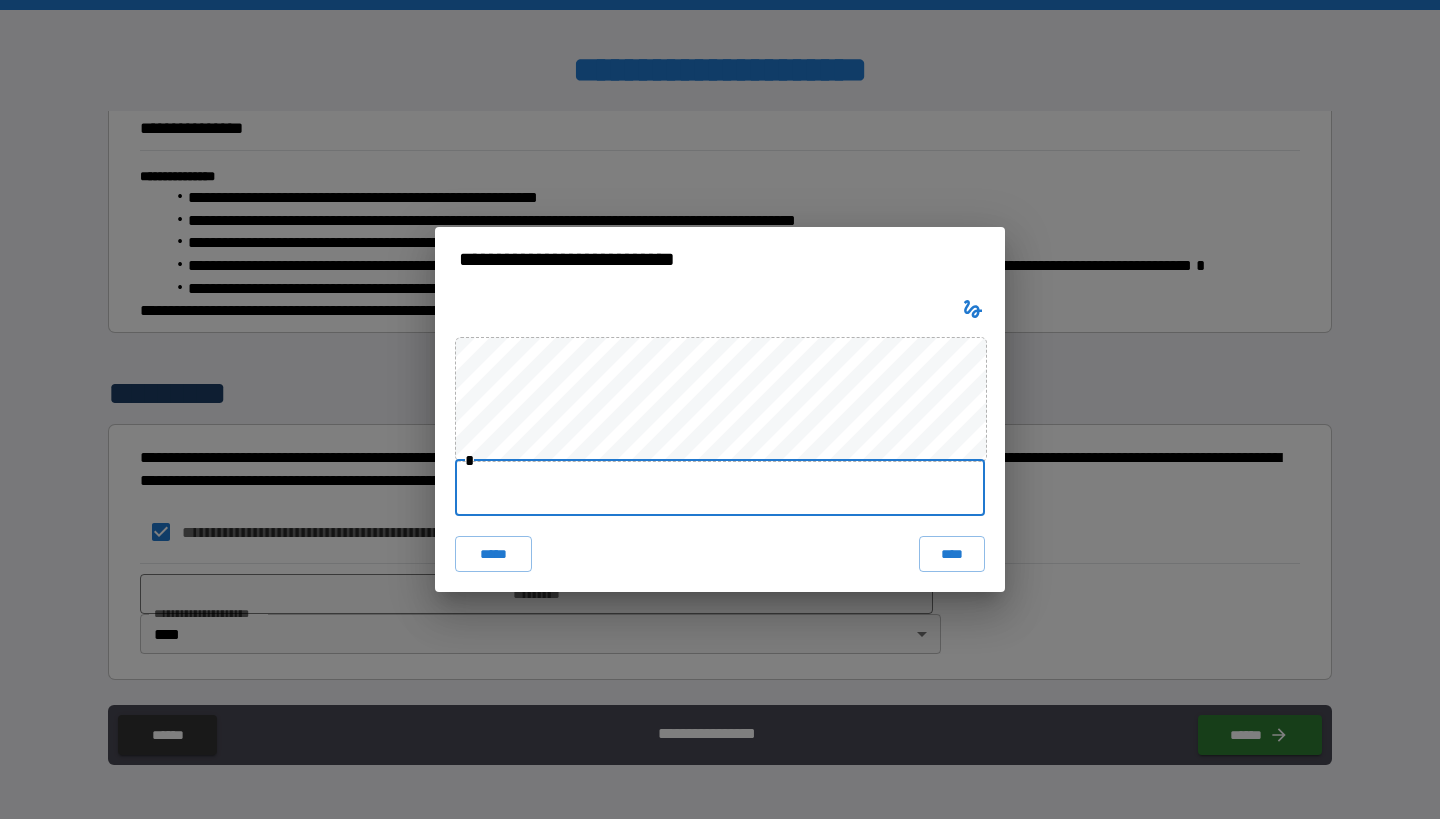 click at bounding box center (720, 488) 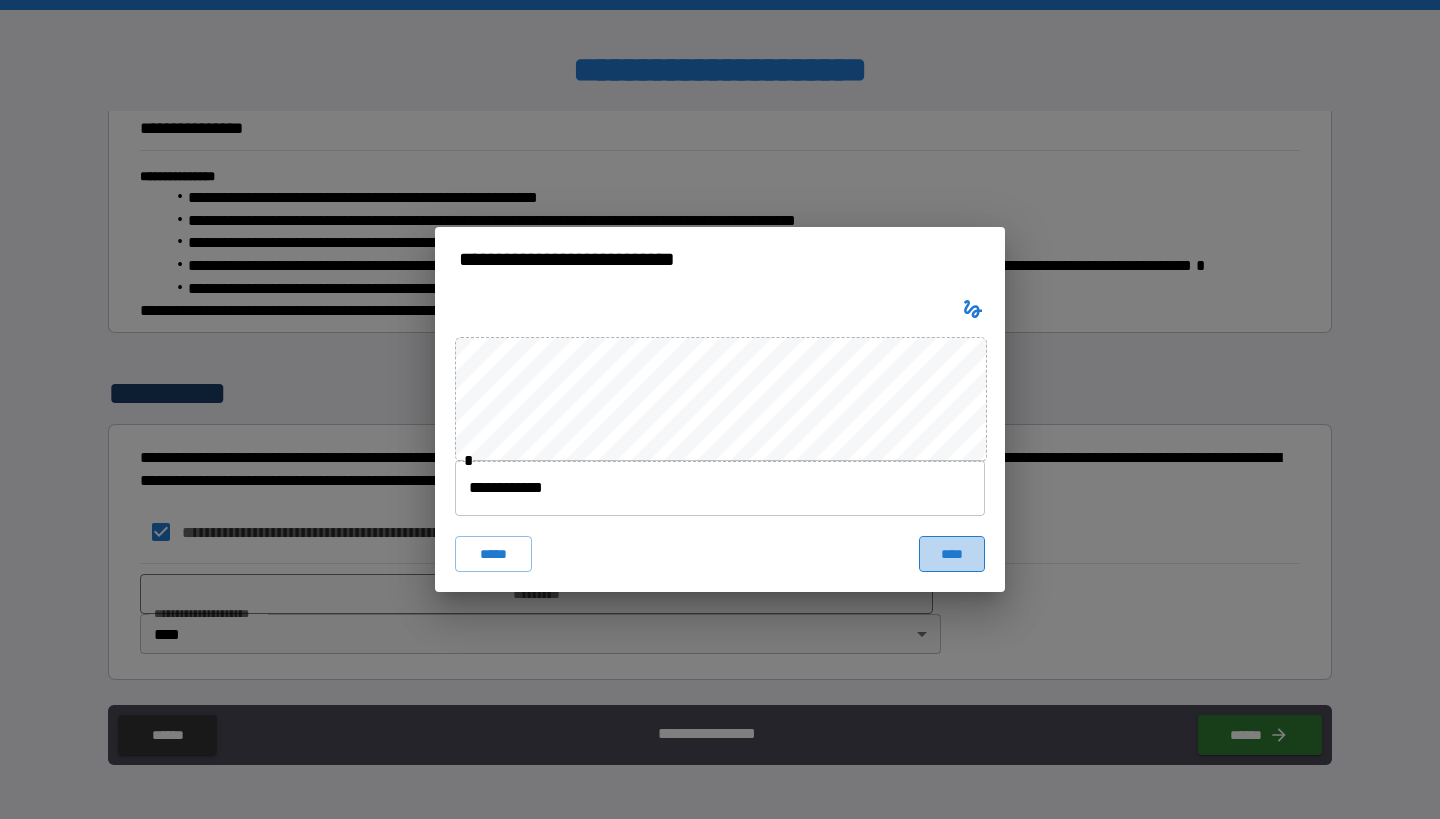 click on "****" at bounding box center [952, 554] 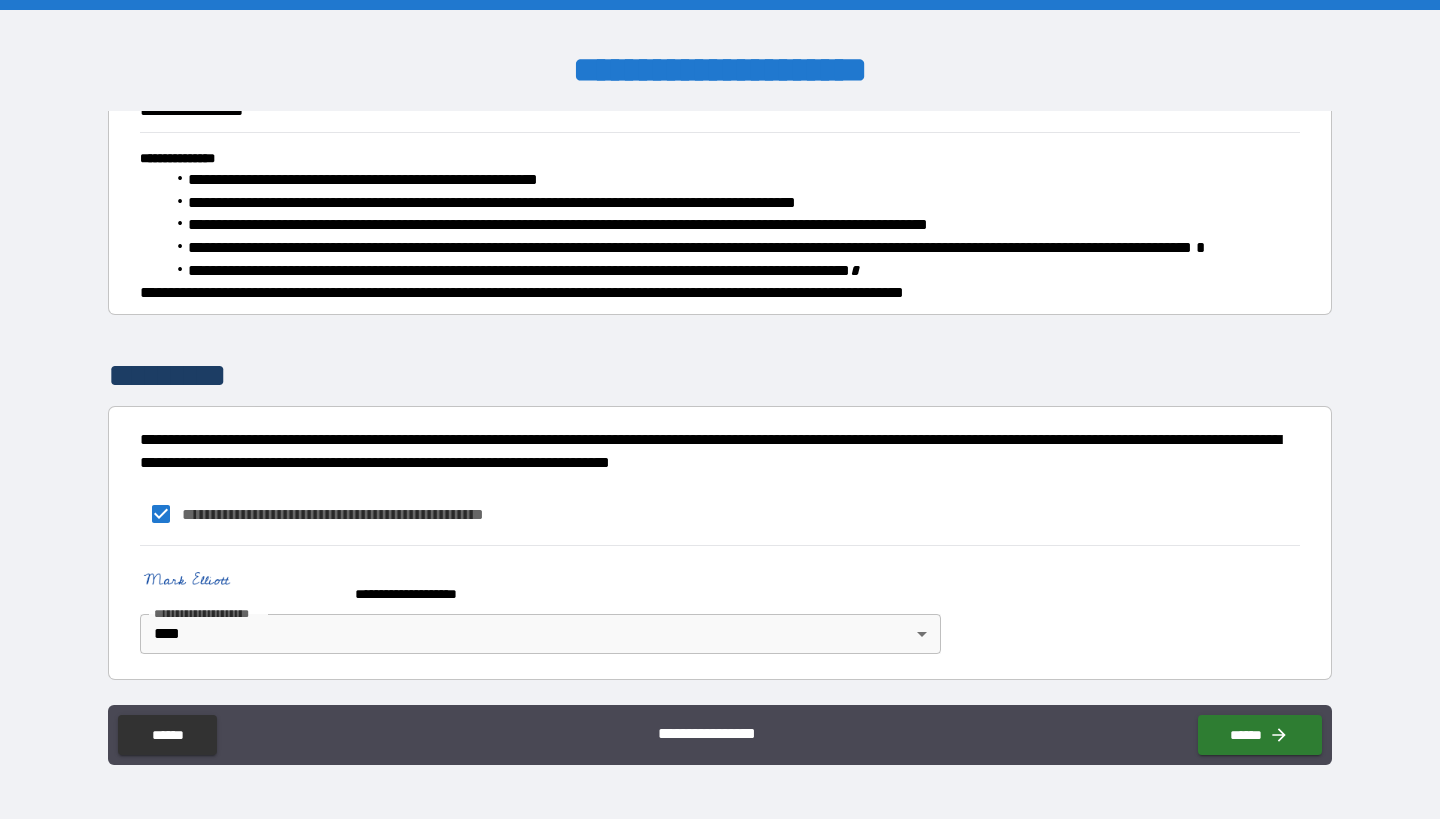 scroll, scrollTop: 1400, scrollLeft: 0, axis: vertical 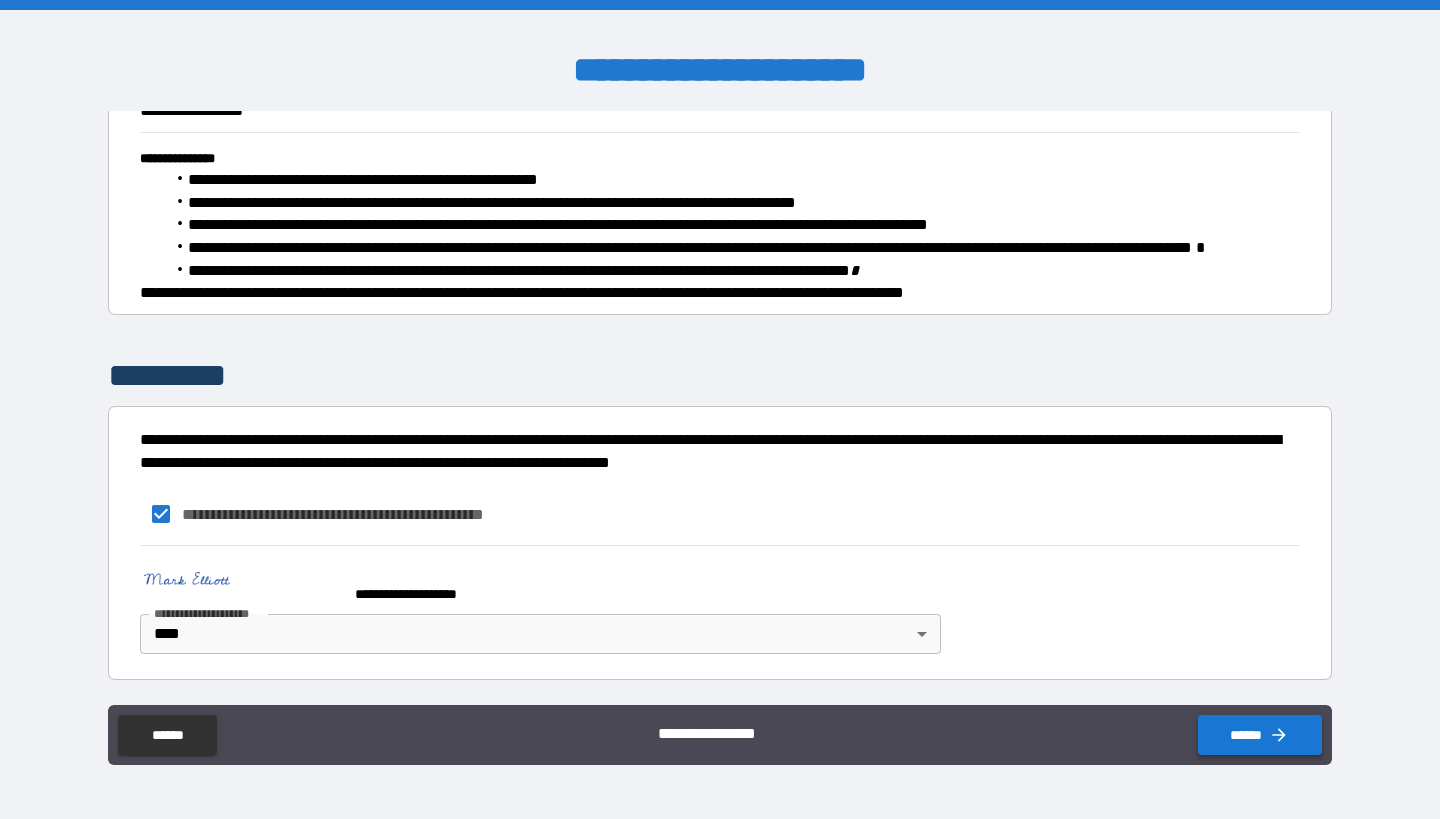 click on "******" at bounding box center [1260, 735] 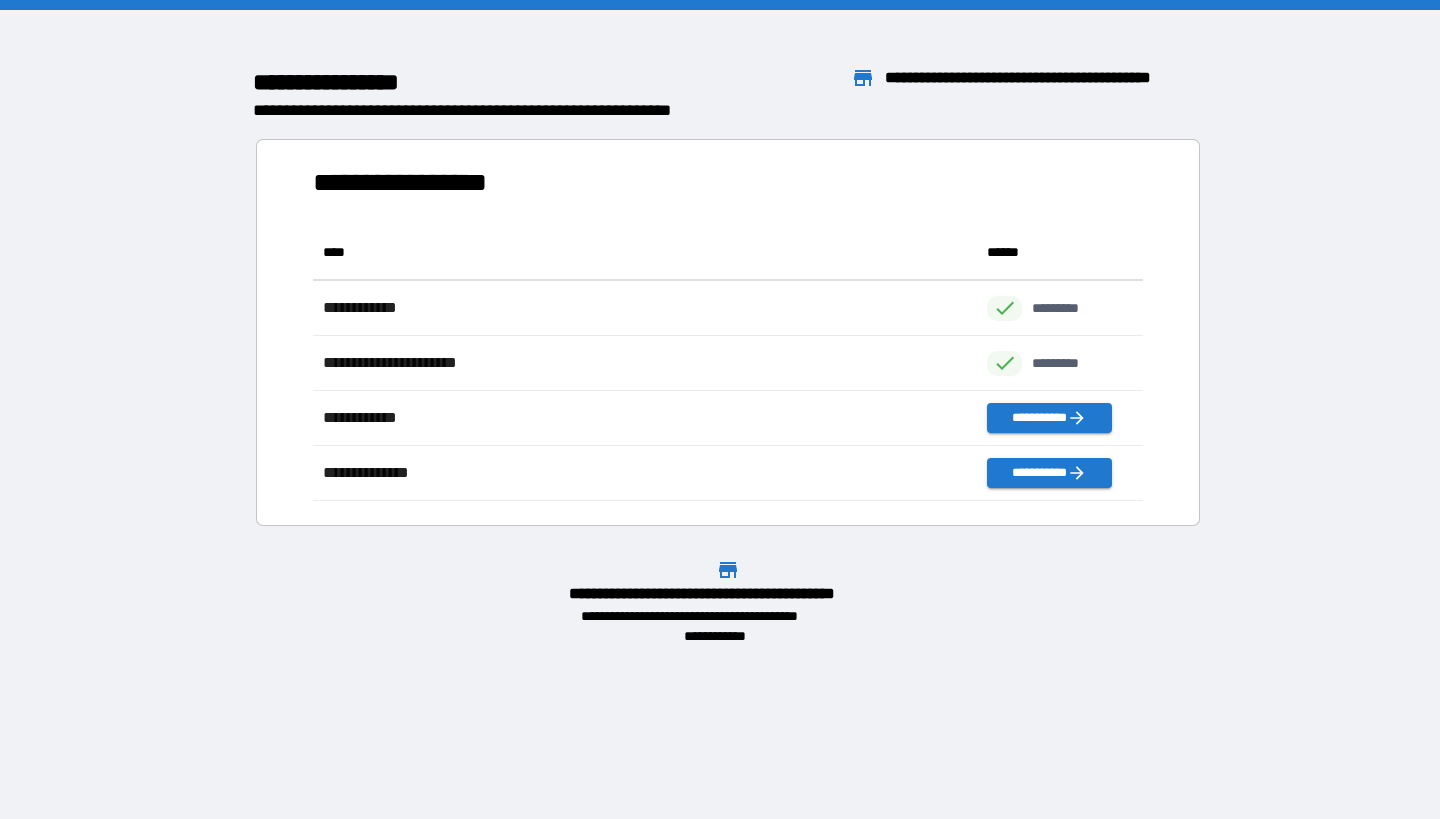 scroll, scrollTop: 1, scrollLeft: 1, axis: both 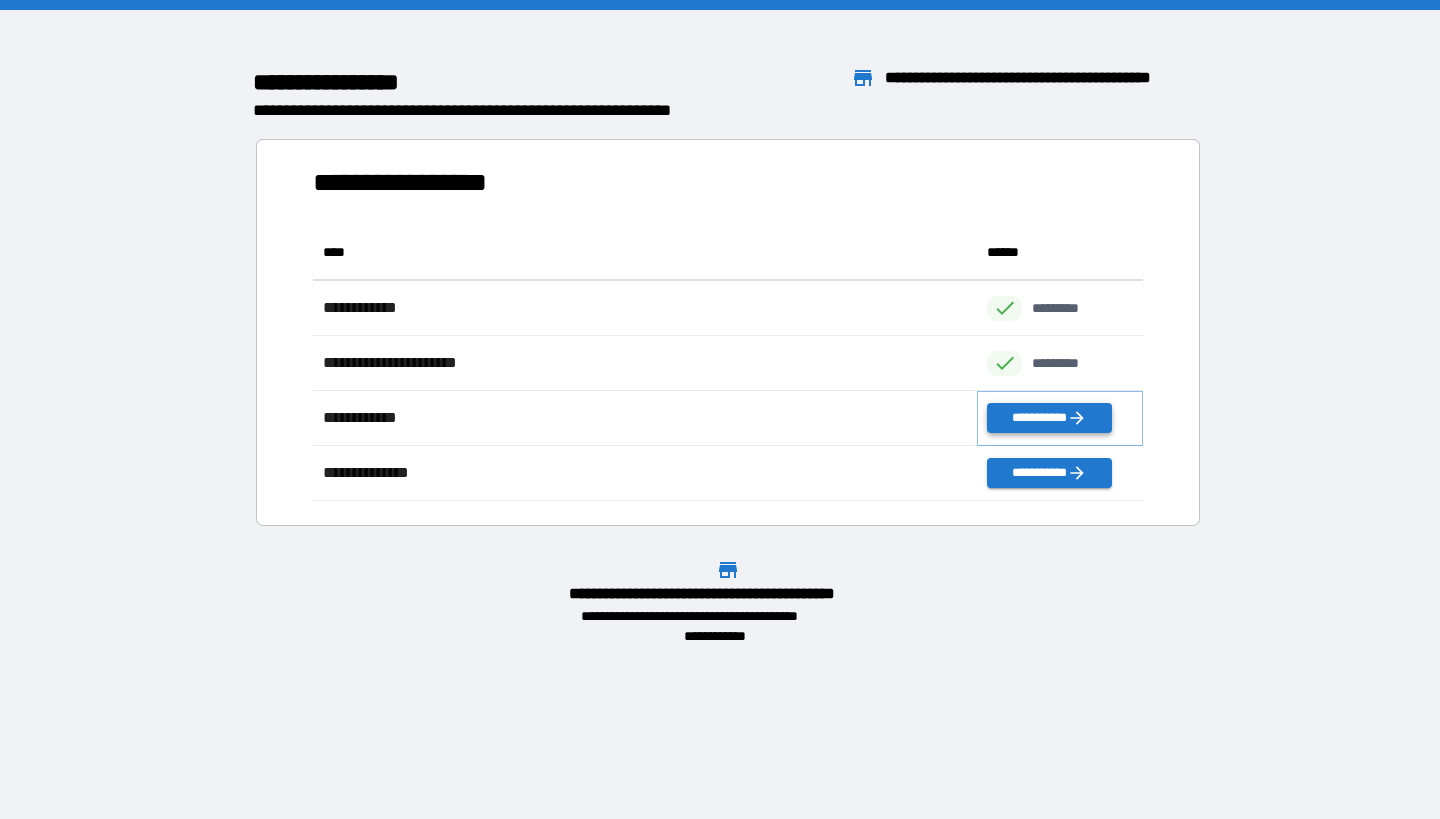 click on "**********" at bounding box center [1049, 418] 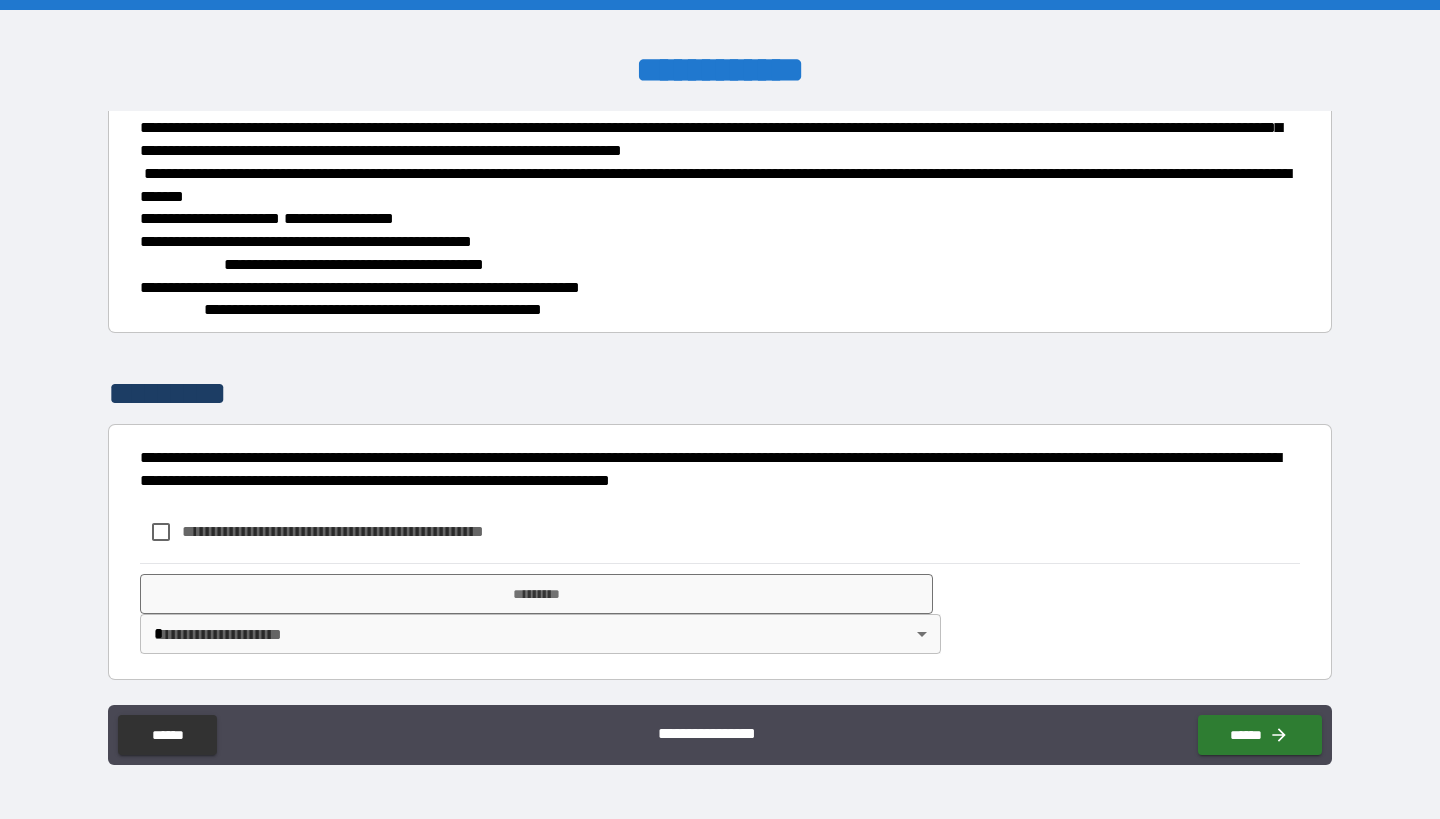 scroll, scrollTop: 2196, scrollLeft: 0, axis: vertical 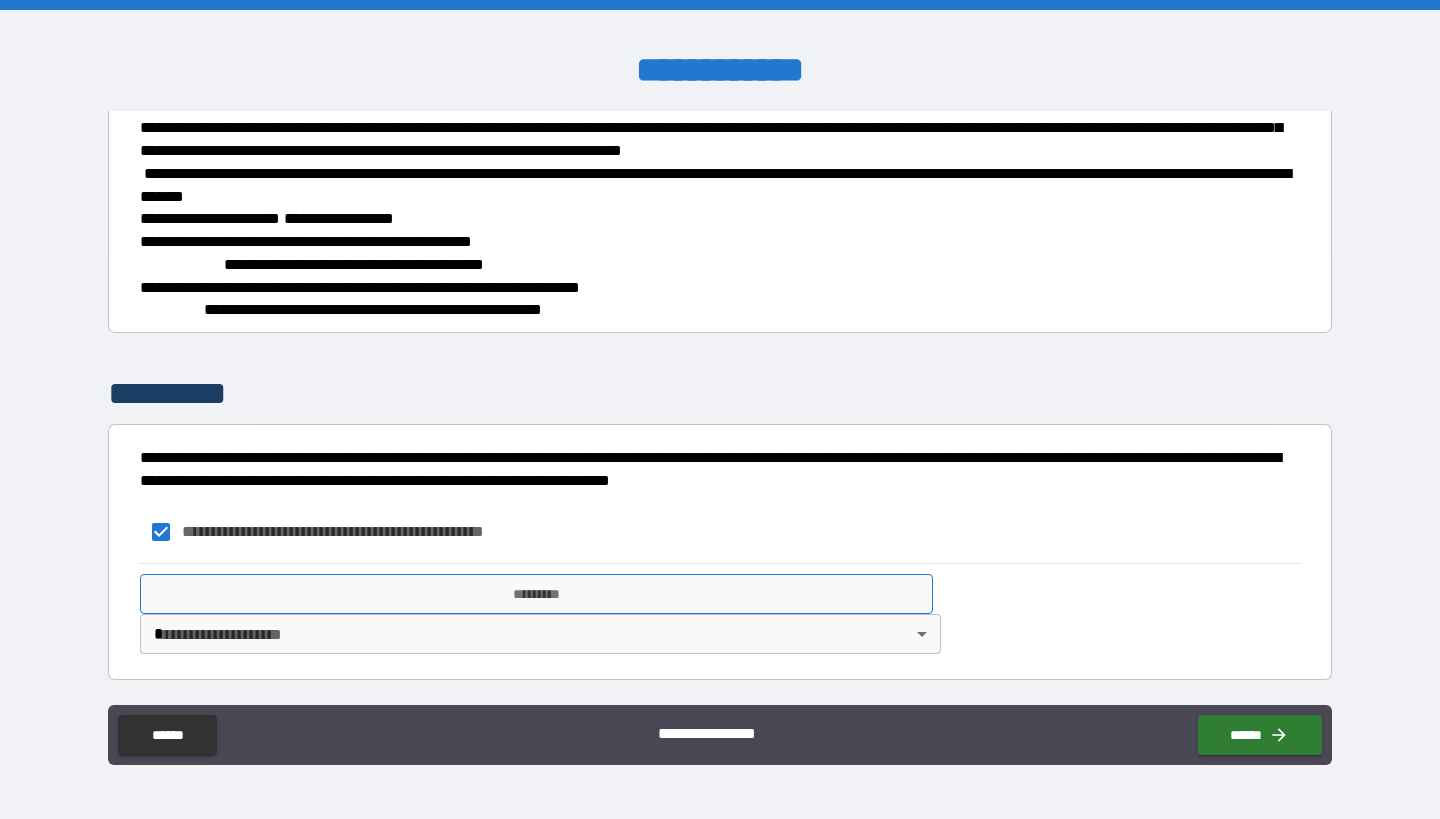 click on "*********" at bounding box center (536, 594) 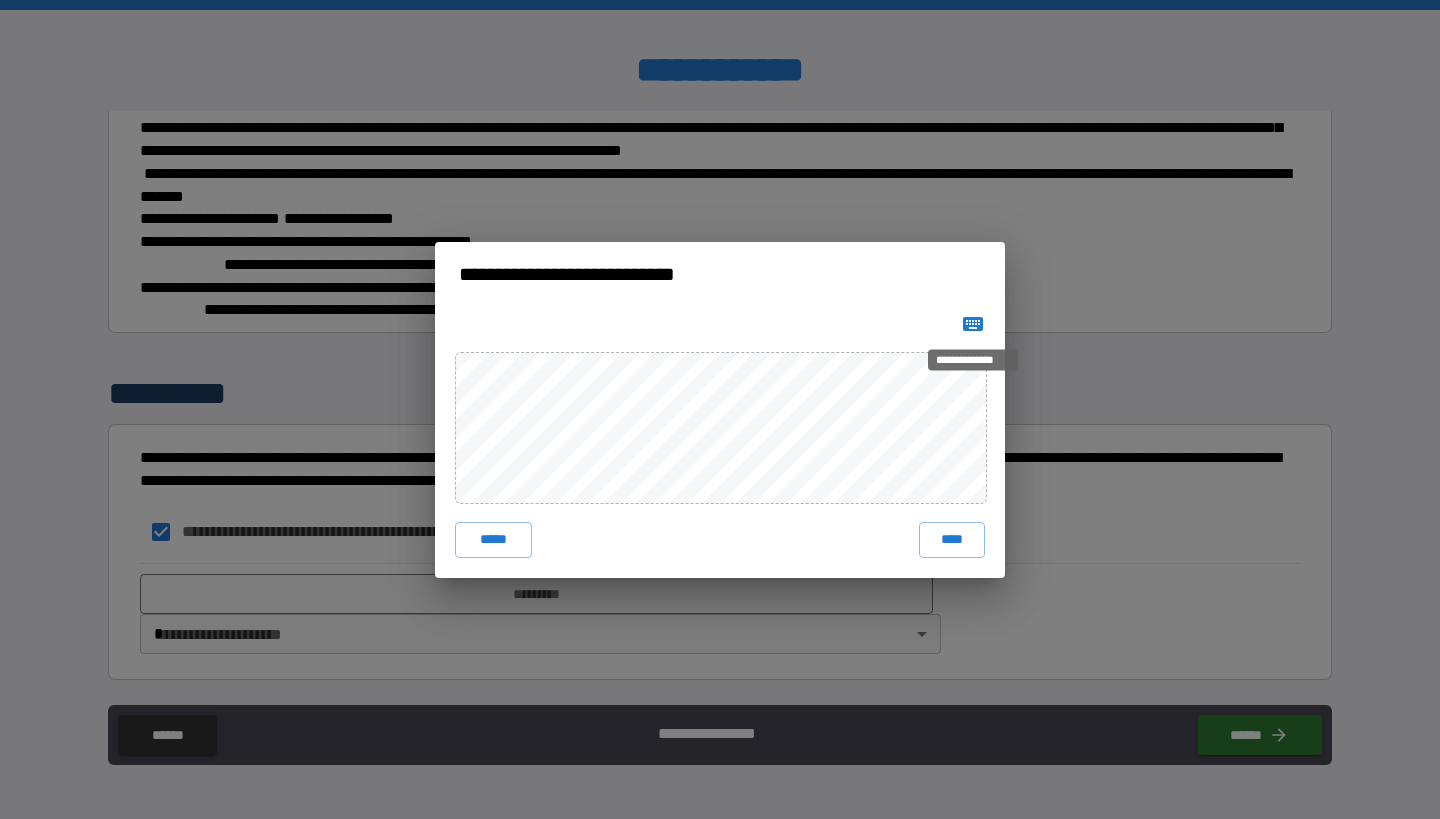 click 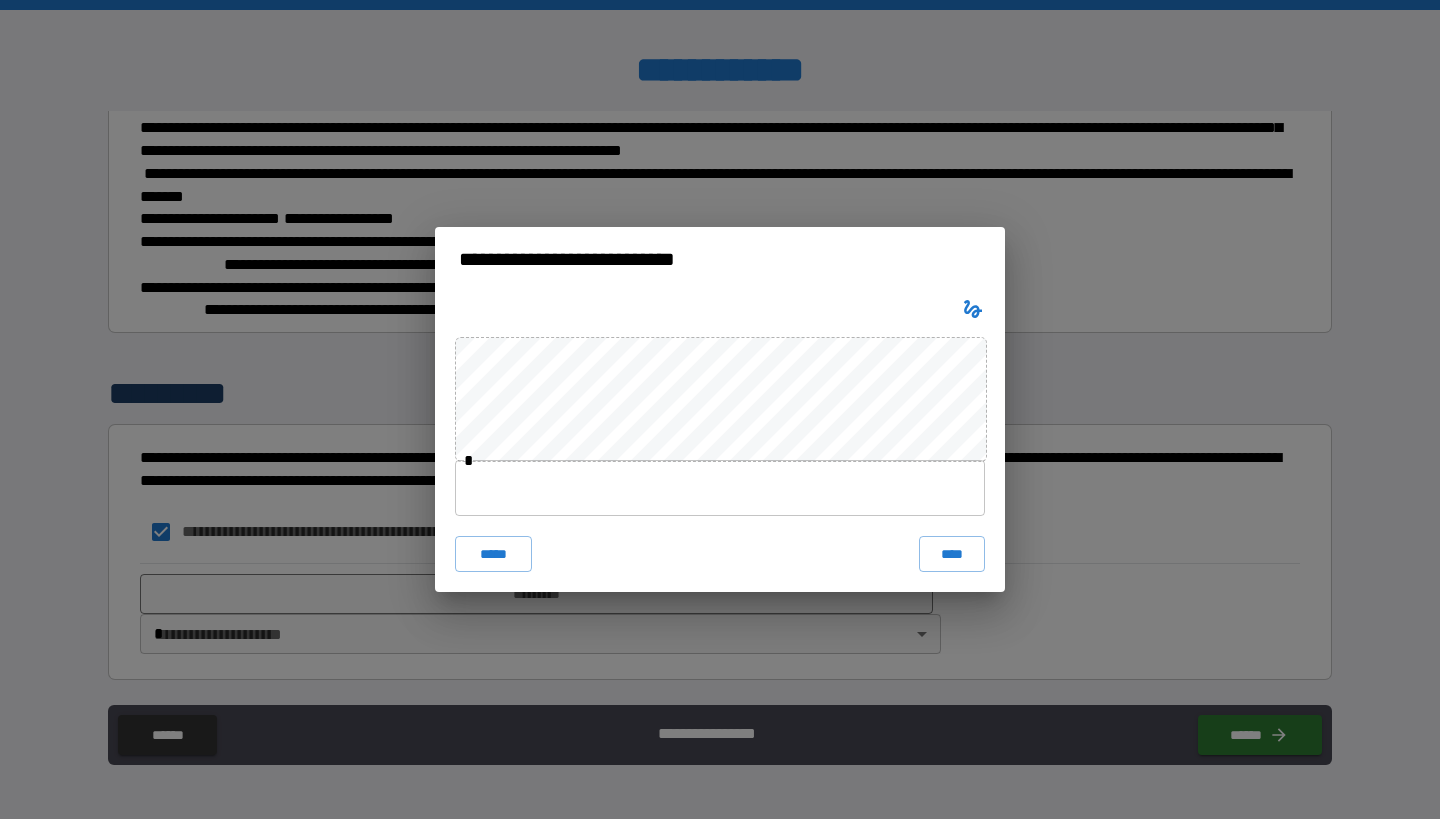 click at bounding box center [720, 488] 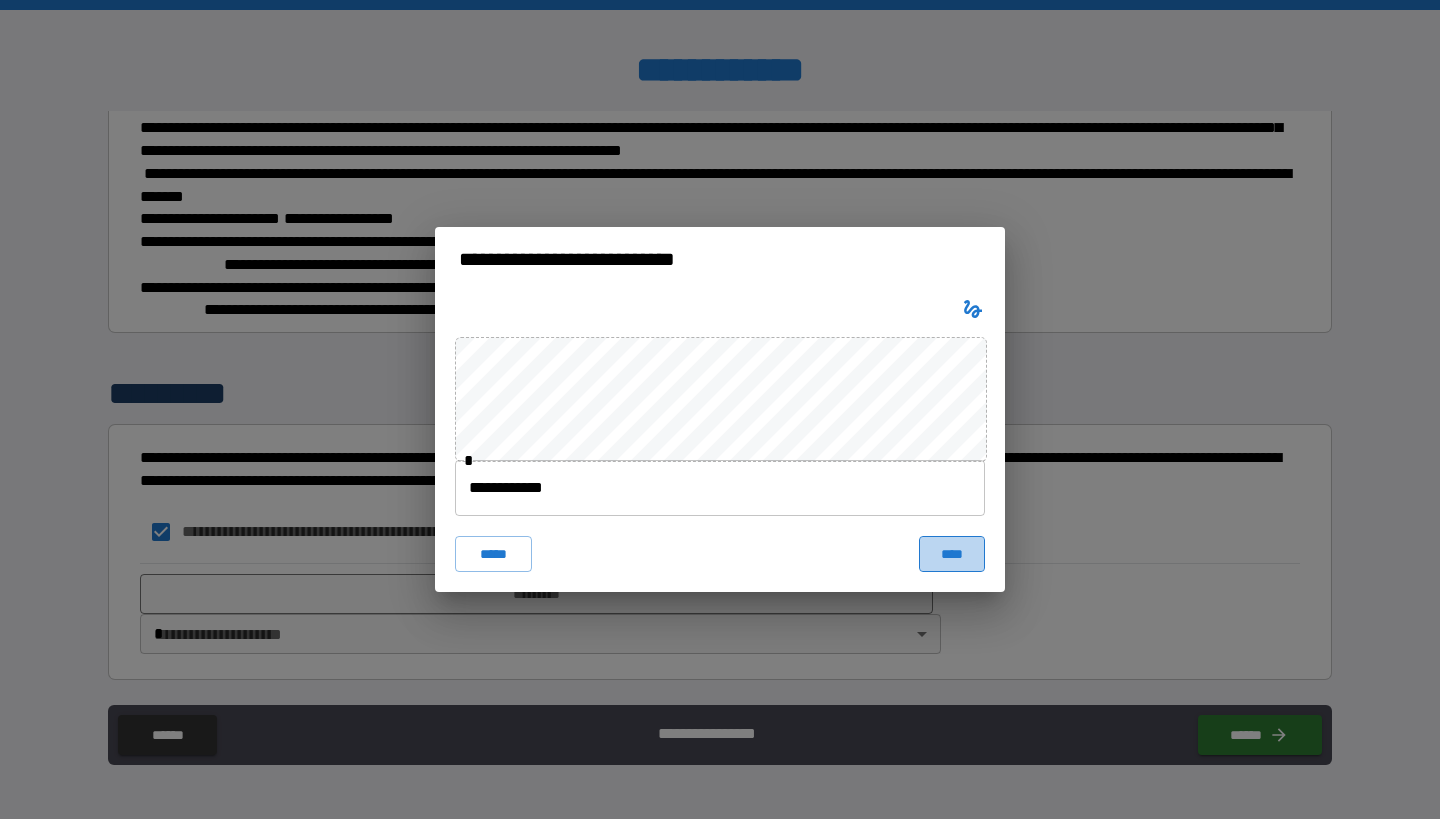 click on "****" at bounding box center [952, 554] 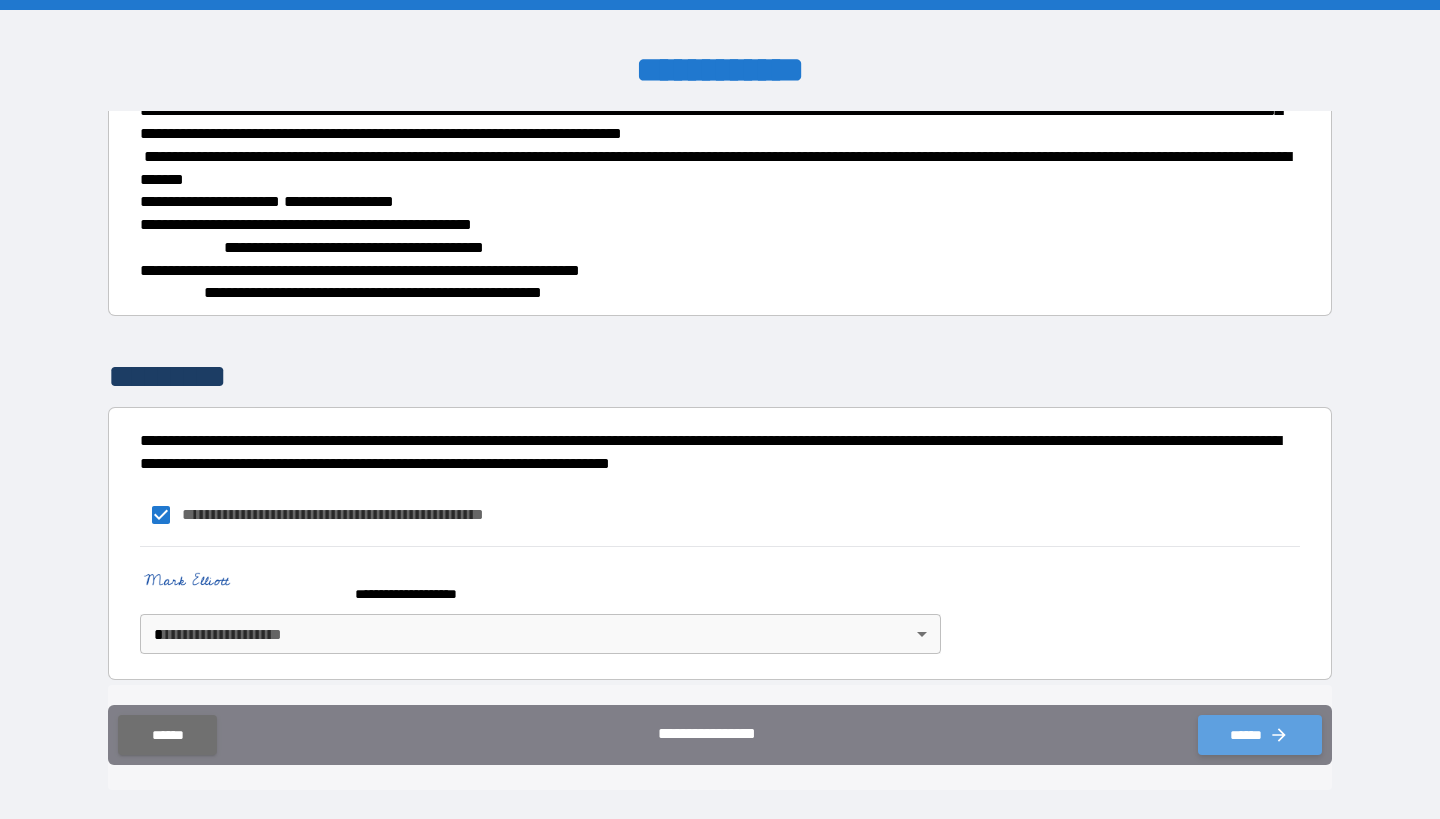 click on "******" at bounding box center [1260, 735] 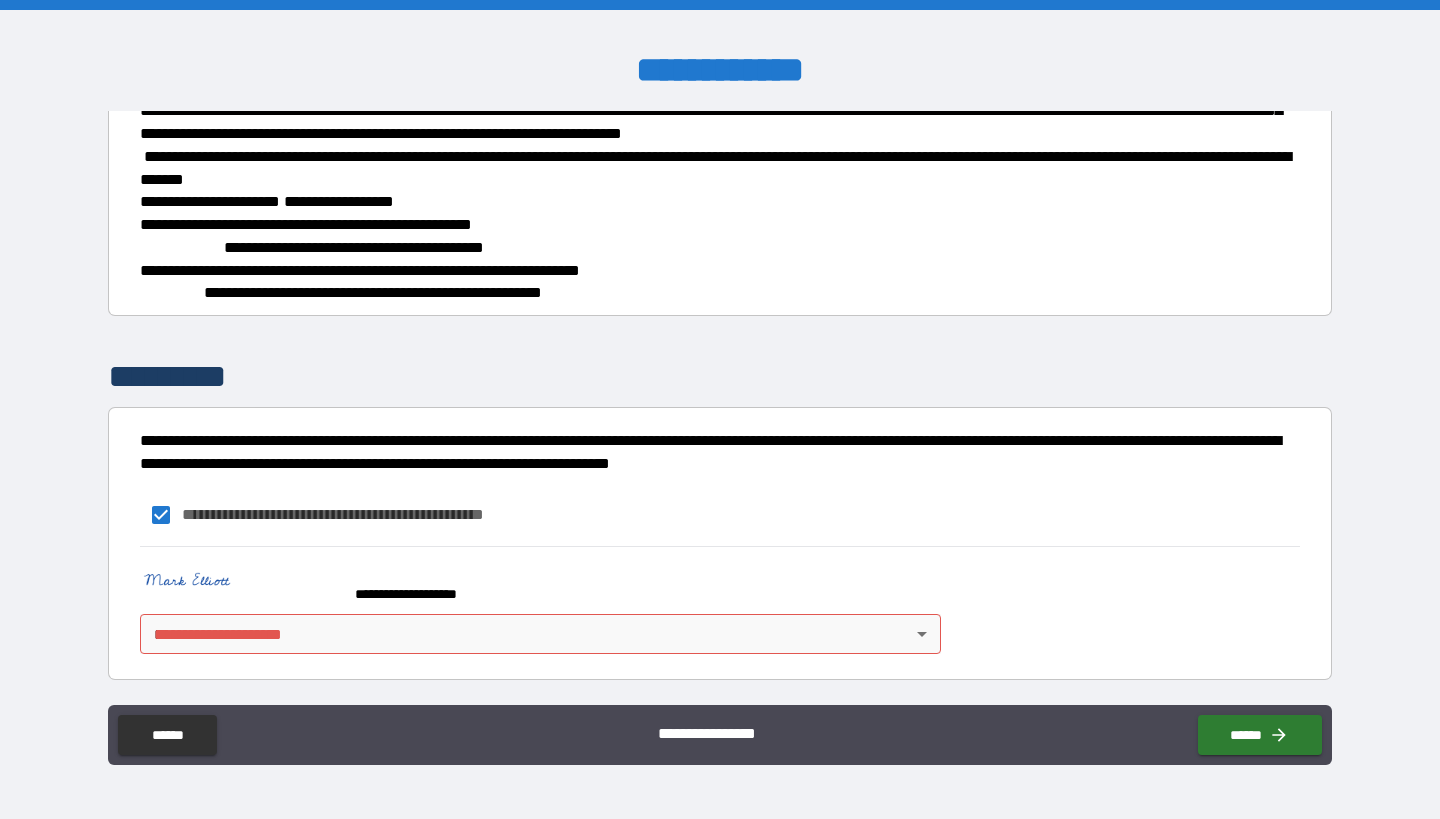 scroll, scrollTop: 2213, scrollLeft: 0, axis: vertical 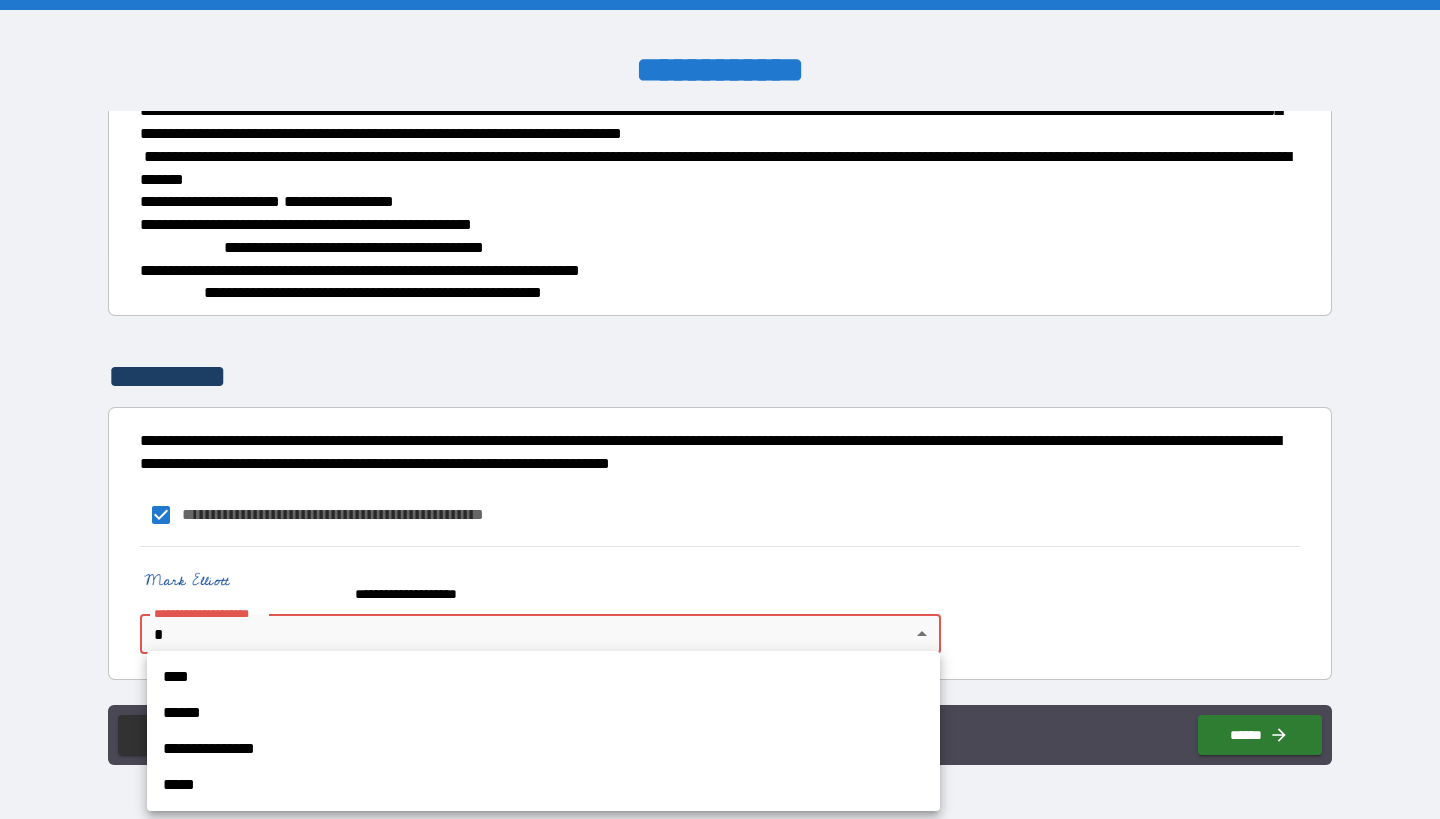click on "****" at bounding box center (543, 677) 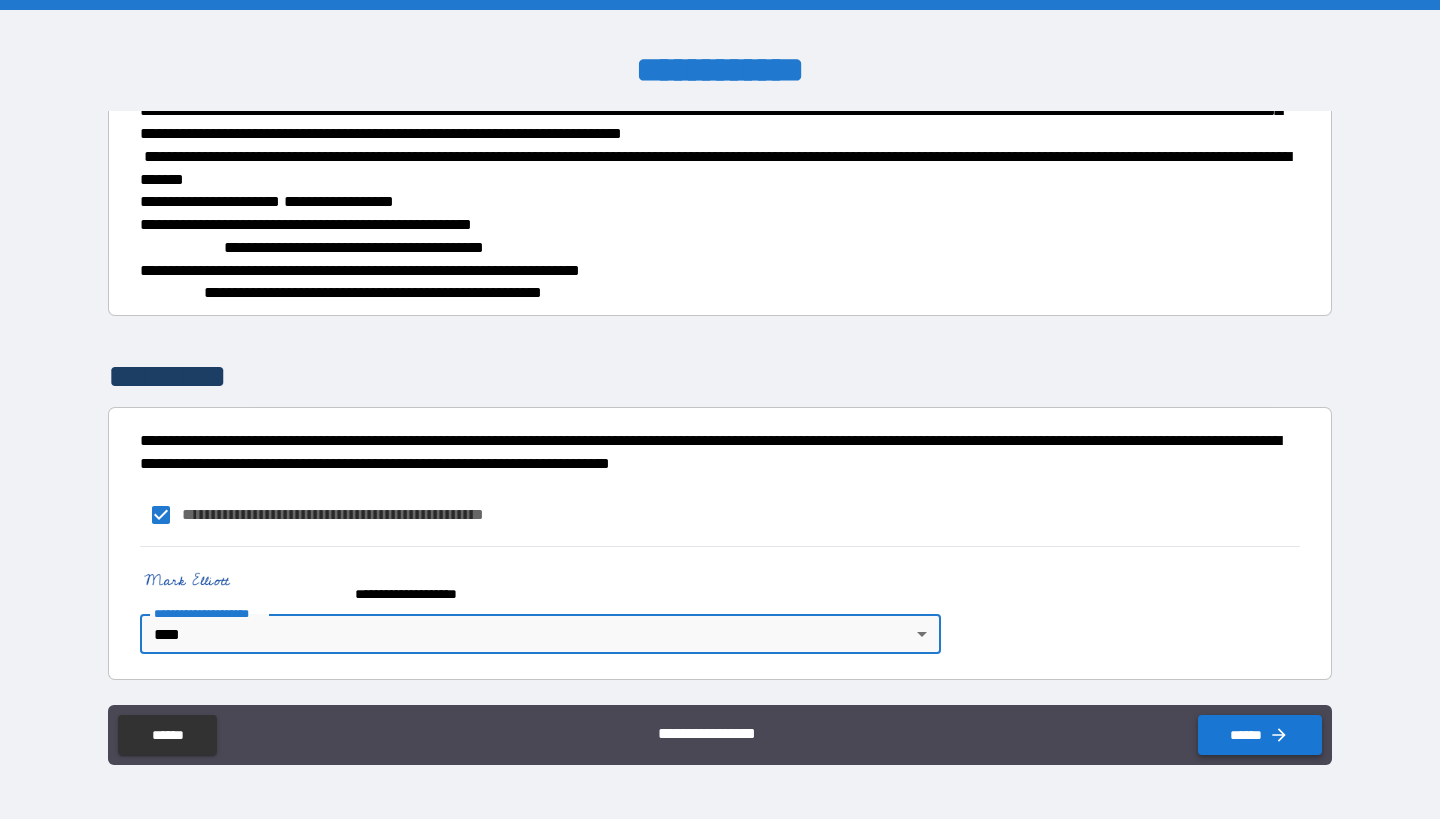 click on "******" at bounding box center (1260, 735) 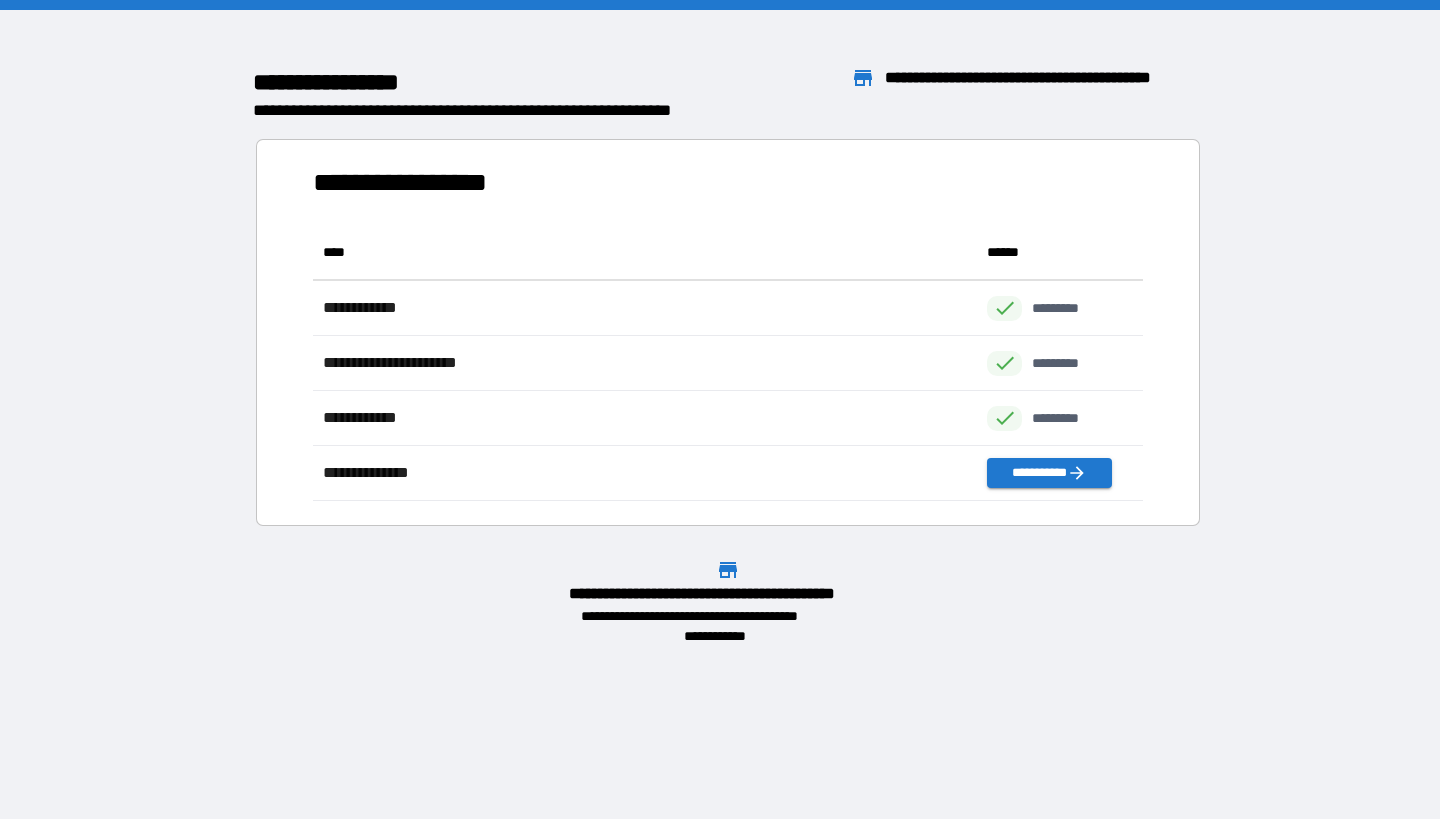 scroll, scrollTop: 1, scrollLeft: 1, axis: both 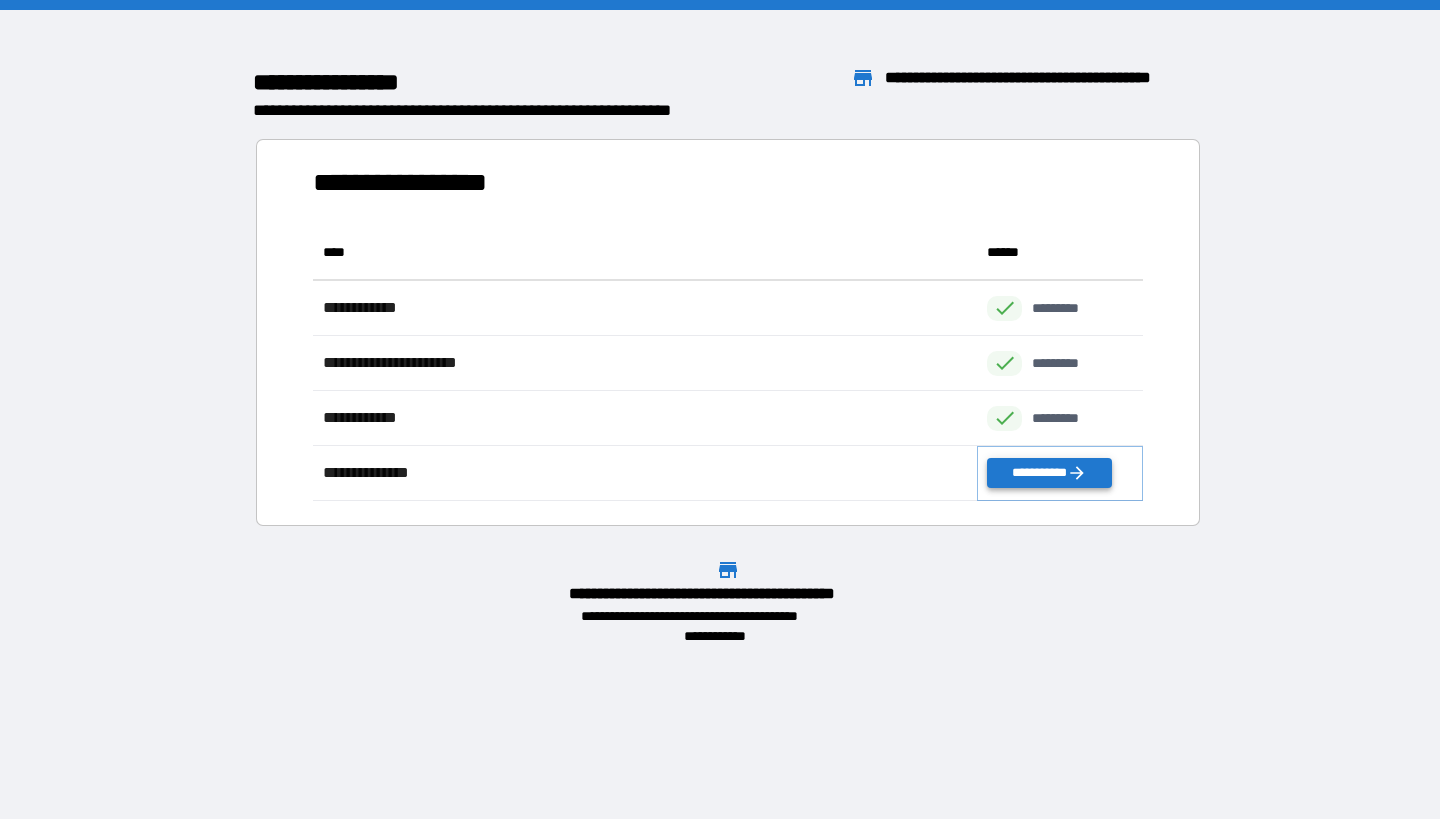 click on "**********" at bounding box center (1049, 473) 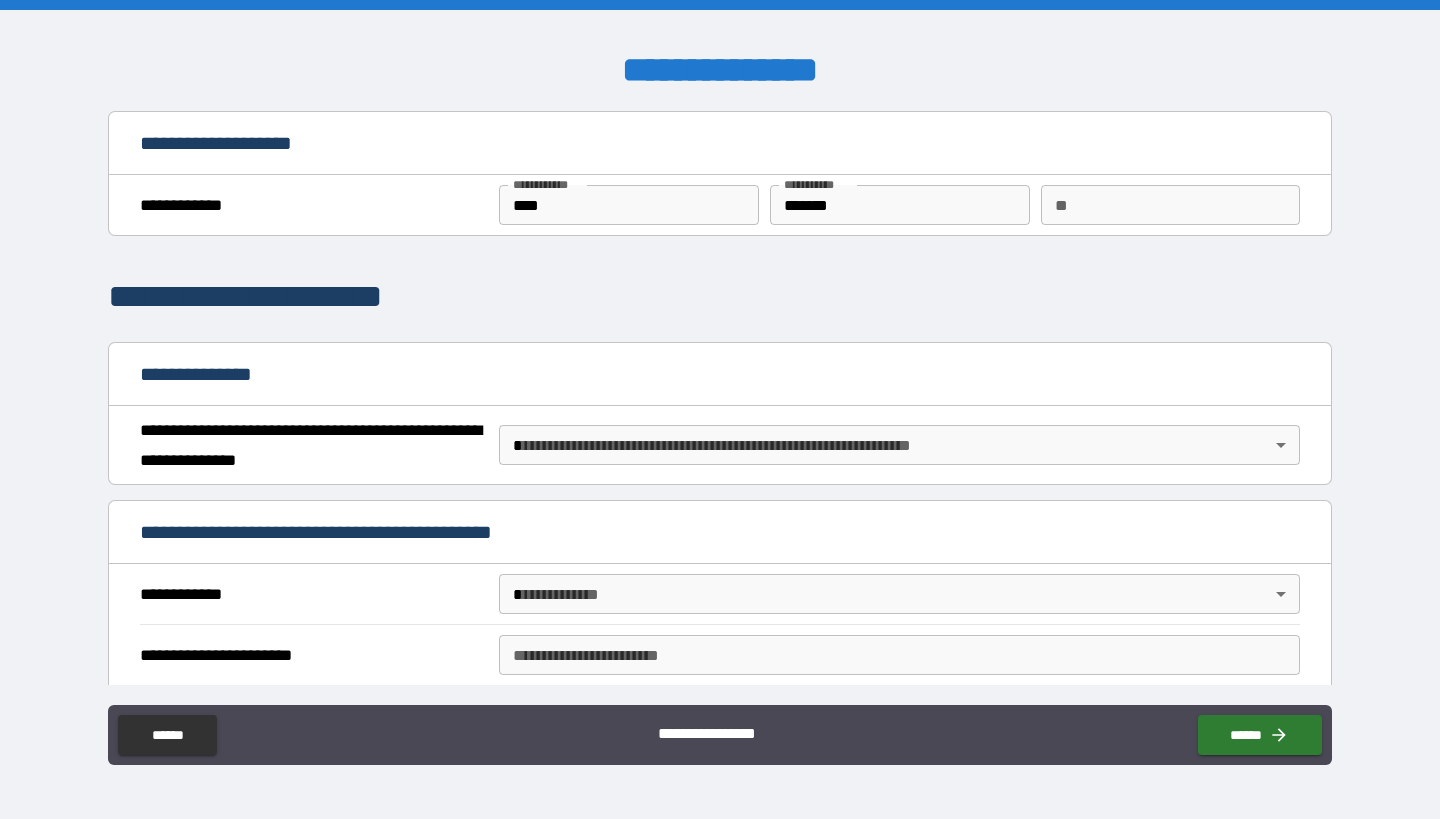click on "**********" at bounding box center (720, 409) 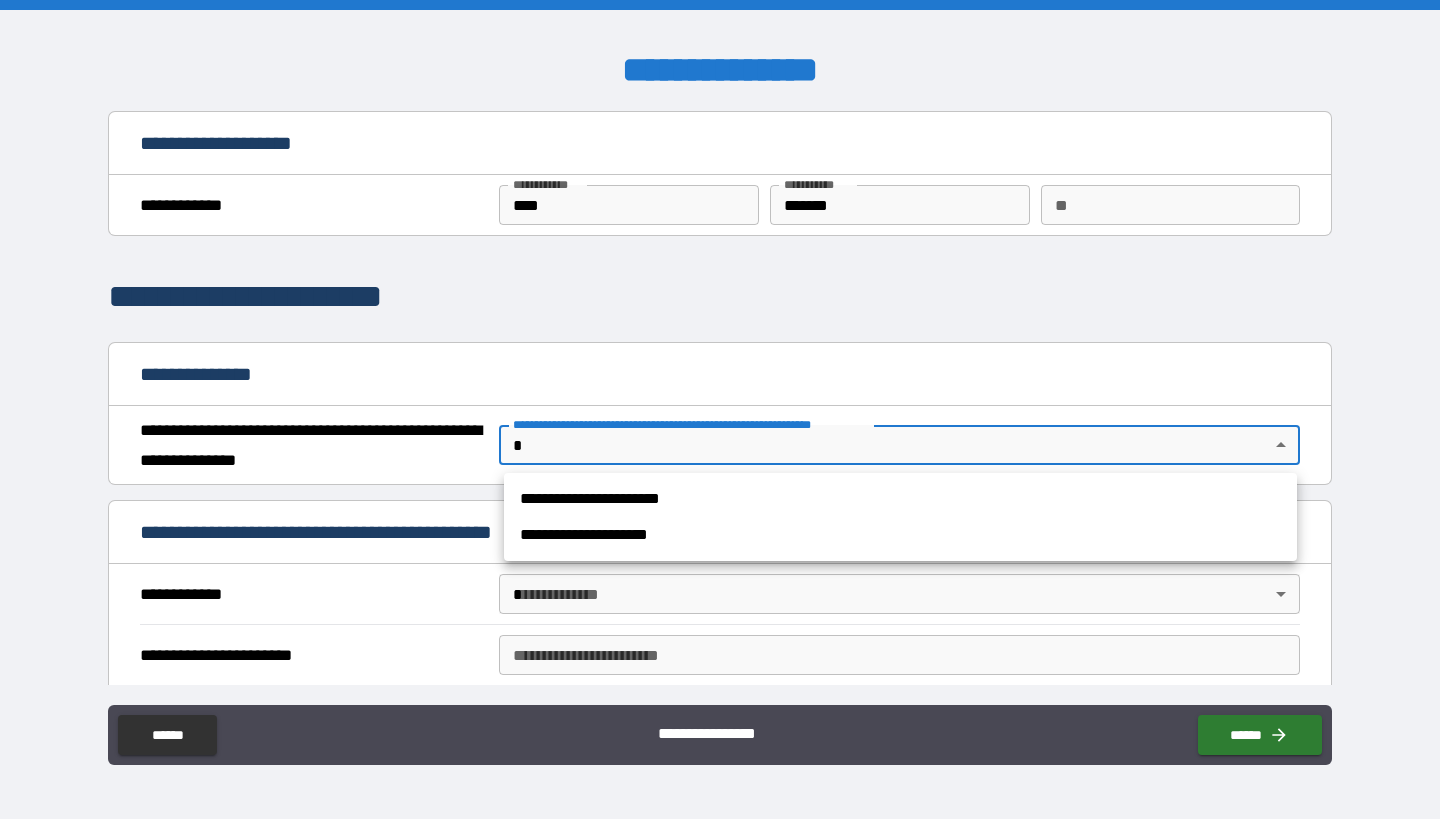 click on "**********" at bounding box center [900, 499] 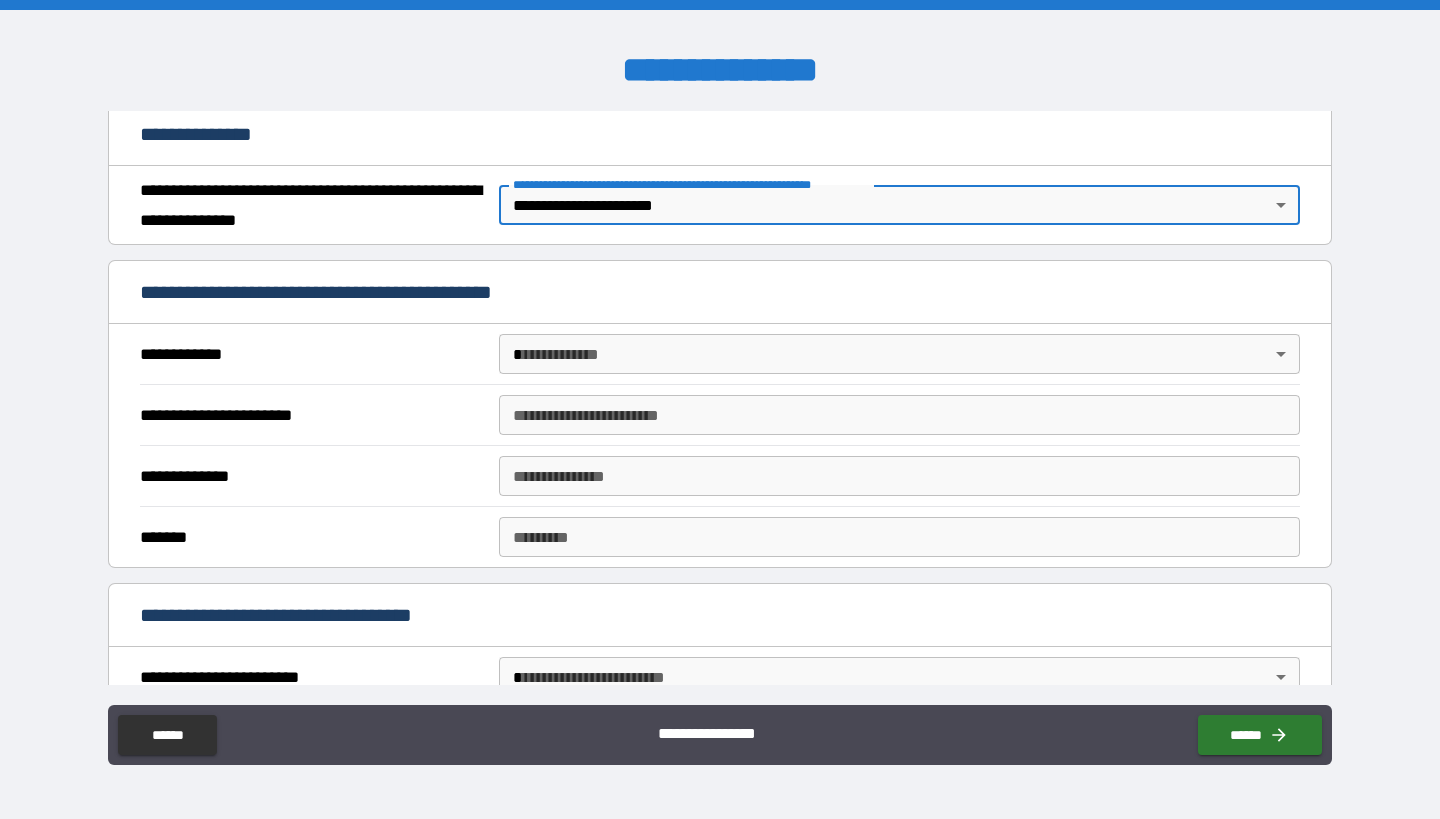 scroll, scrollTop: 248, scrollLeft: 0, axis: vertical 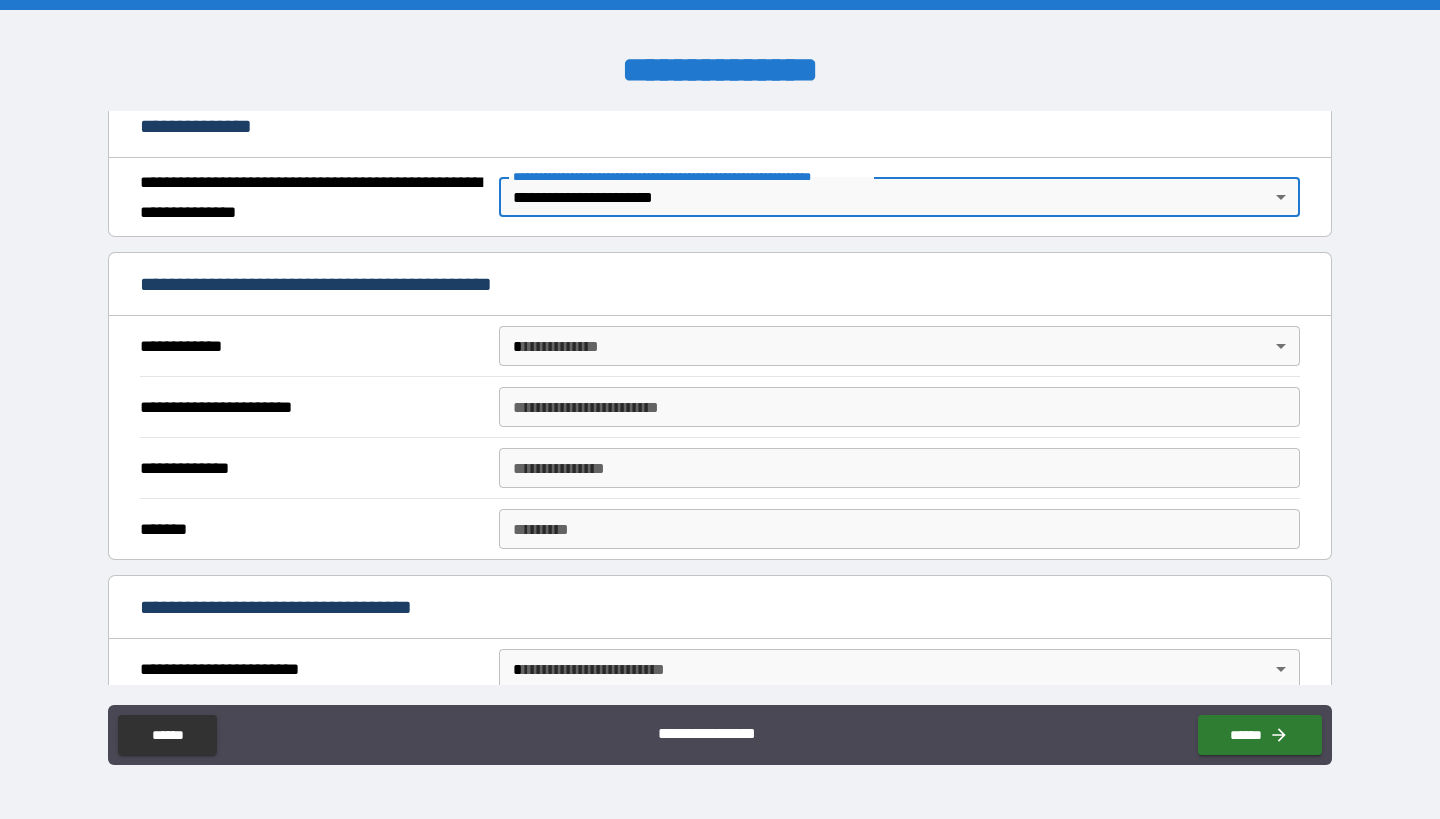 click on "**********" at bounding box center (720, 409) 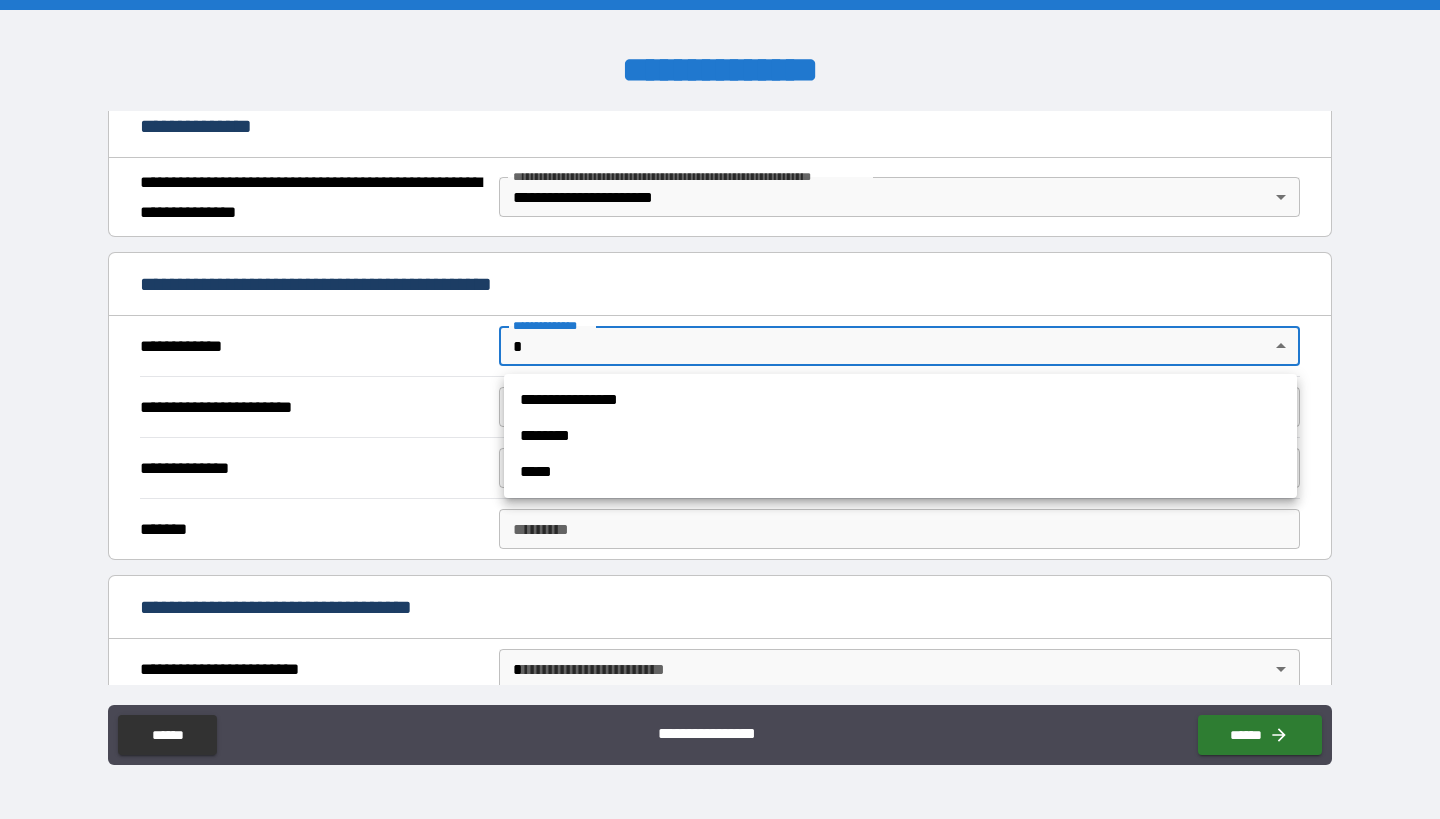 click on "**********" at bounding box center [900, 400] 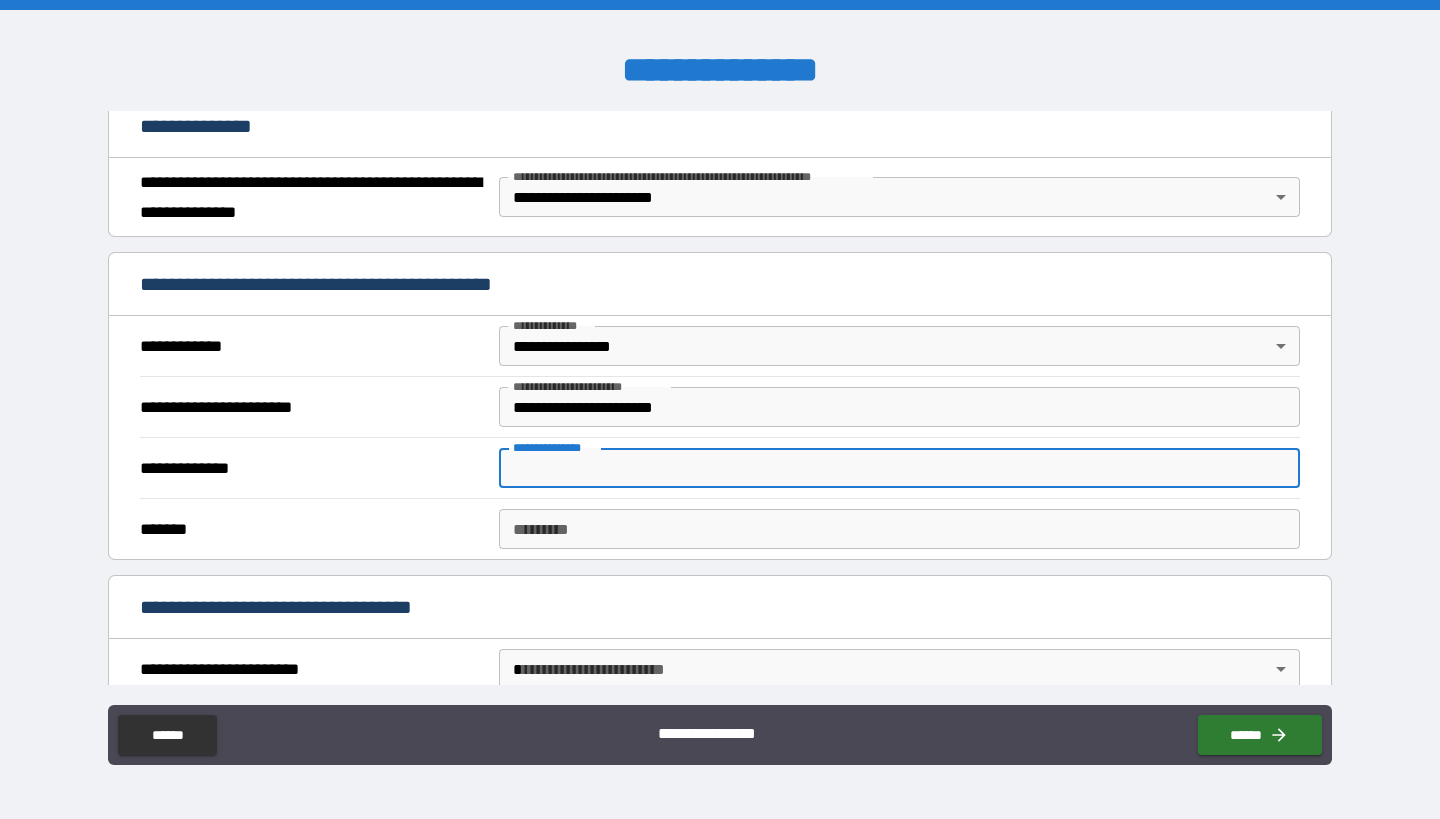 drag, startPoint x: 583, startPoint y: 416, endPoint x: 604, endPoint y: 470, distance: 57.939625 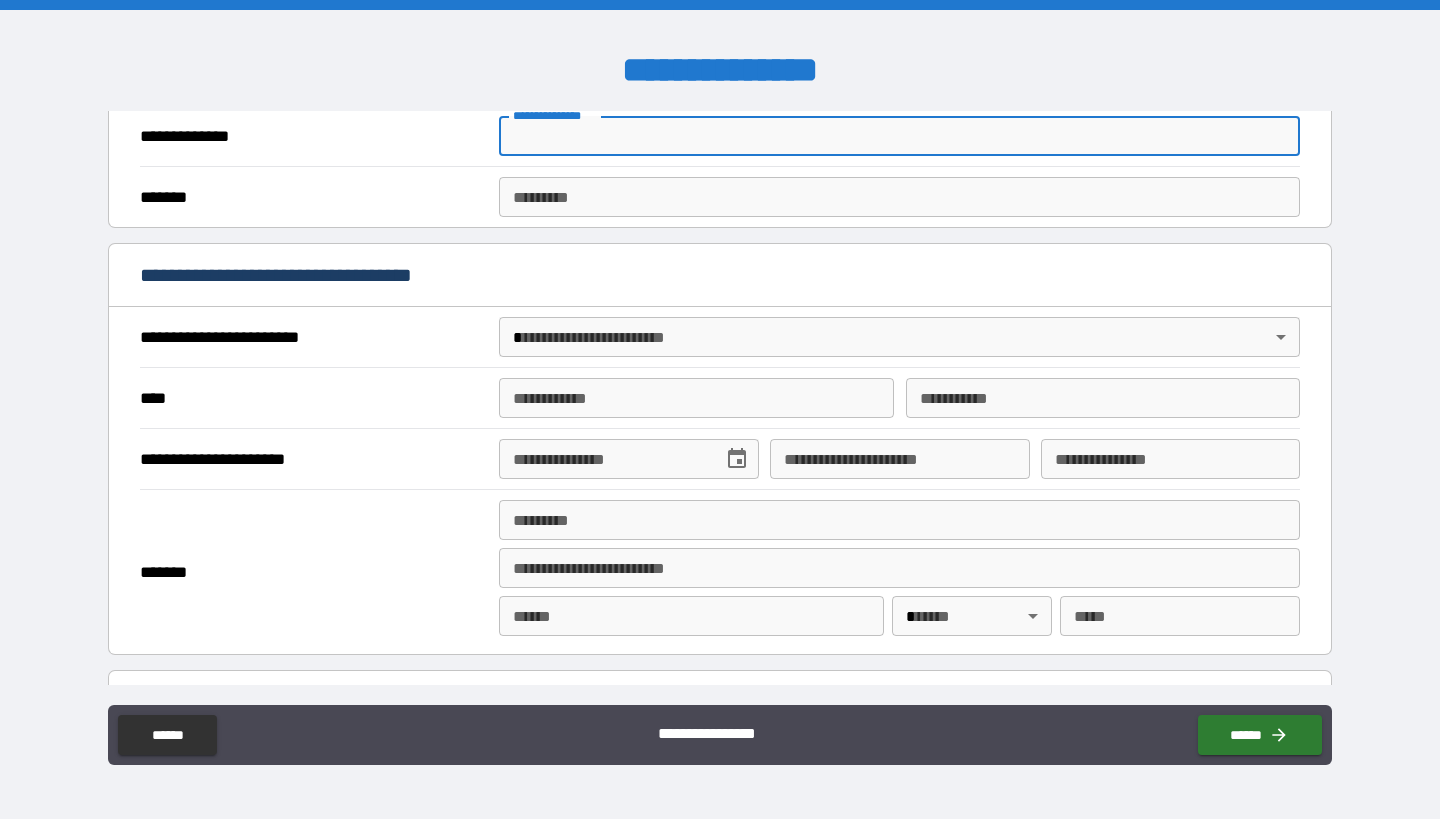 scroll, scrollTop: 594, scrollLeft: 0, axis: vertical 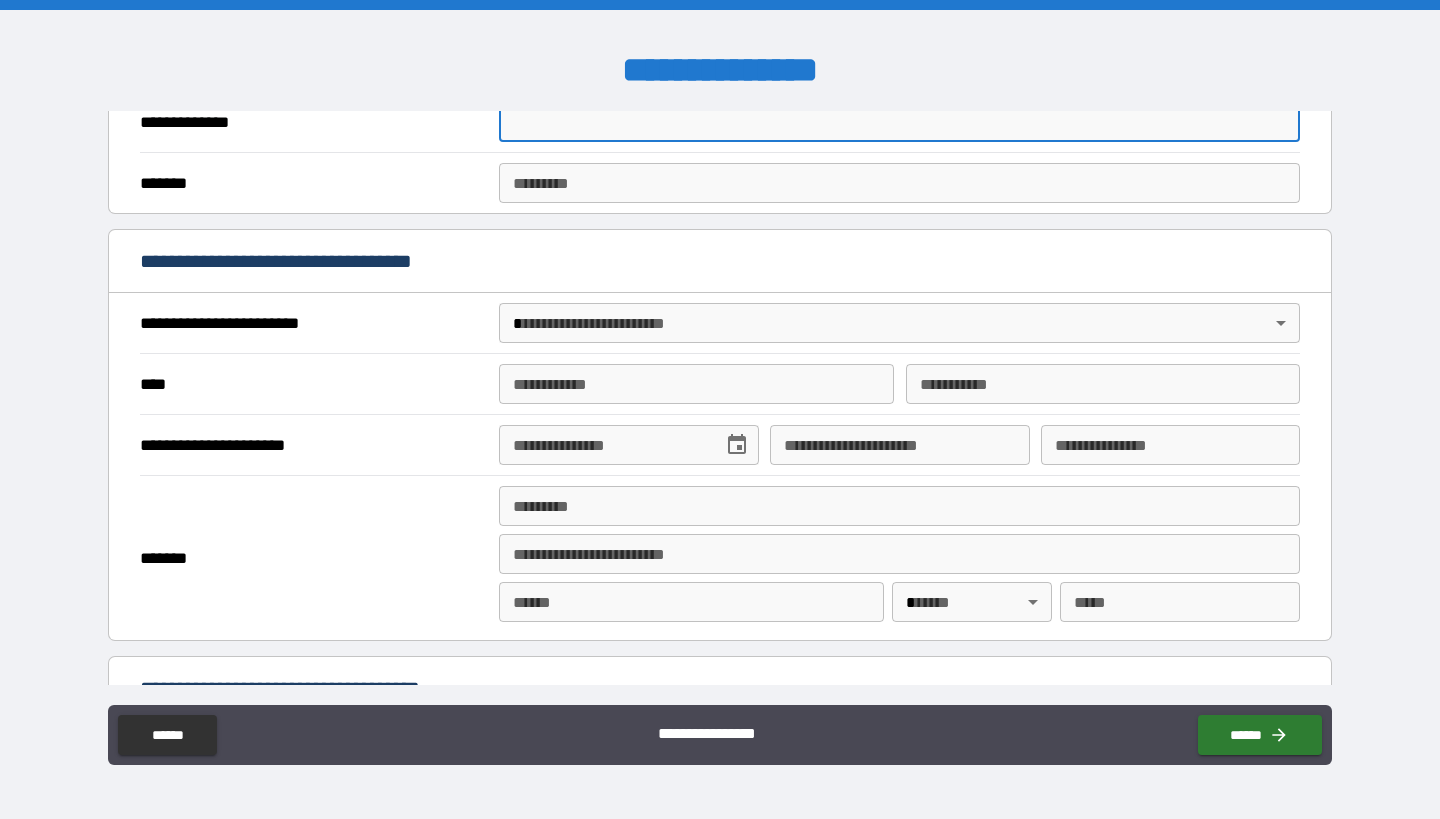 click on "**********" at bounding box center [720, 409] 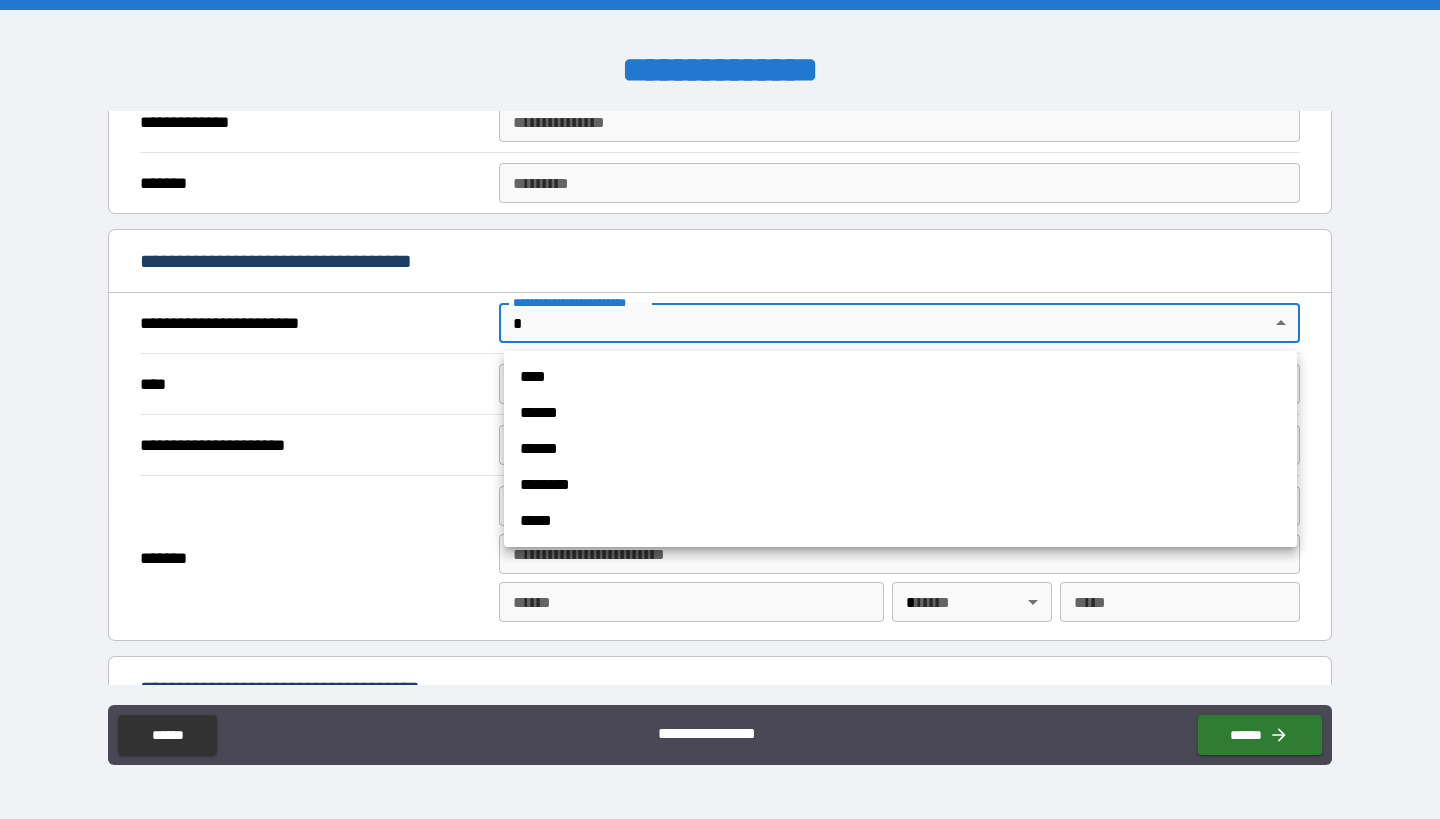click on "****" at bounding box center [900, 377] 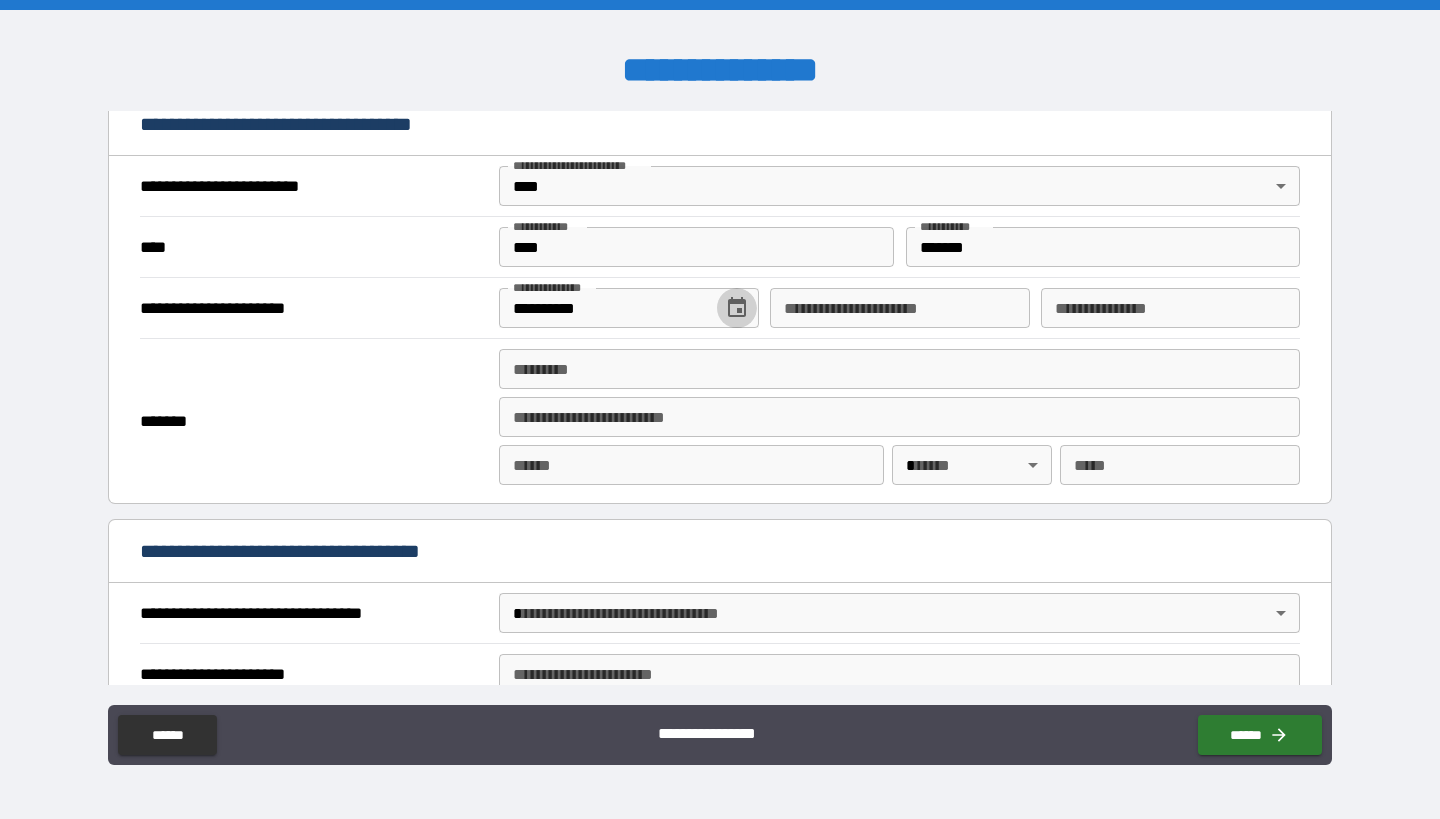 scroll, scrollTop: 733, scrollLeft: 0, axis: vertical 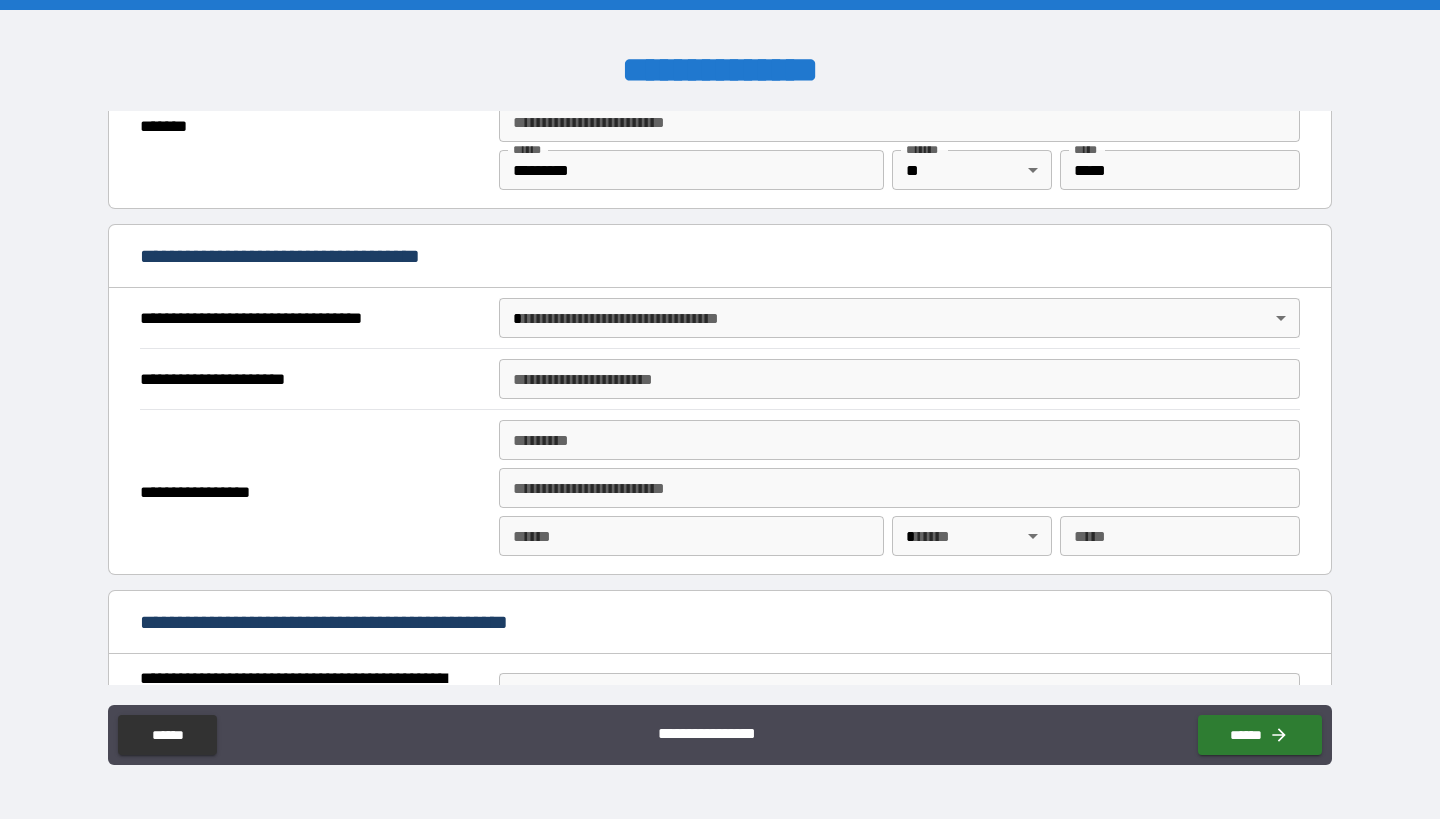click on "**********" at bounding box center (720, 409) 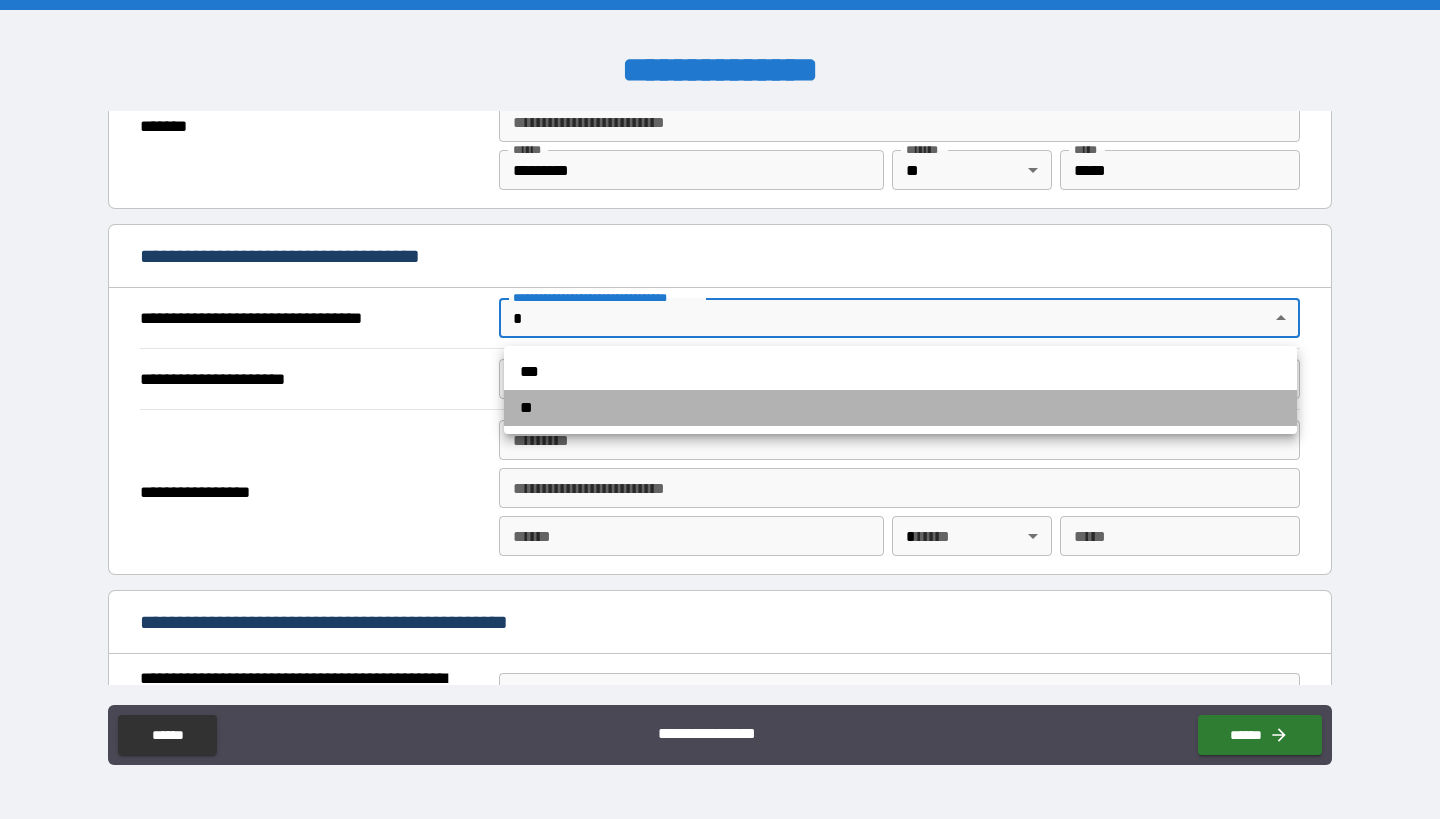 click on "**" at bounding box center (900, 408) 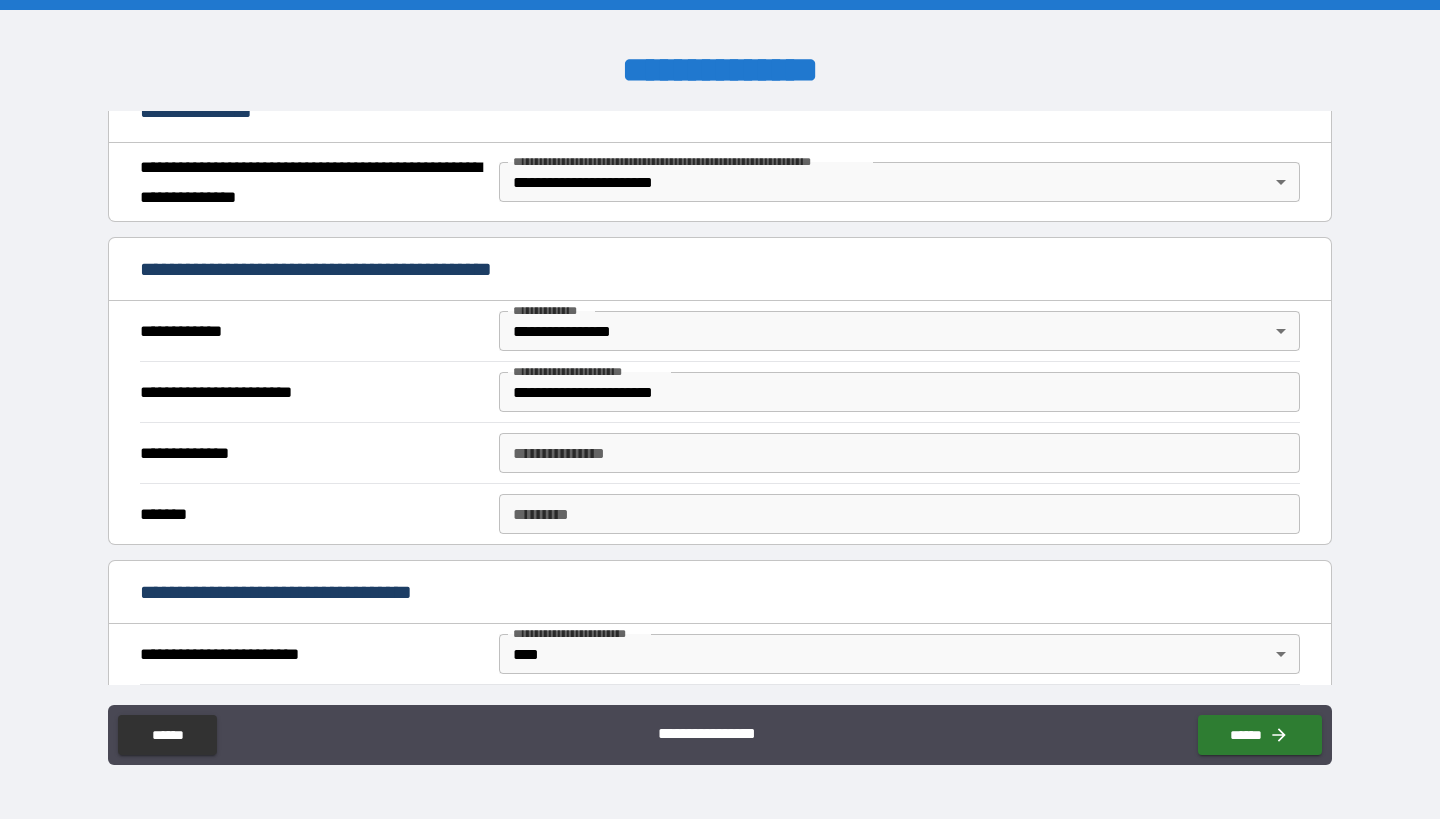 scroll, scrollTop: 277, scrollLeft: 0, axis: vertical 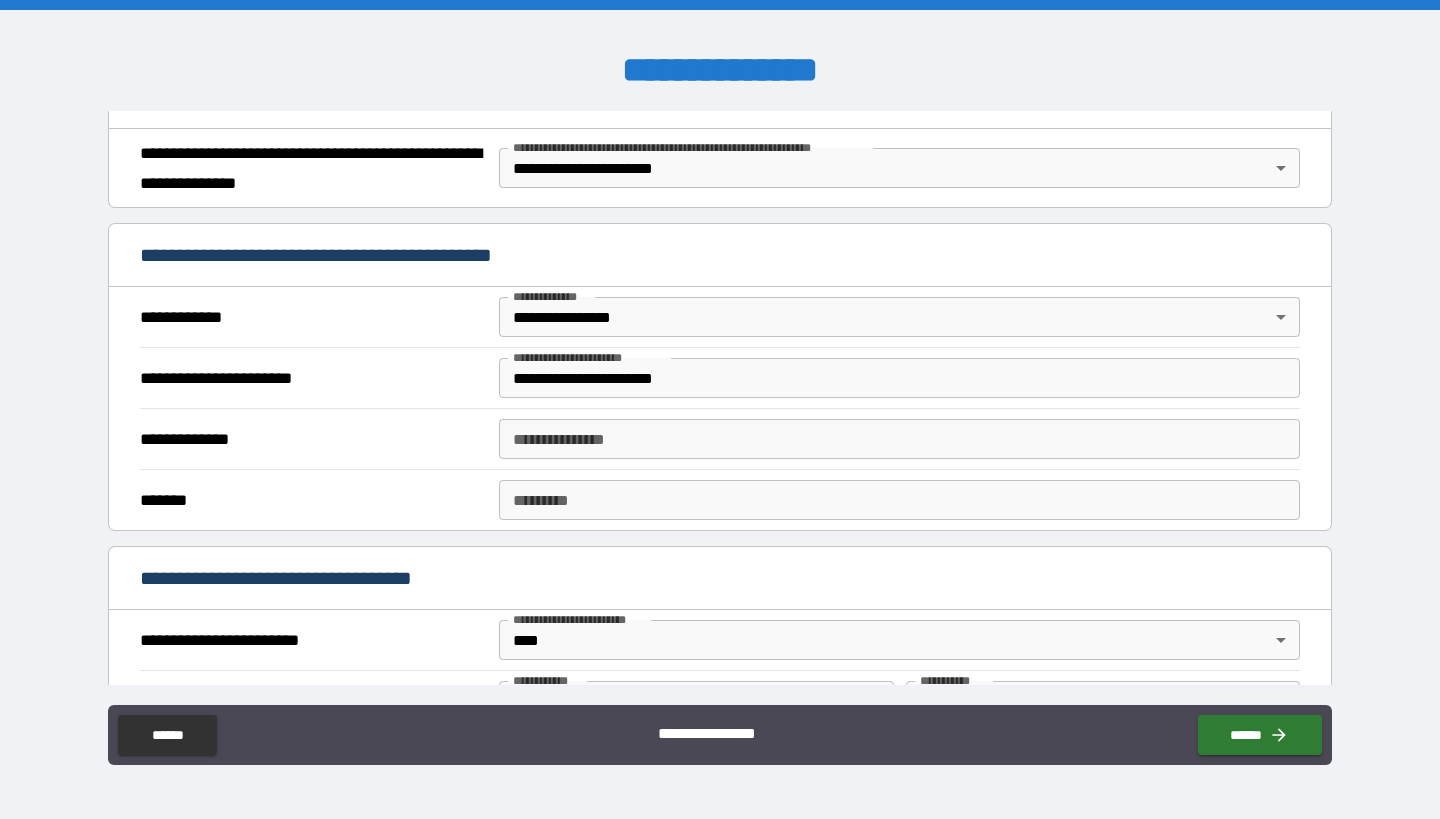 click on "**********" at bounding box center [899, 439] 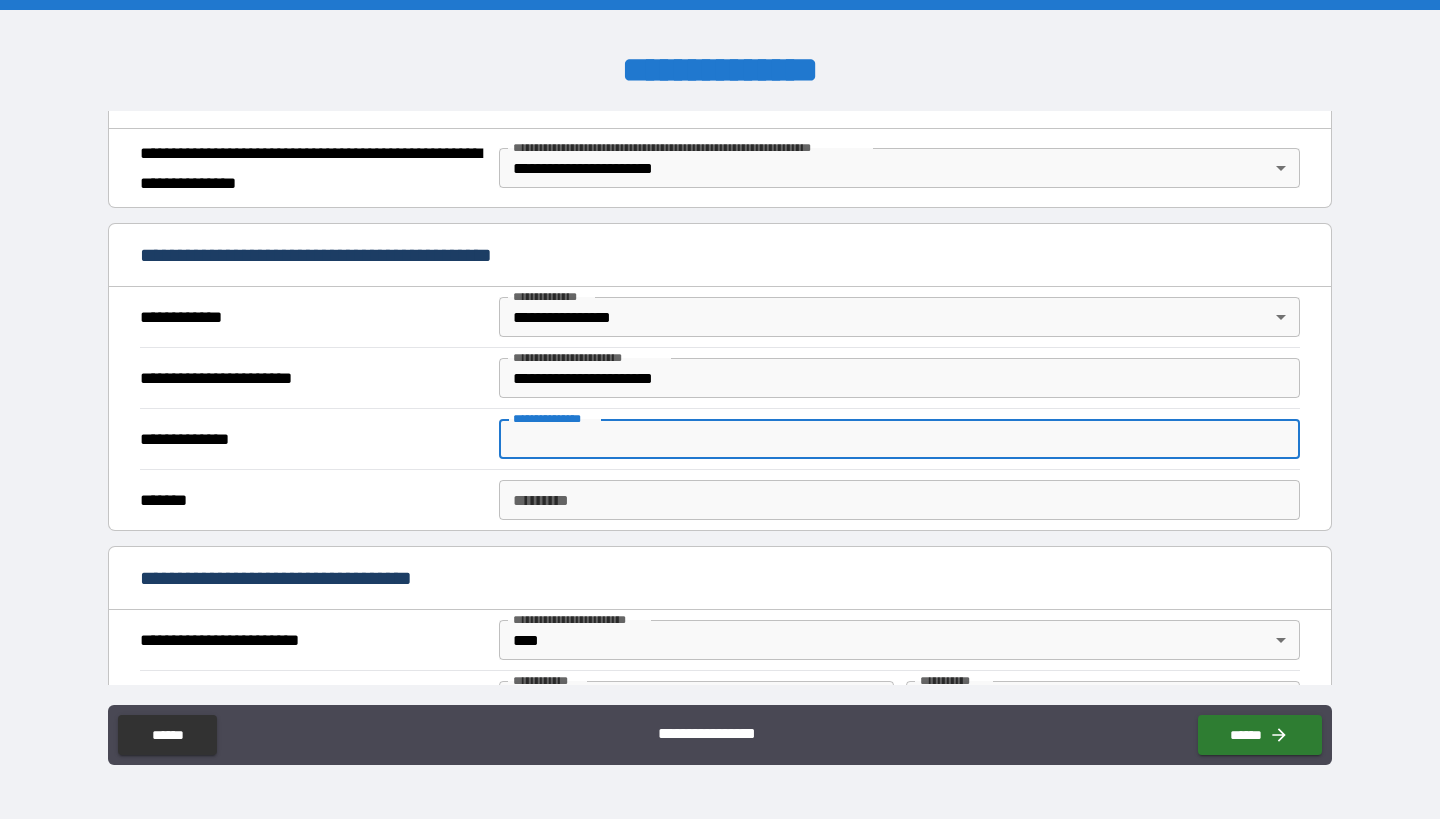 paste on "**********" 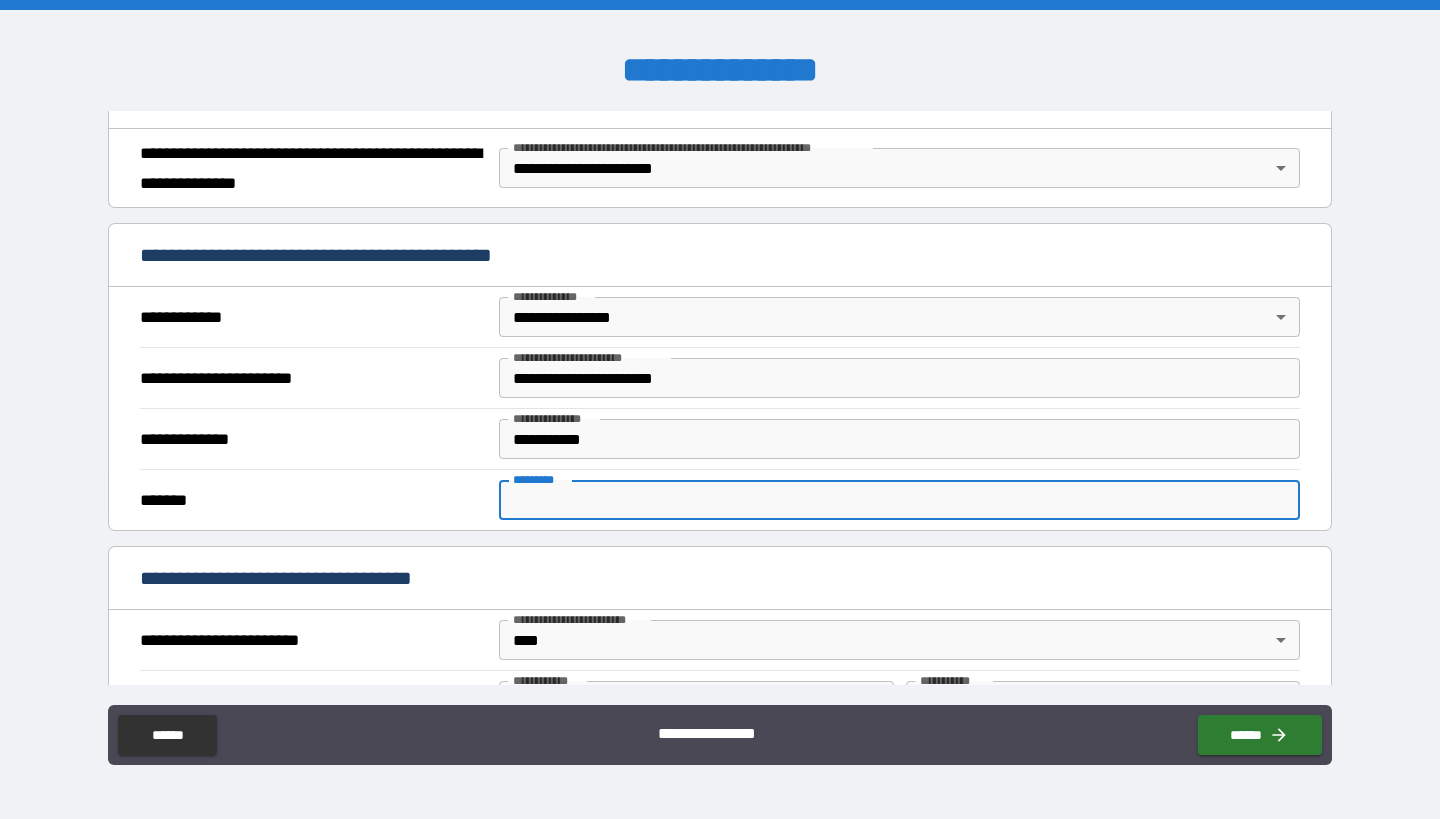 click on "*******   *" at bounding box center [899, 500] 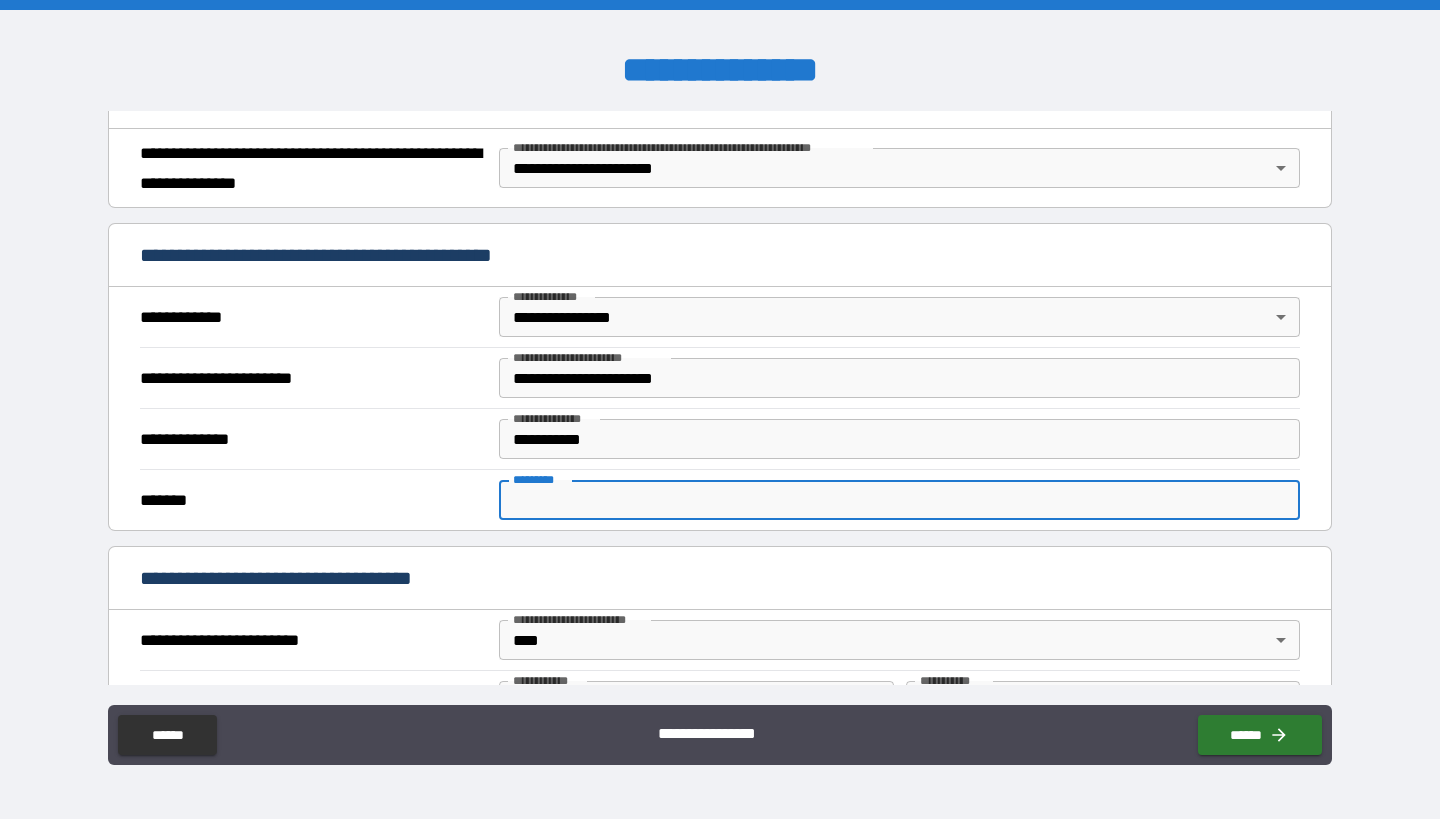paste on "********" 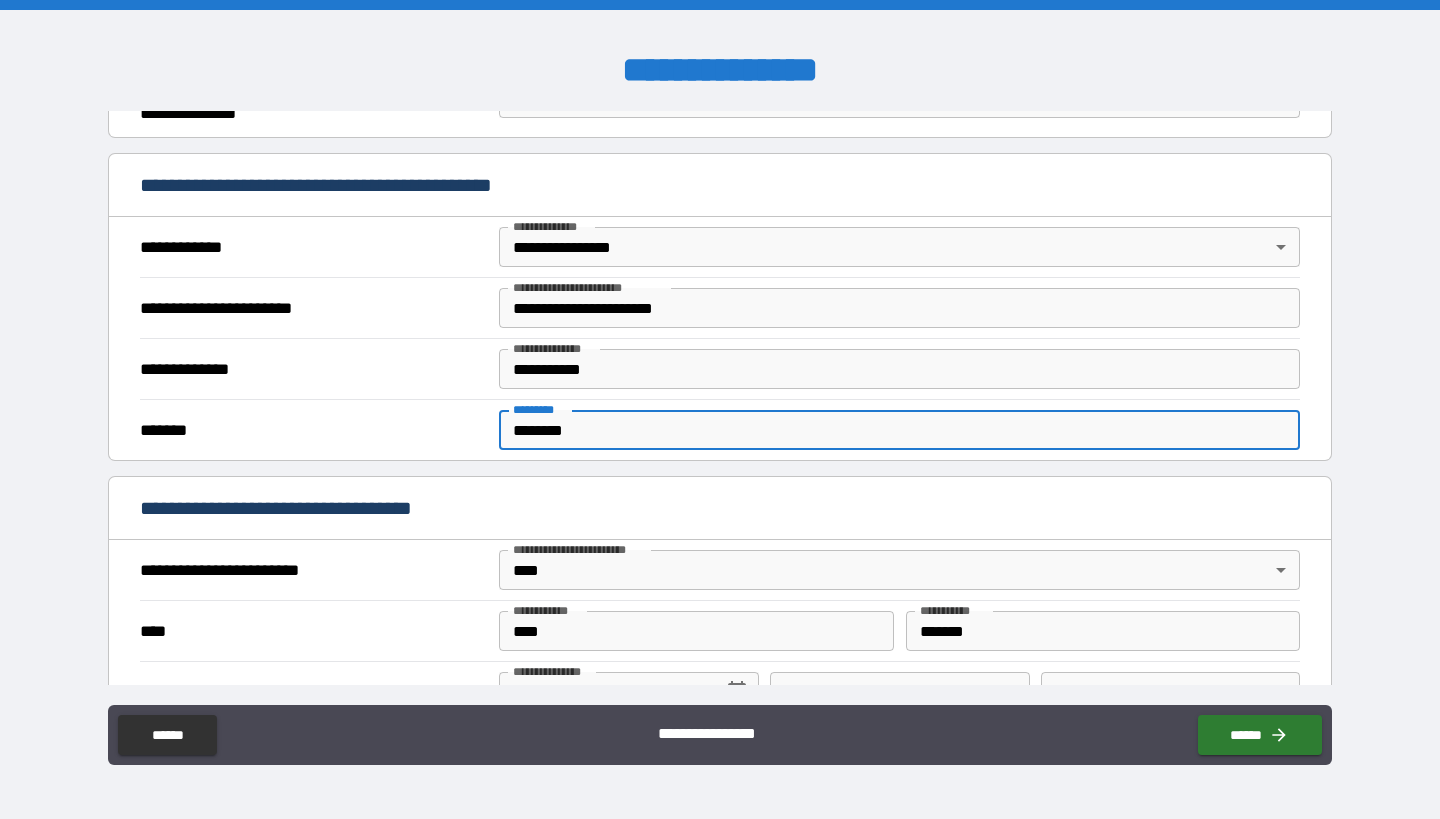 scroll, scrollTop: 350, scrollLeft: 0, axis: vertical 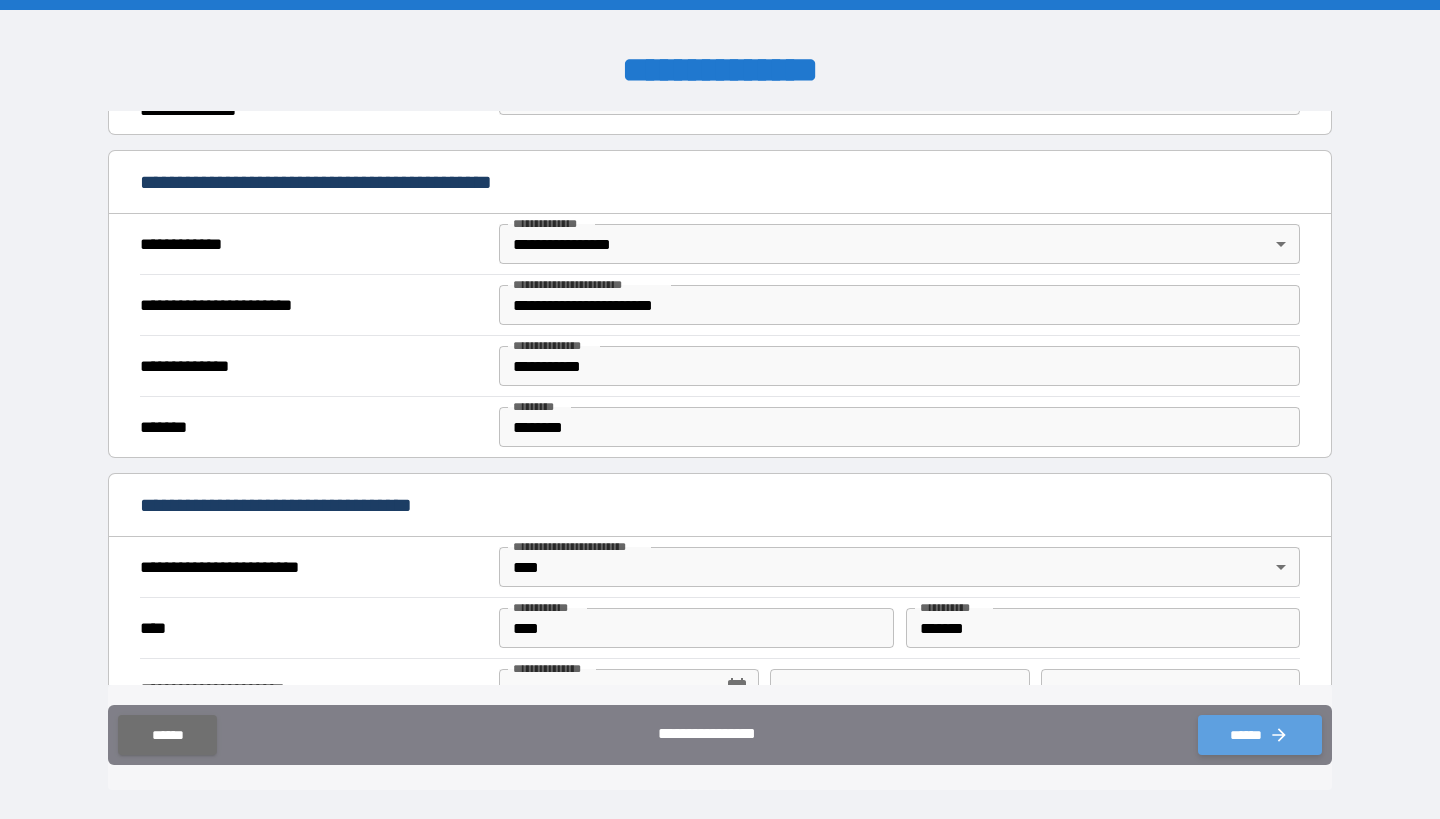 click on "******" at bounding box center (1260, 735) 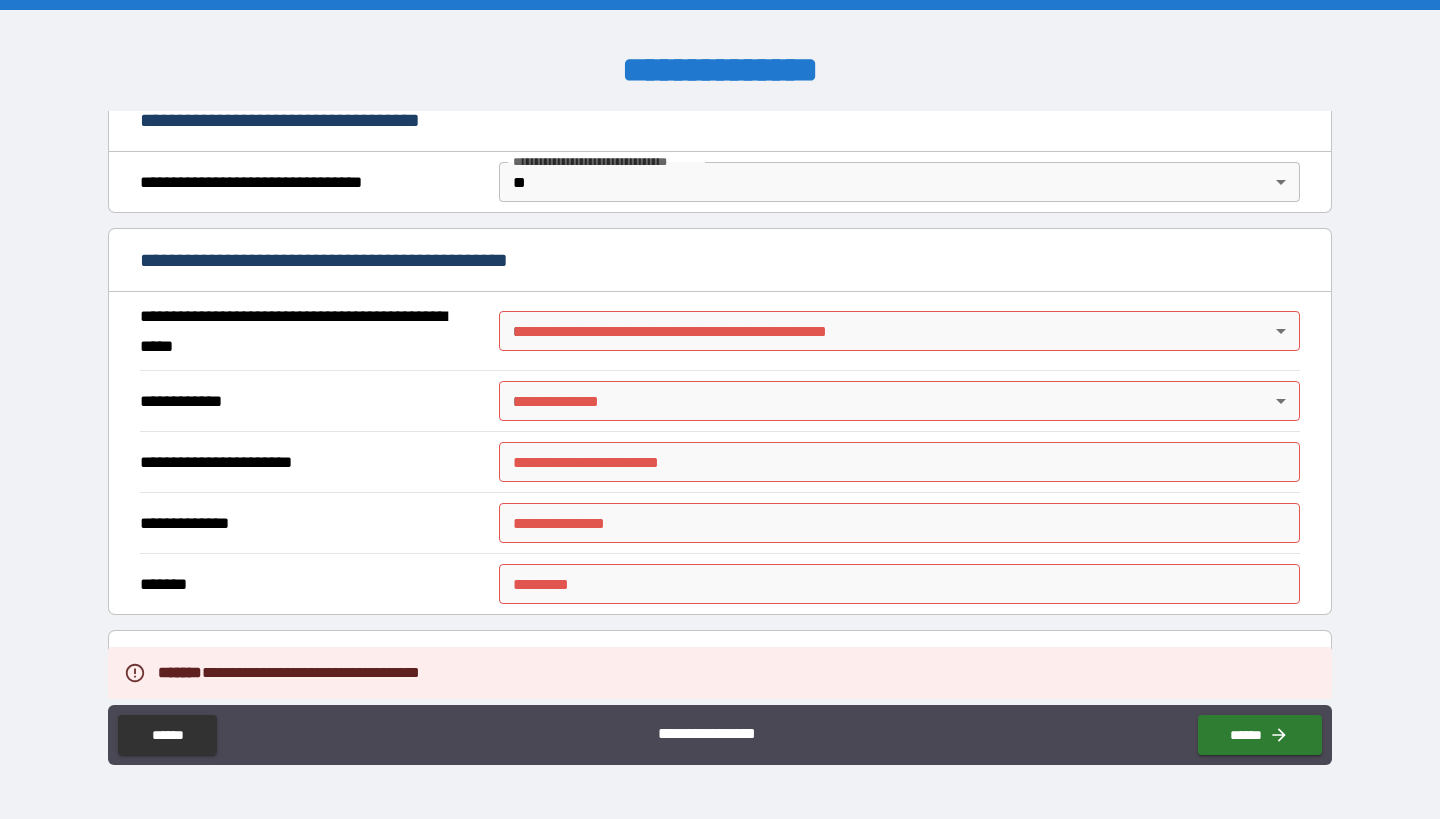 scroll, scrollTop: 1164, scrollLeft: 0, axis: vertical 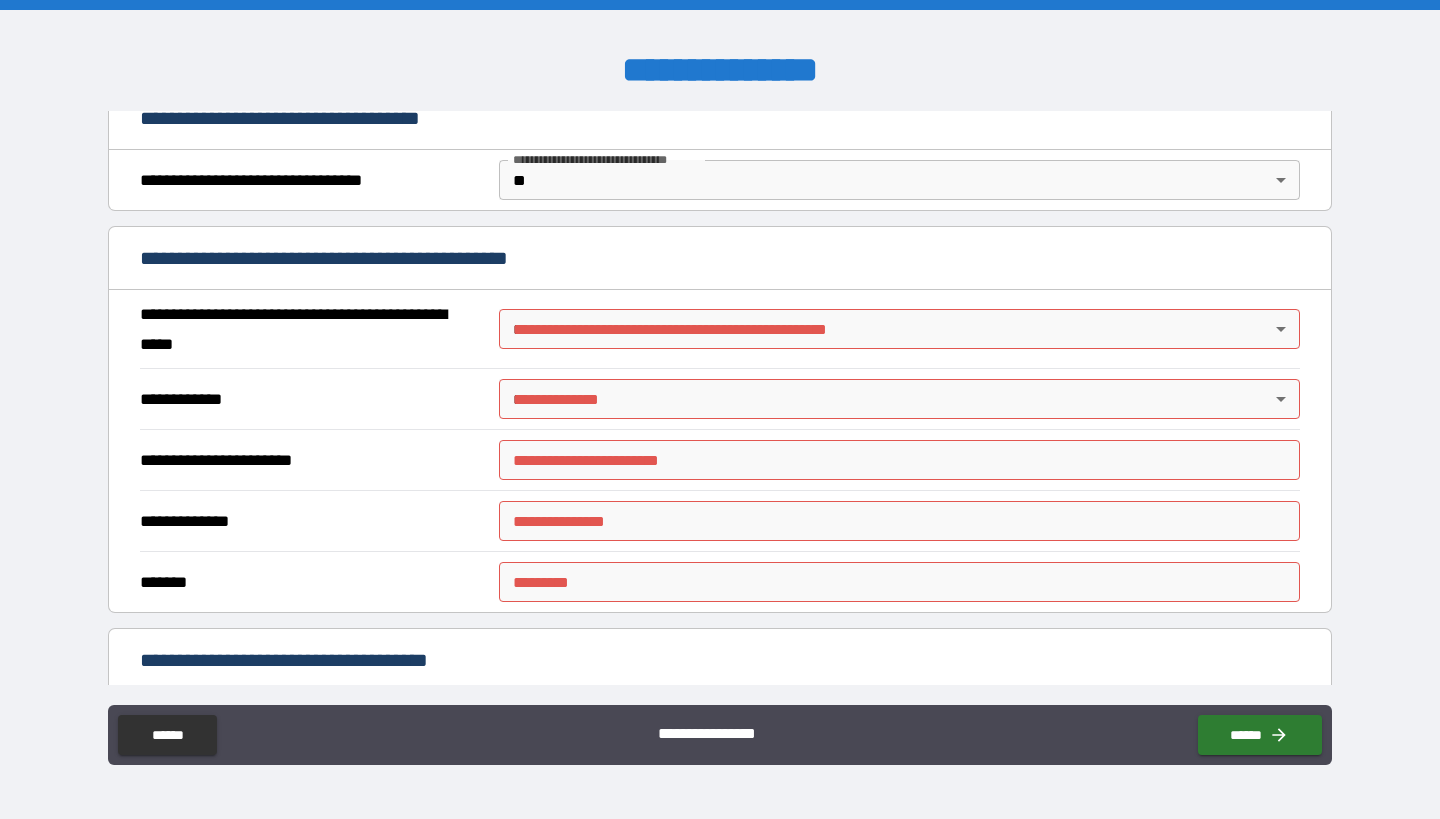 click on "**********" at bounding box center (720, 409) 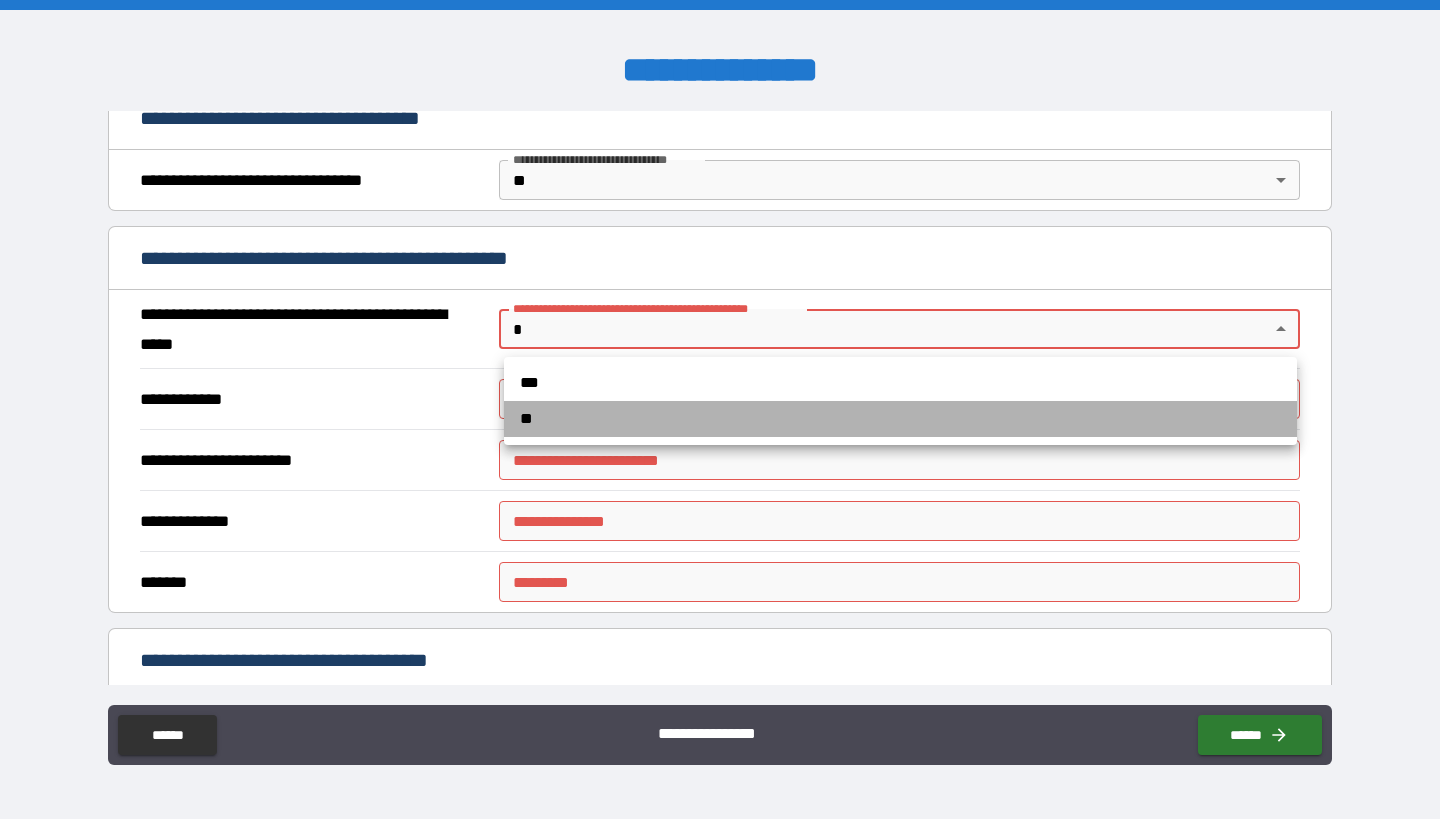 click on "**" at bounding box center [900, 419] 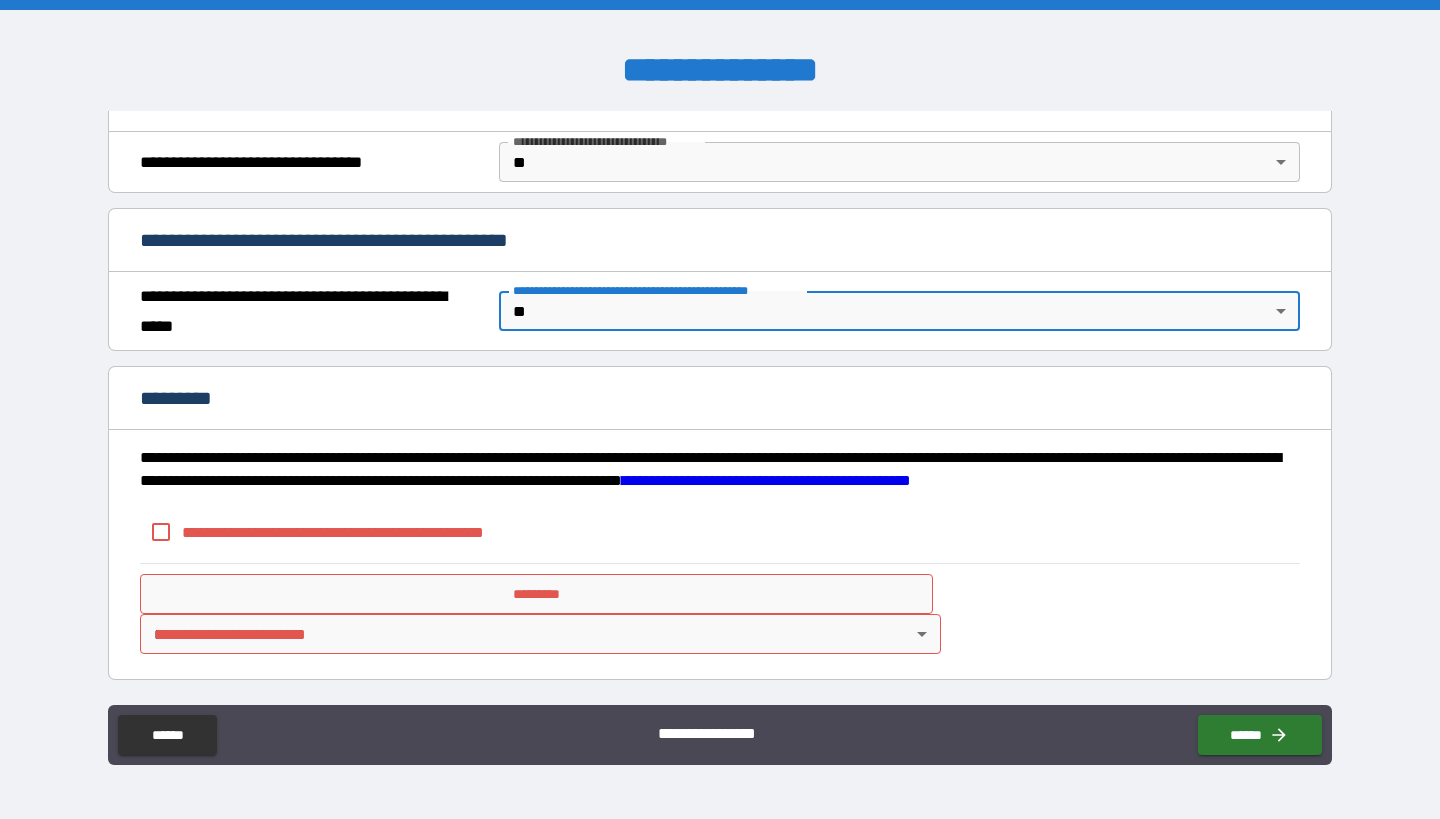 scroll, scrollTop: 1182, scrollLeft: 0, axis: vertical 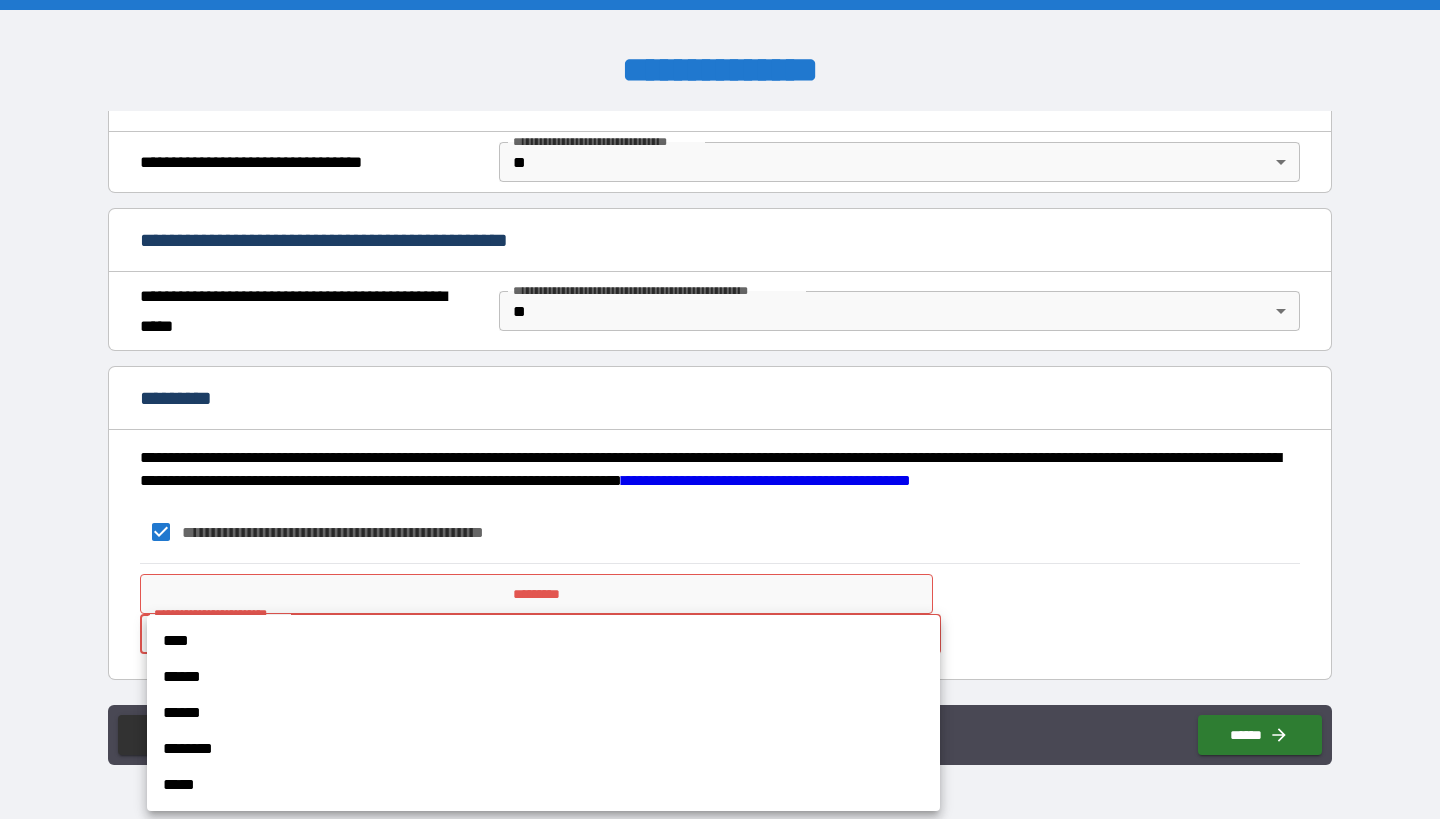 click on "**********" at bounding box center (720, 409) 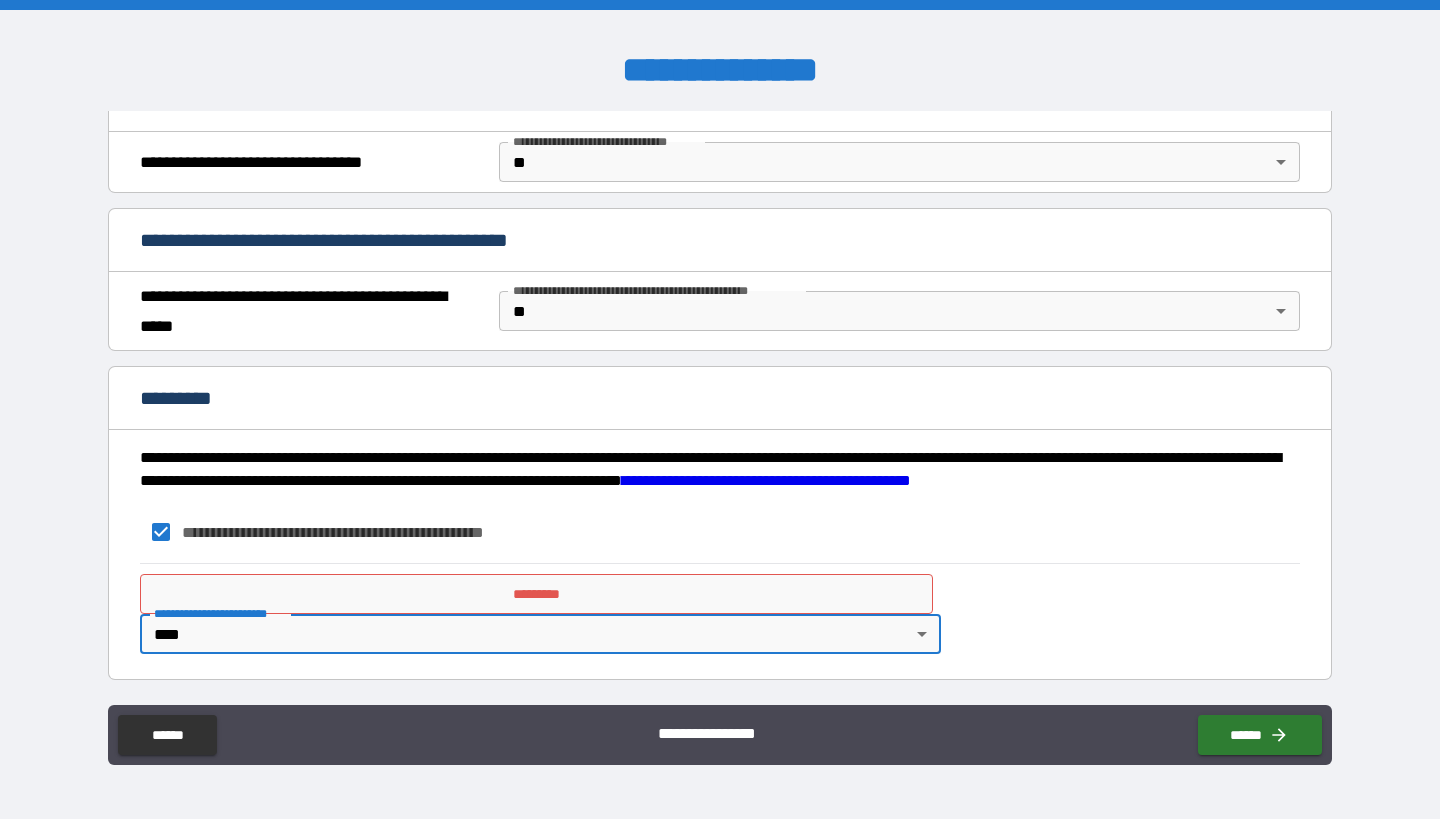 click on "*********" at bounding box center (536, 594) 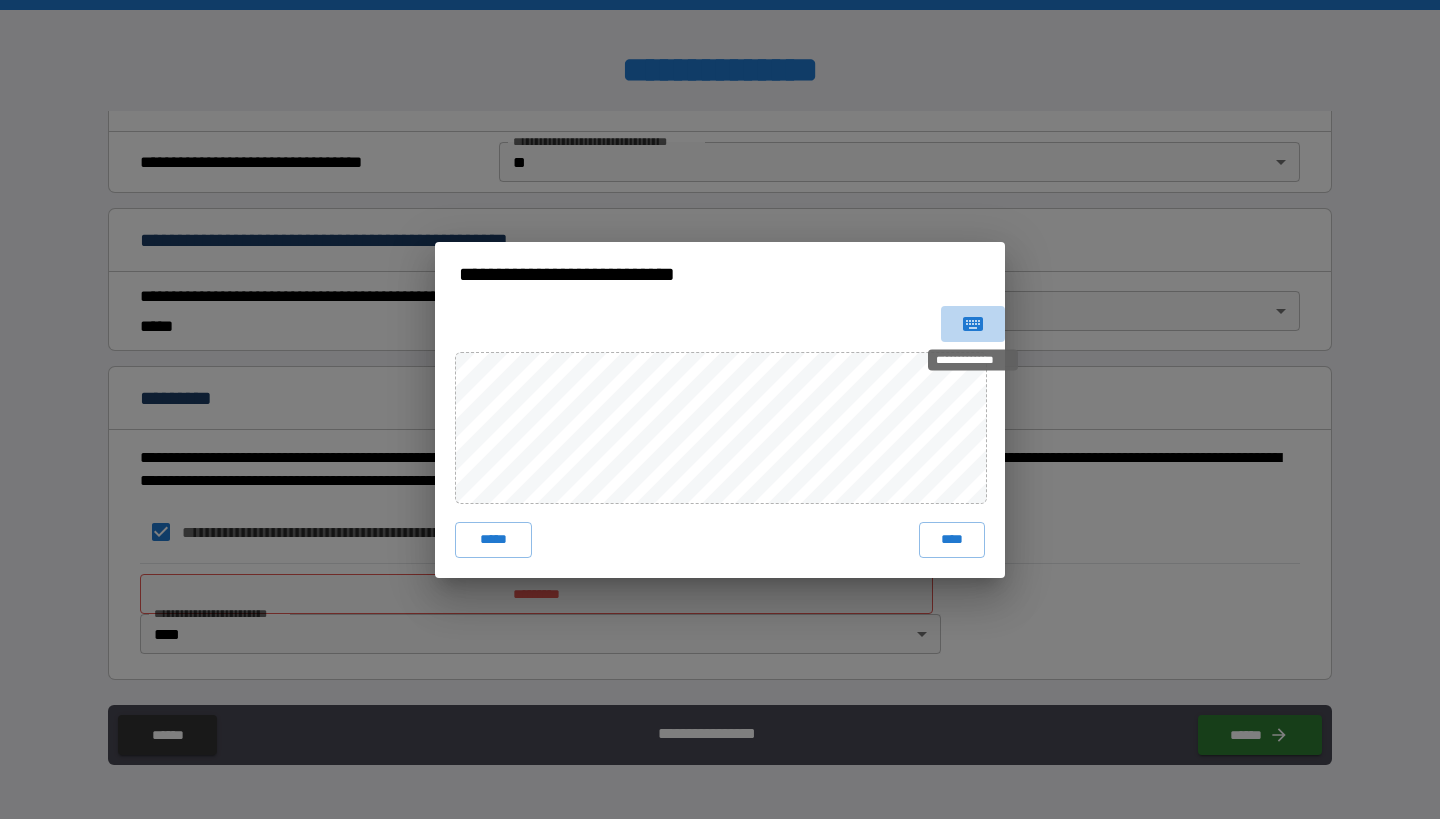 click 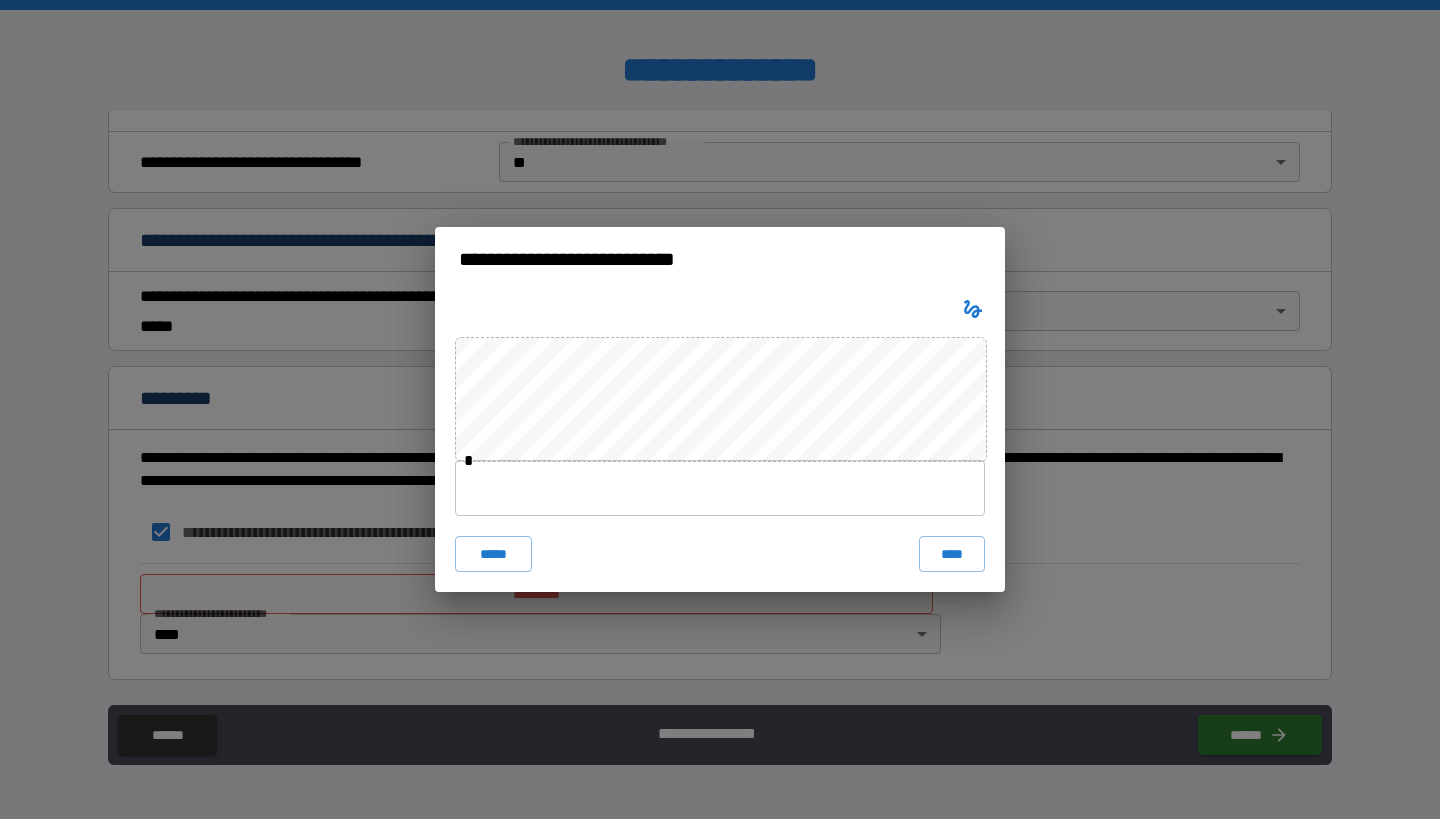 click at bounding box center [720, 488] 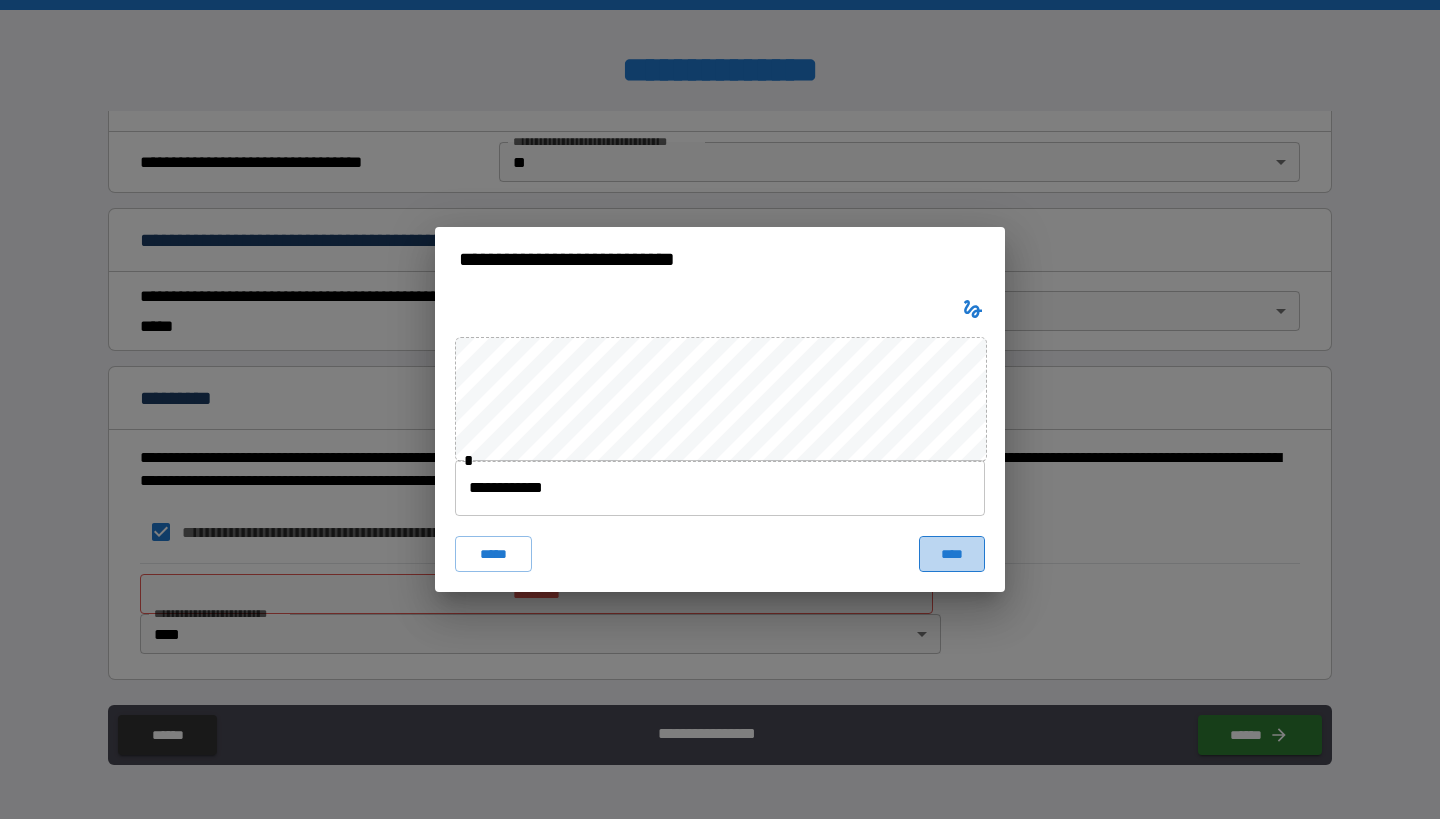 click on "****" at bounding box center (952, 554) 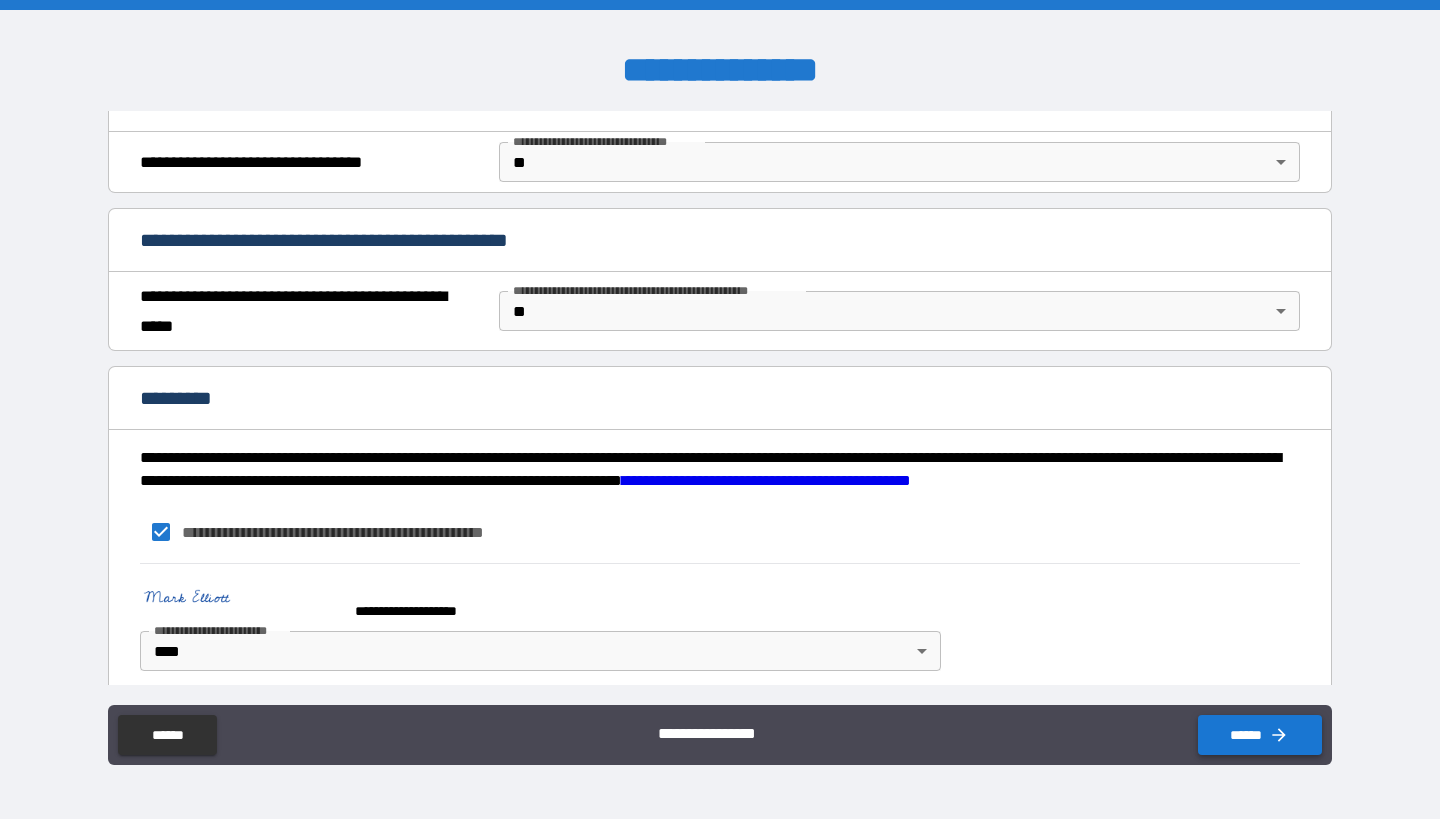 click on "******" at bounding box center (1260, 735) 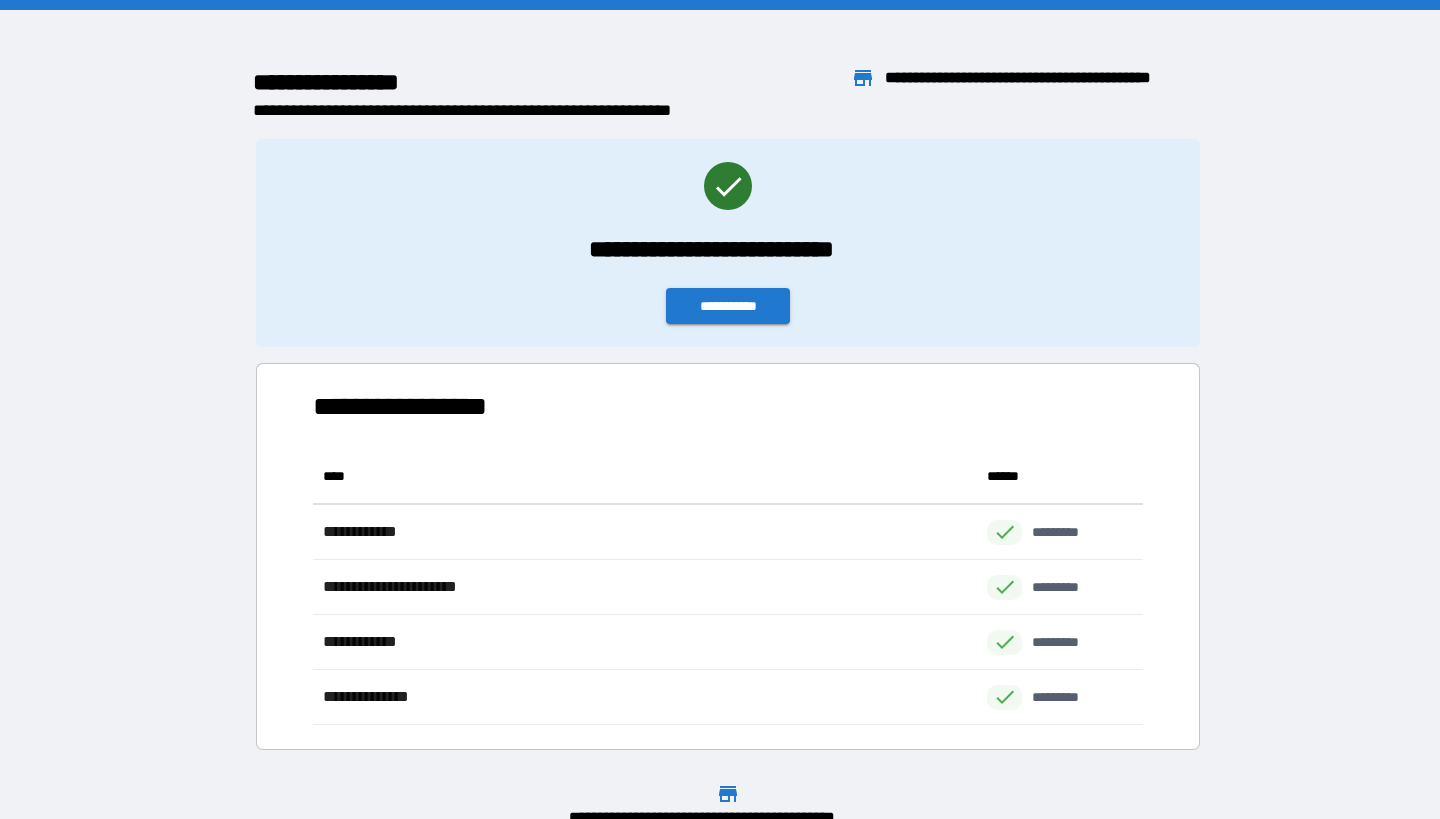 scroll, scrollTop: 1, scrollLeft: 1, axis: both 